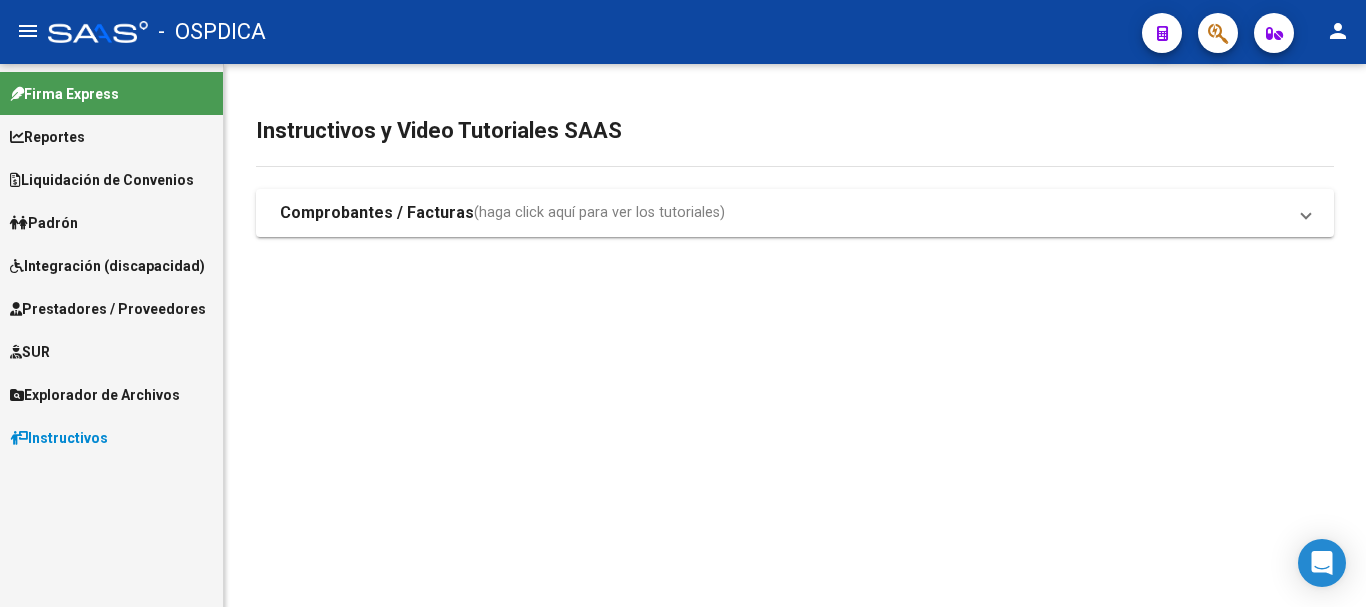 scroll, scrollTop: 0, scrollLeft: 0, axis: both 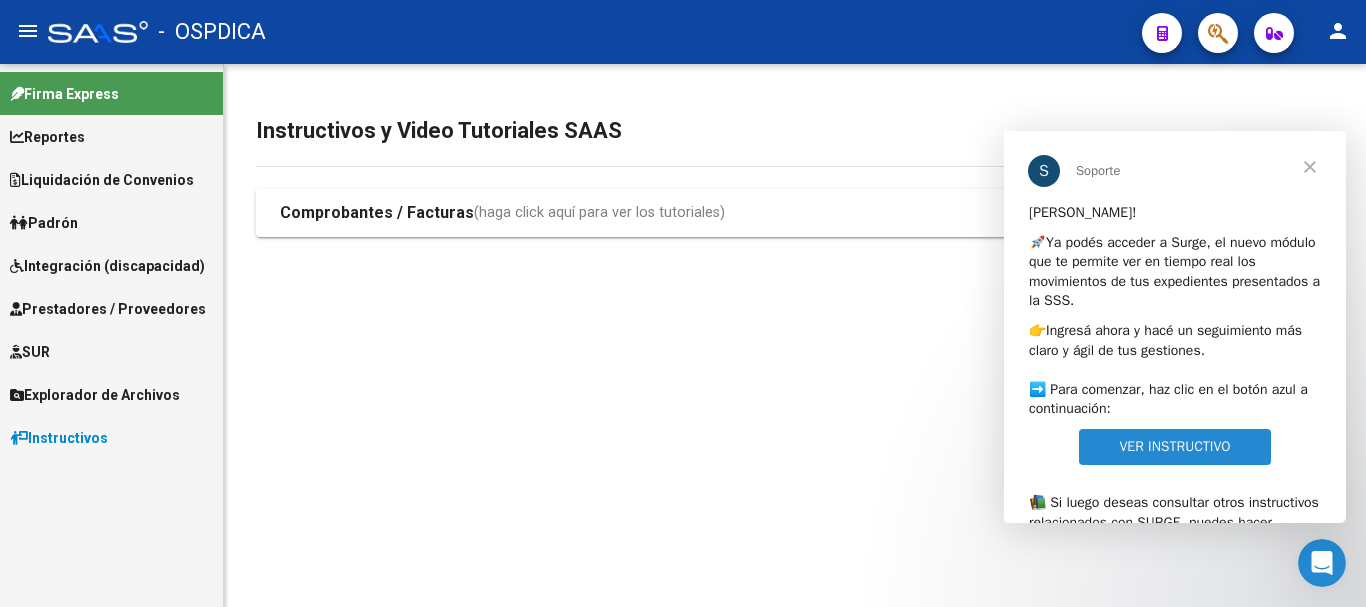 click at bounding box center (1310, 167) 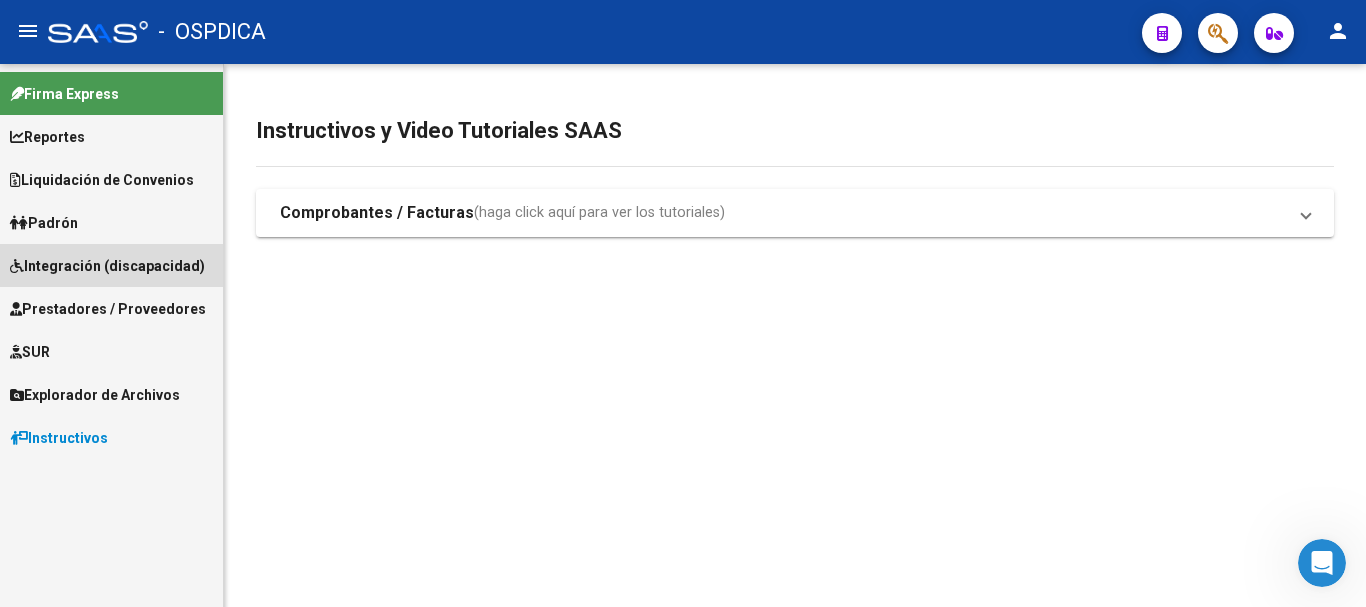 click on "Integración (discapacidad)" at bounding box center [107, 266] 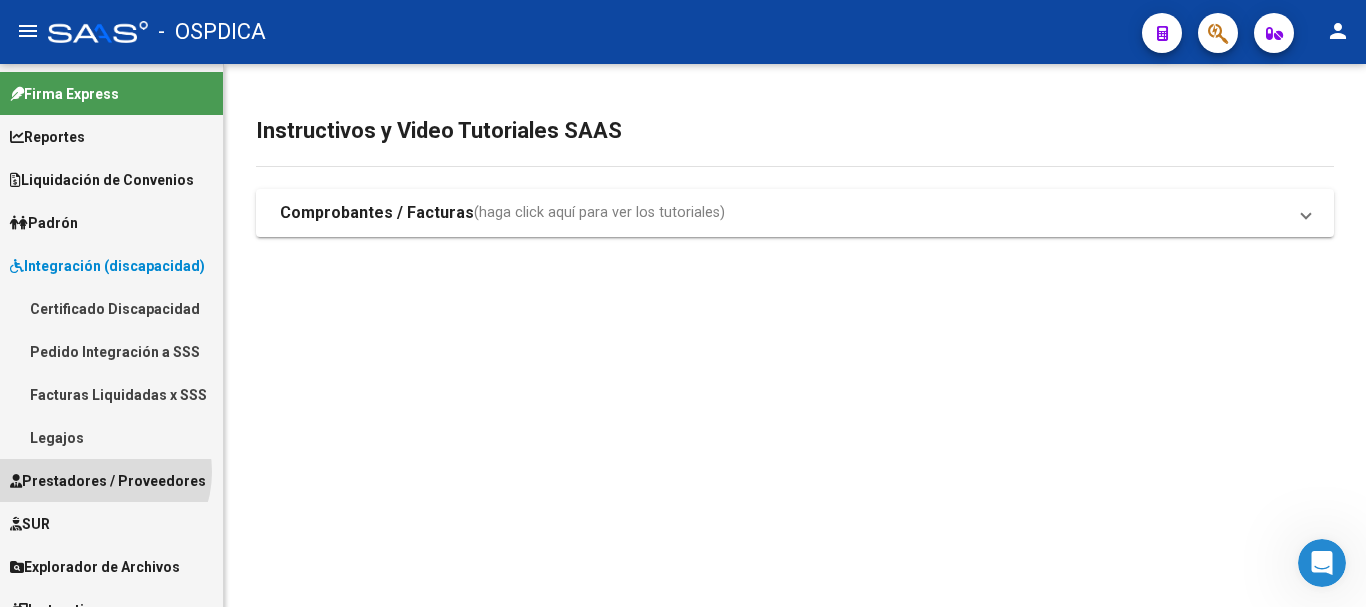 click on "Prestadores / Proveedores" at bounding box center [108, 481] 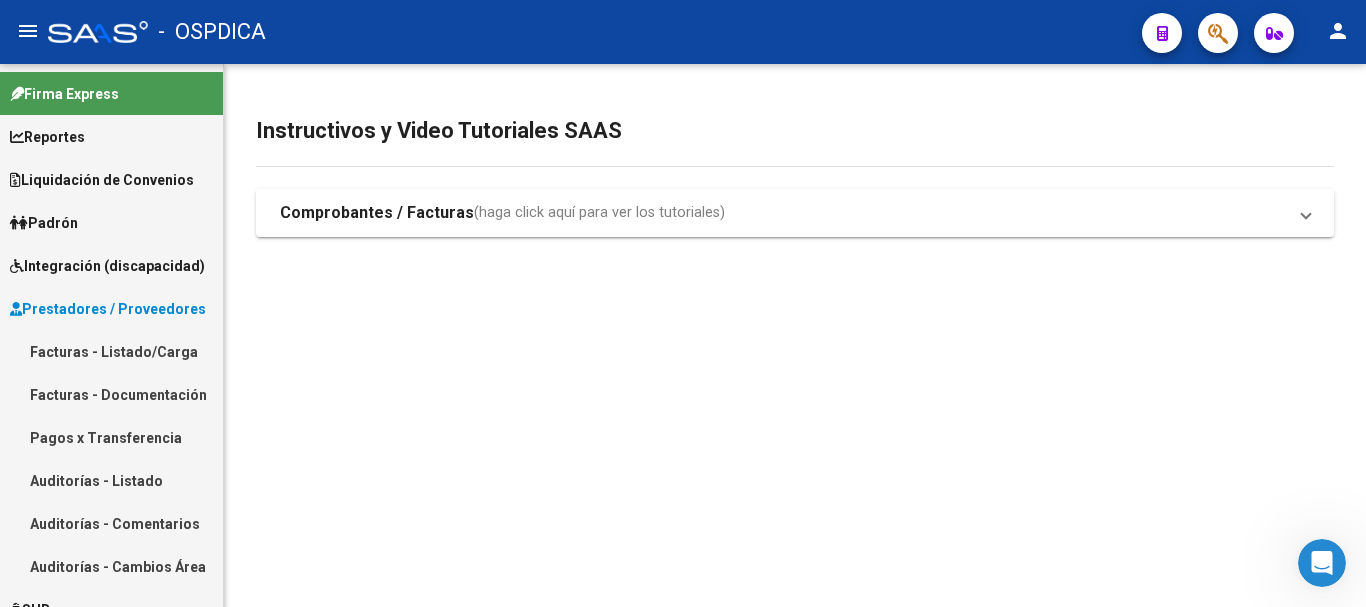 click on "Facturas - Listado/Carga" at bounding box center [111, 351] 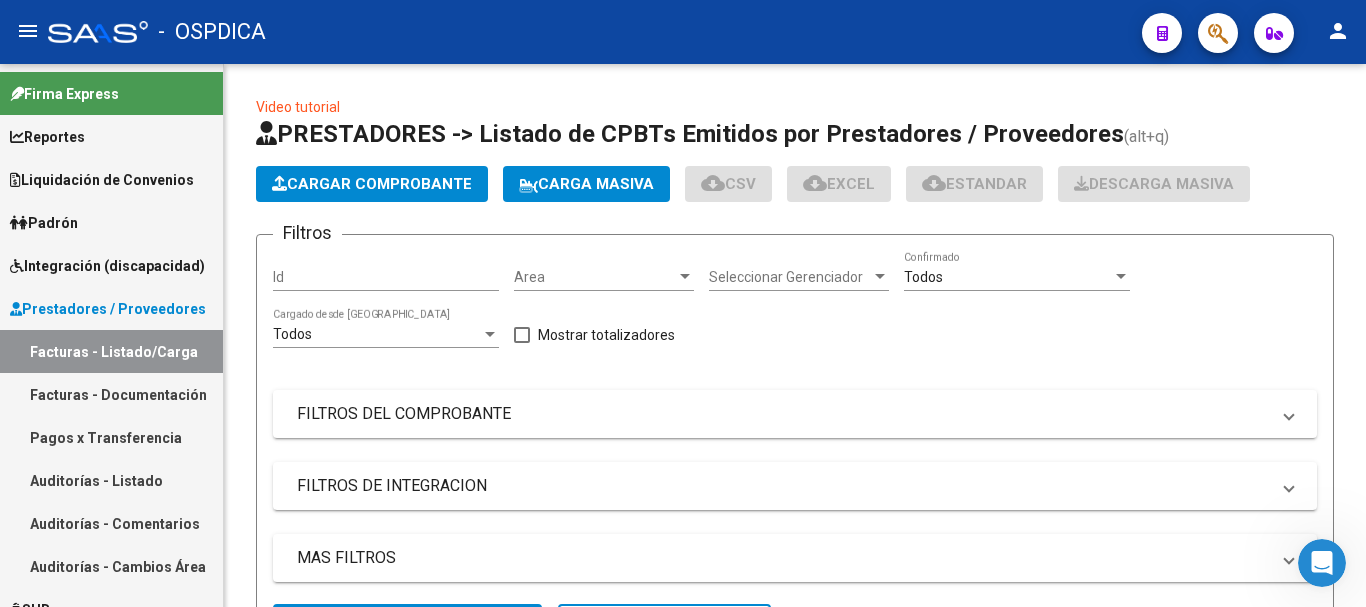 click on "Cargar Comprobante" 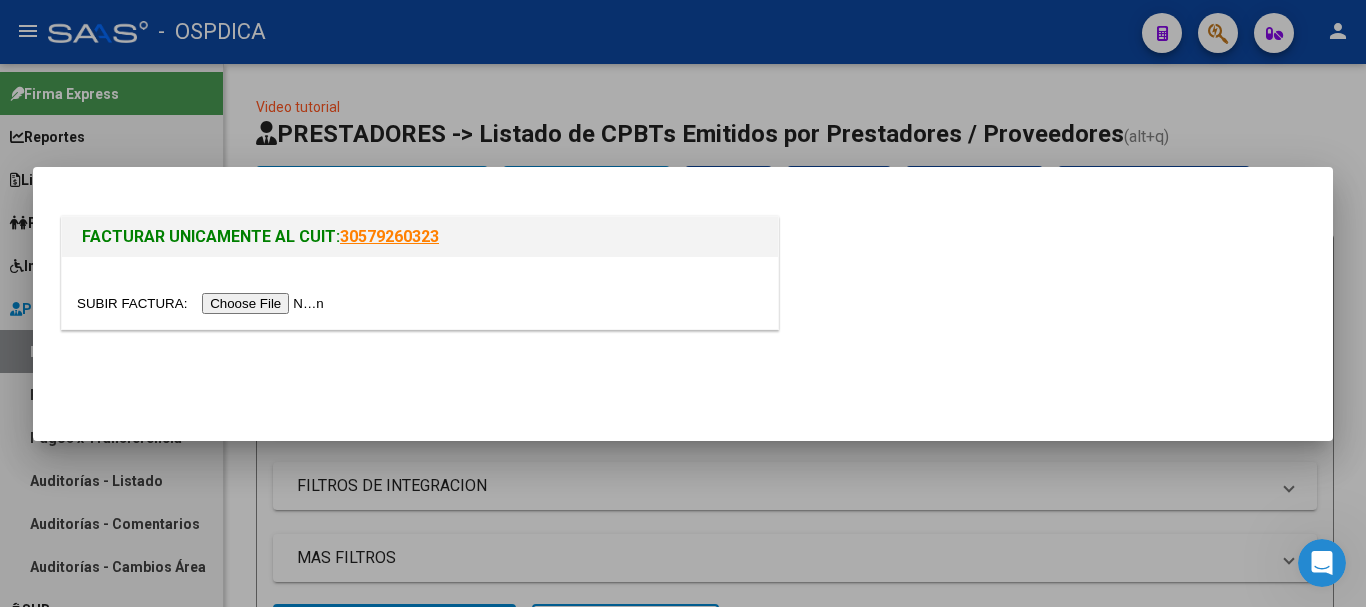 click at bounding box center [203, 303] 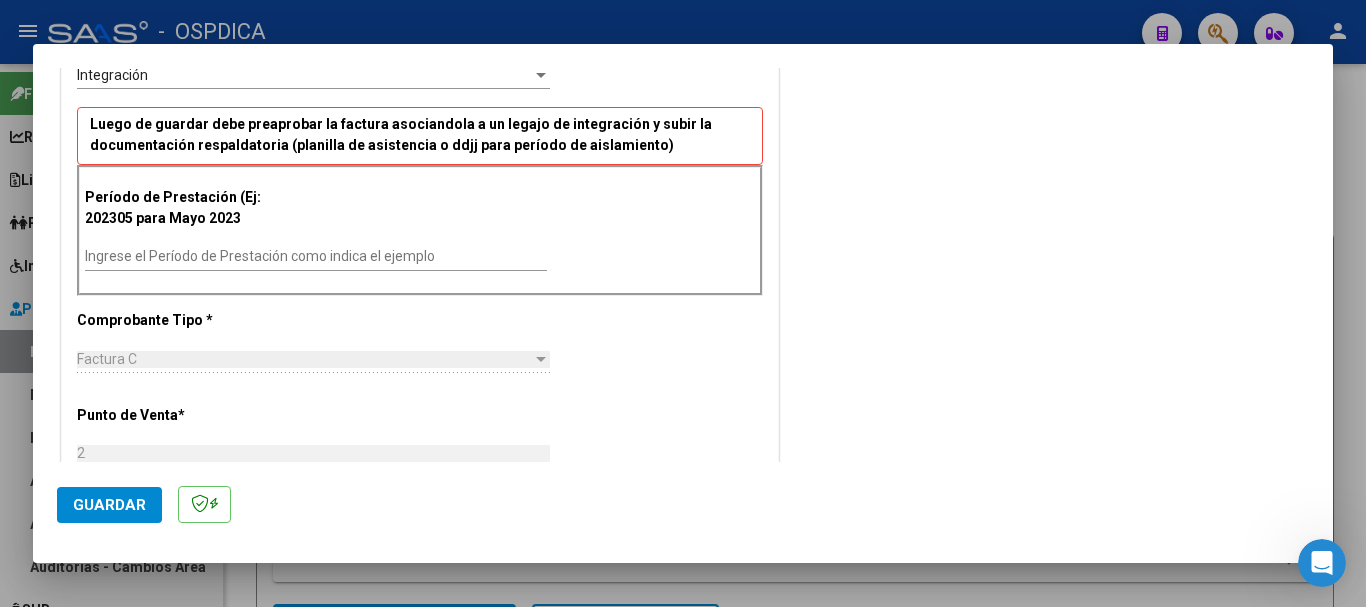 scroll, scrollTop: 500, scrollLeft: 0, axis: vertical 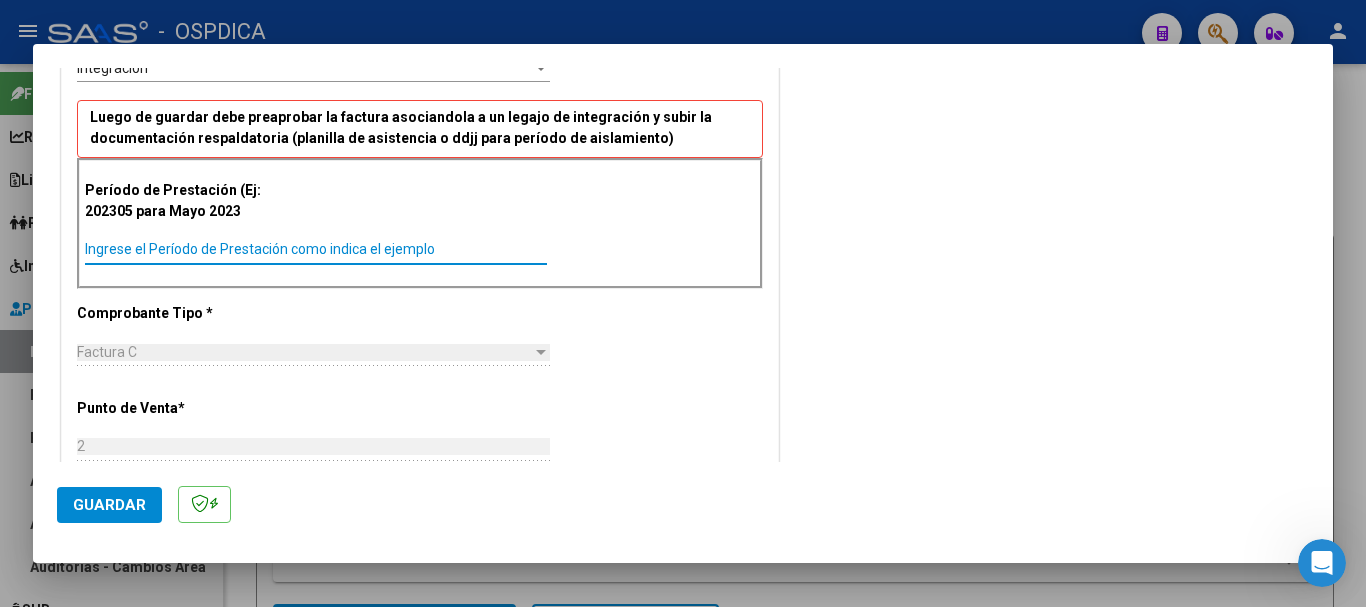 click on "Ingrese el Período de Prestación como indica el ejemplo" at bounding box center [316, 249] 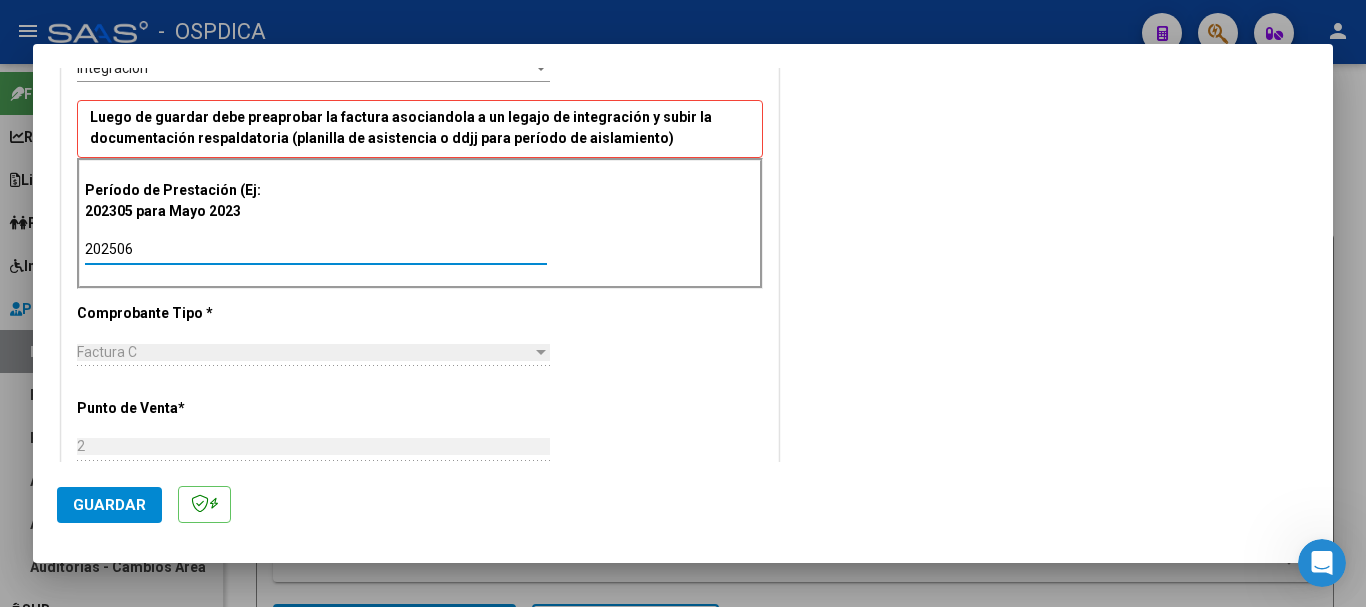 type on "202506" 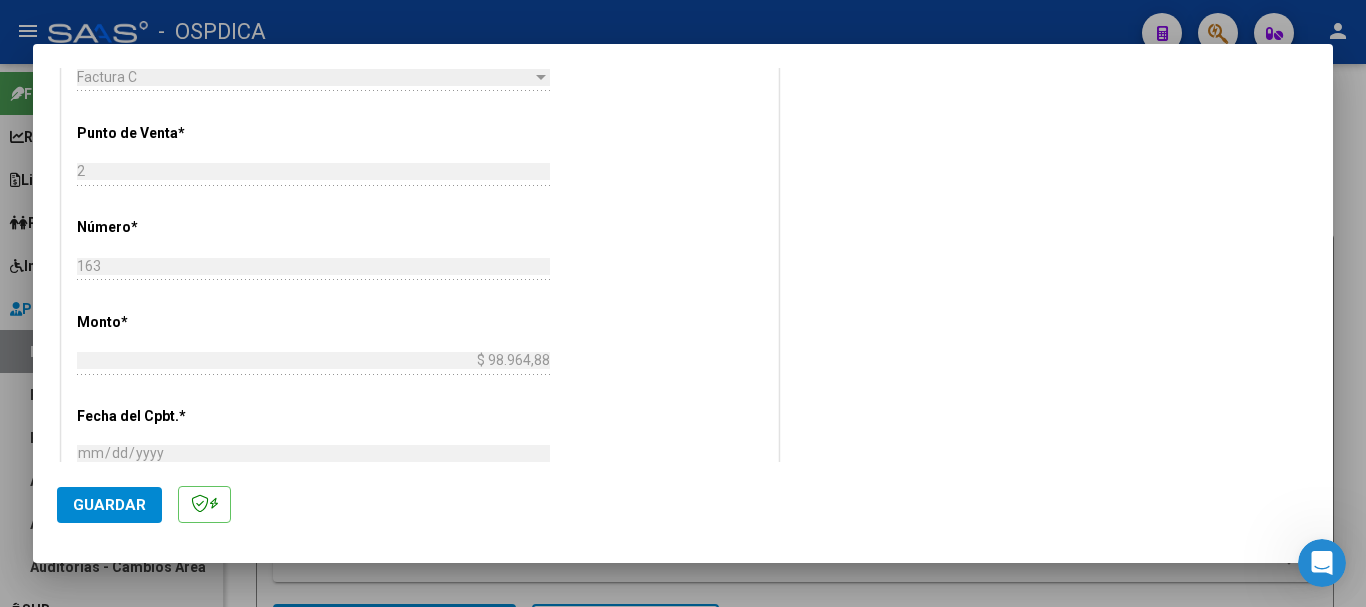 scroll, scrollTop: 800, scrollLeft: 0, axis: vertical 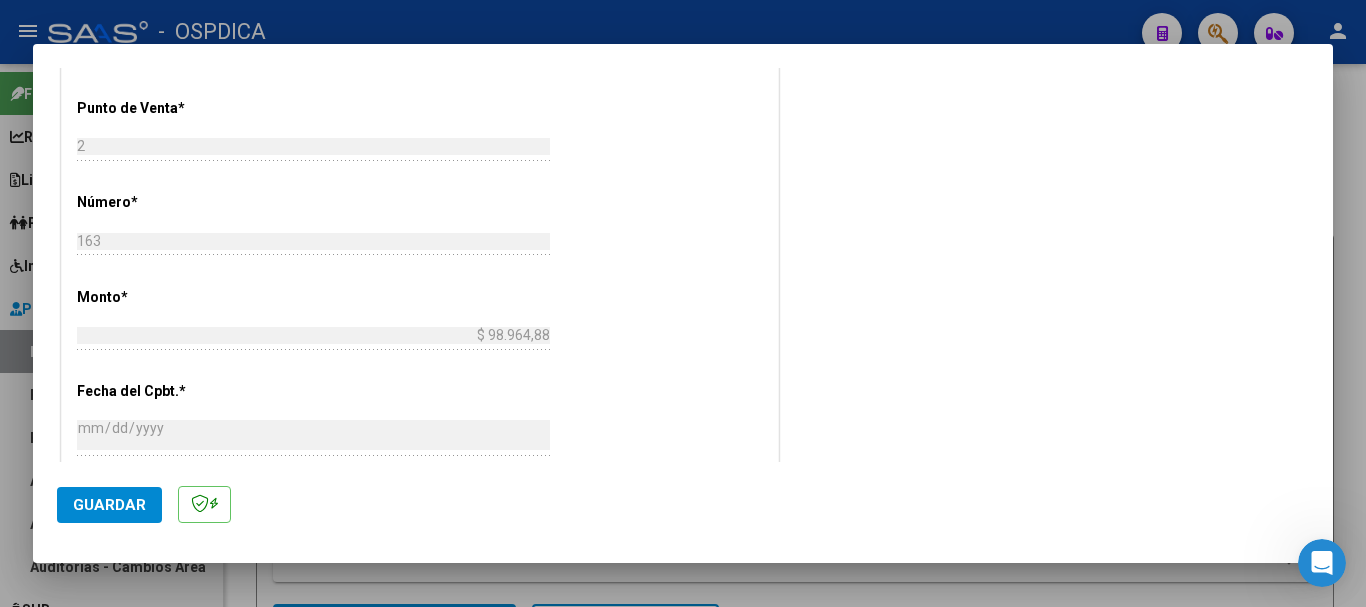click on "Guardar" 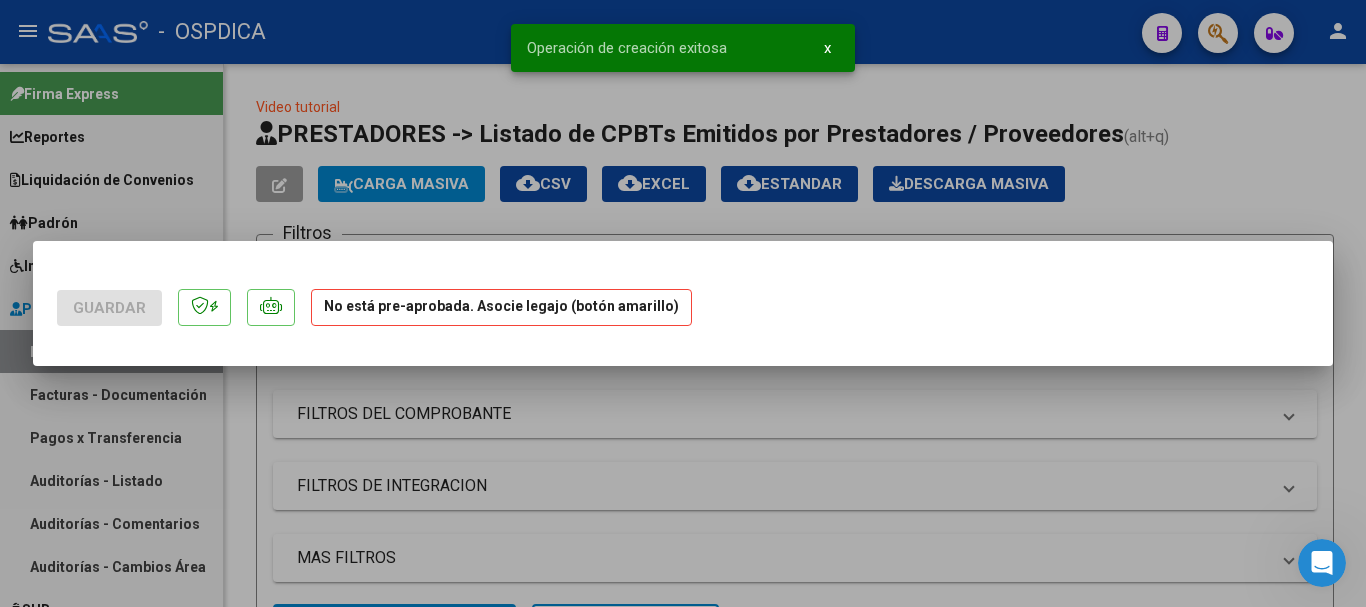 scroll, scrollTop: 0, scrollLeft: 0, axis: both 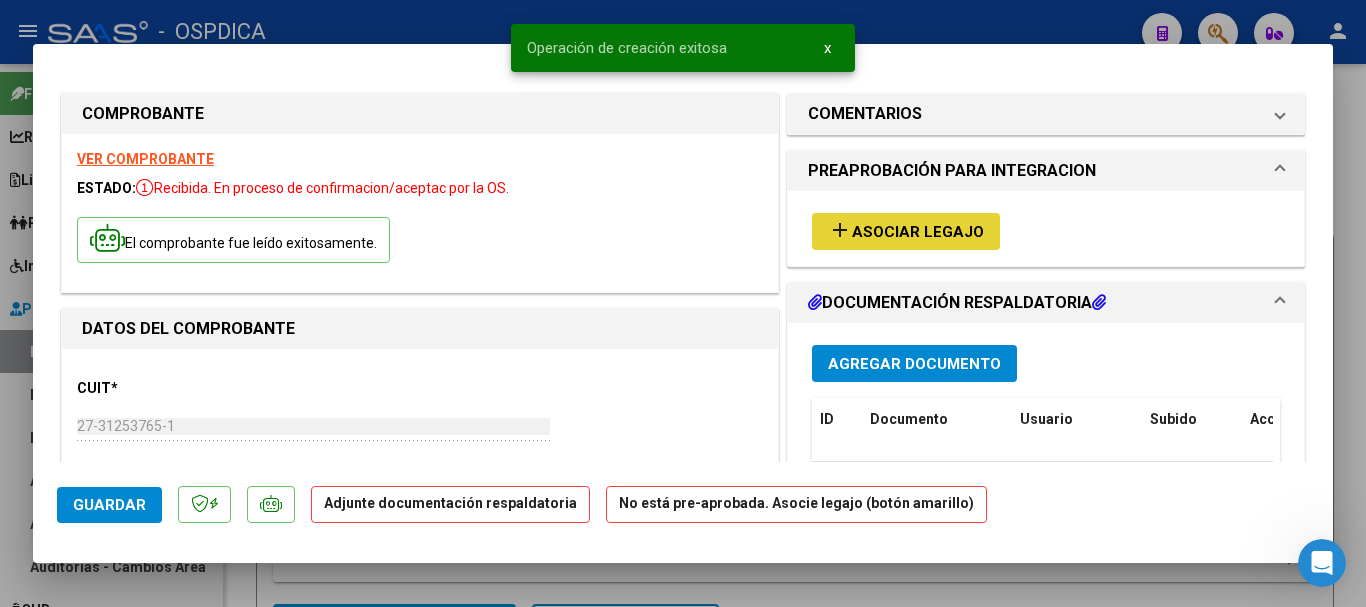 click on "Asociar Legajo" at bounding box center [918, 232] 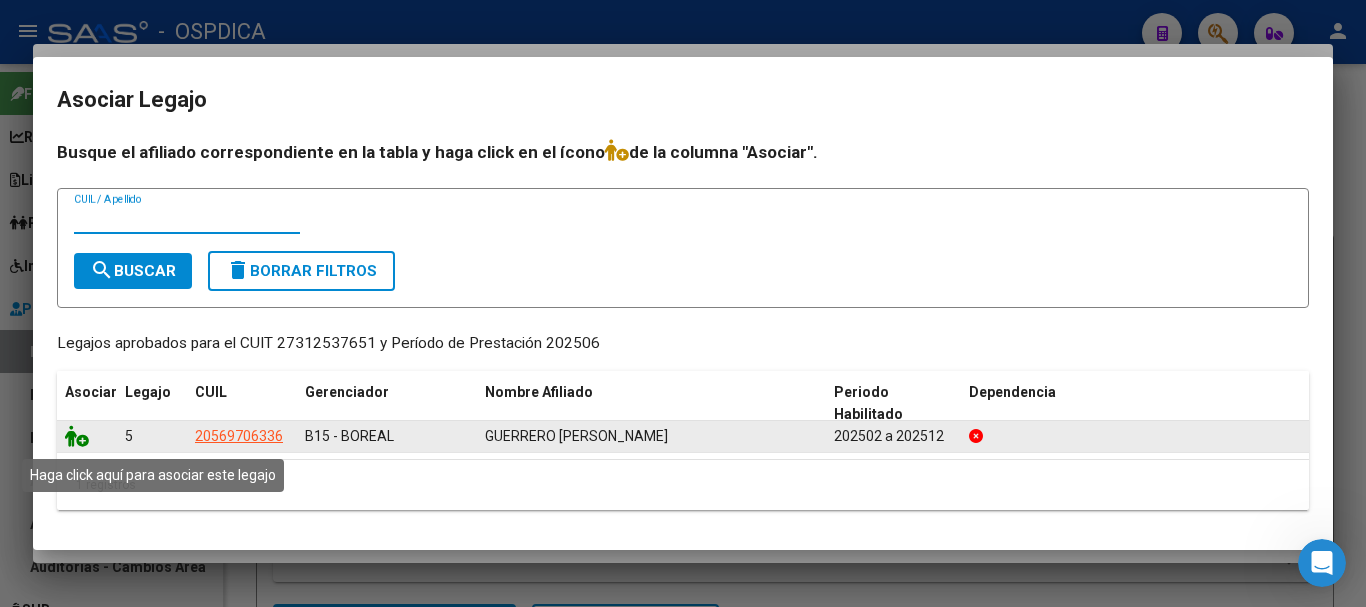 click 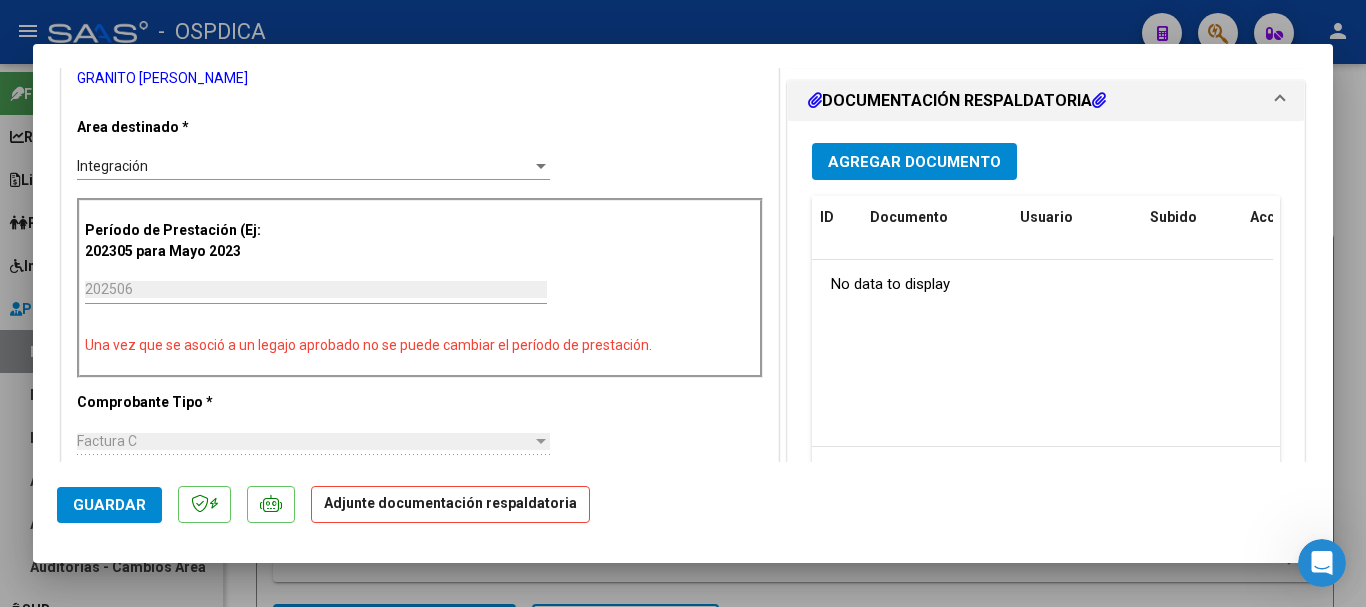 scroll, scrollTop: 500, scrollLeft: 0, axis: vertical 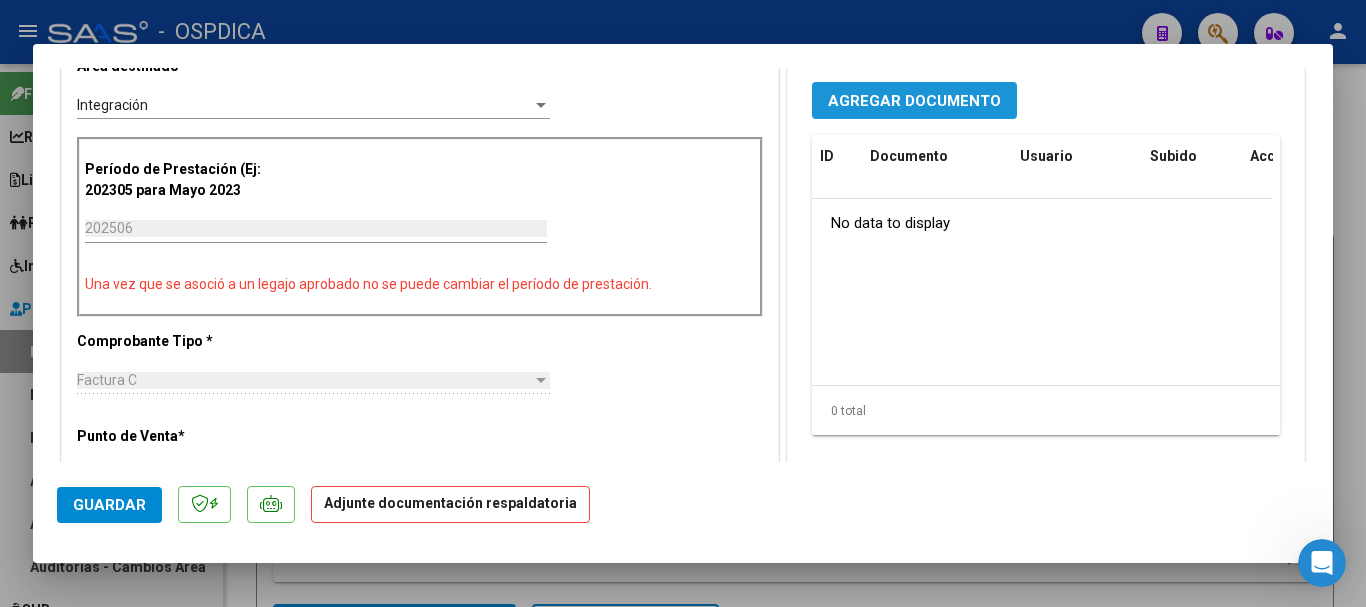 click on "Agregar Documento" at bounding box center [914, 101] 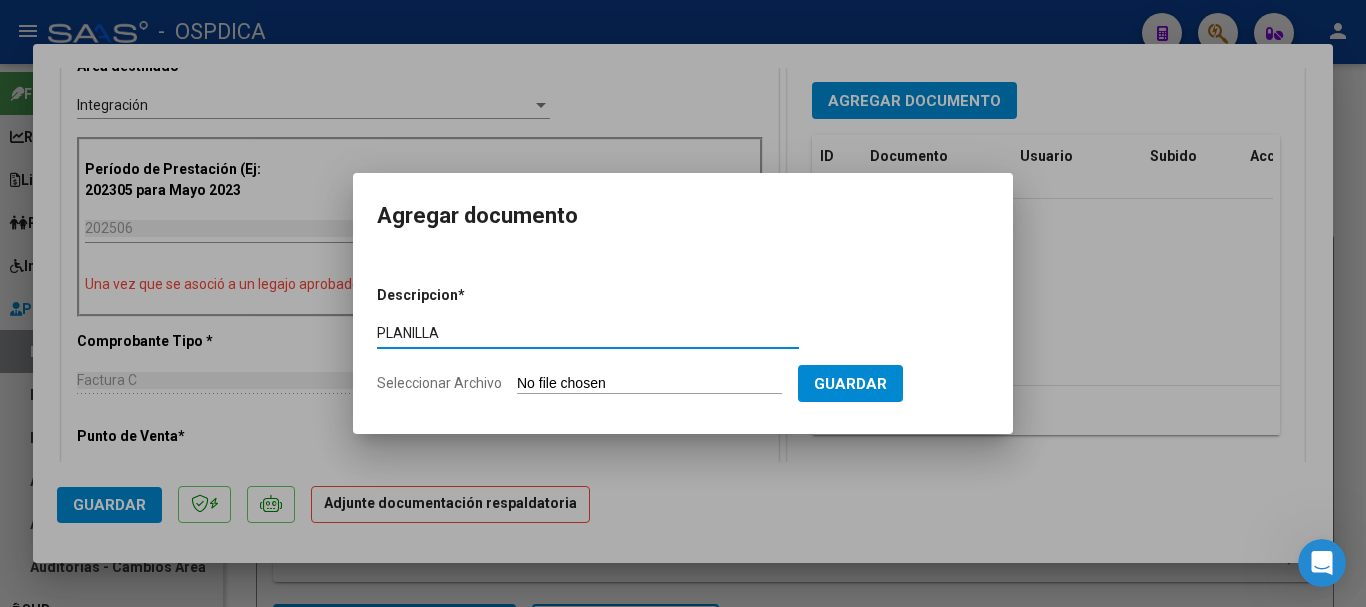 type on "PLANILLA" 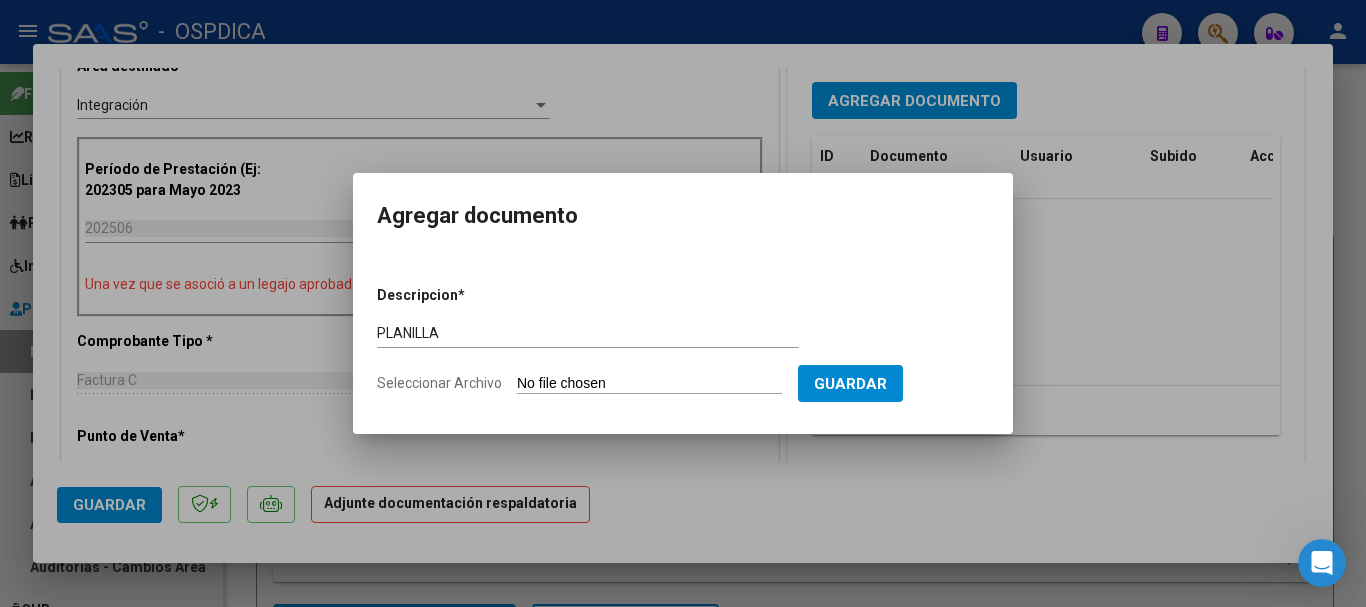 type on "C:\fakepath\27312537651_11_2_163_Planilla de Asistencia_2.pdf" 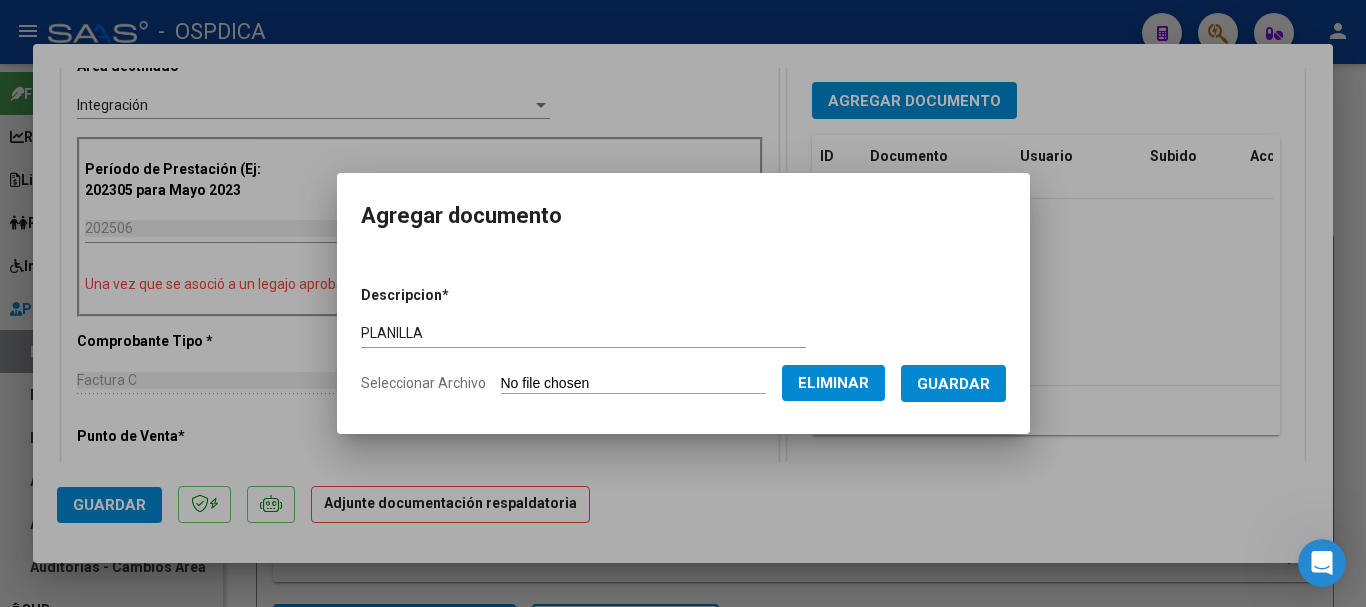 drag, startPoint x: 966, startPoint y: 377, endPoint x: 955, endPoint y: 376, distance: 11.045361 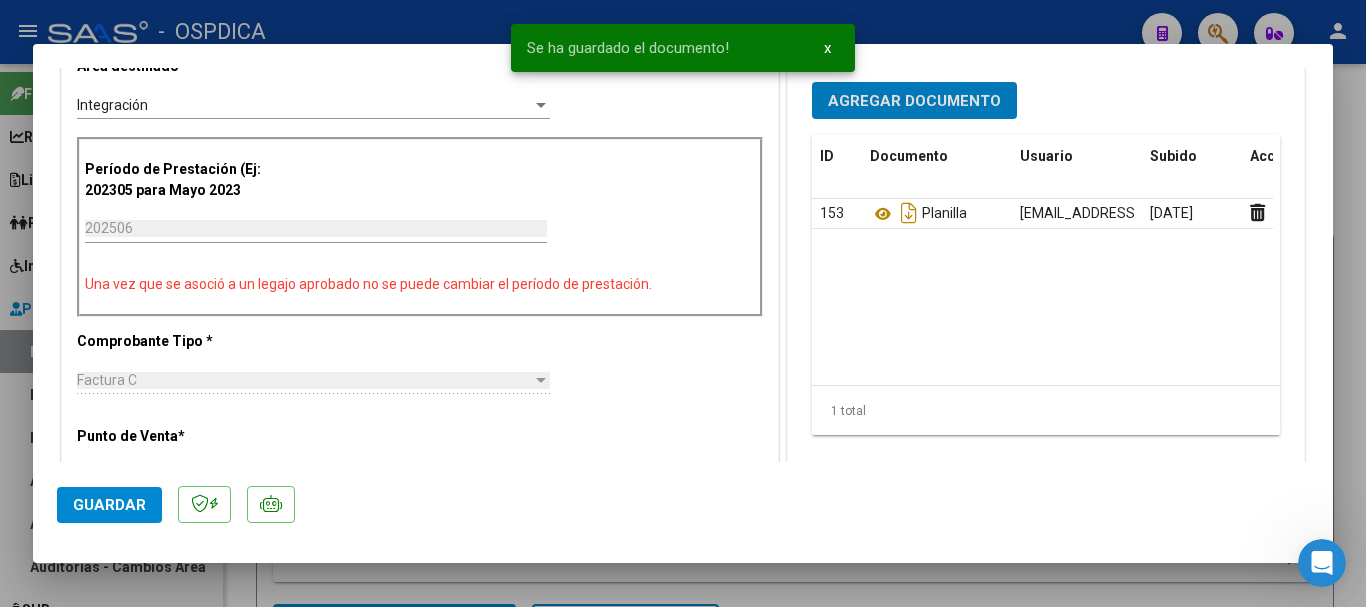 click on "Agregar Documento" at bounding box center [914, 100] 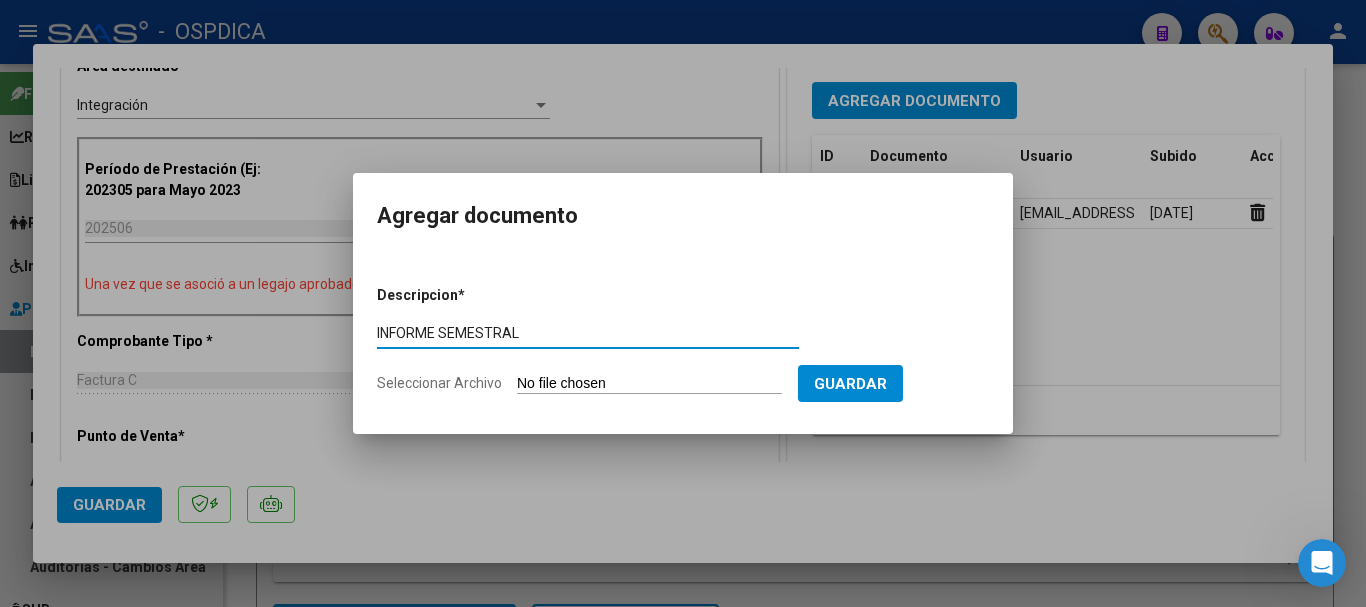 type on "INFORME SEMESTRAL" 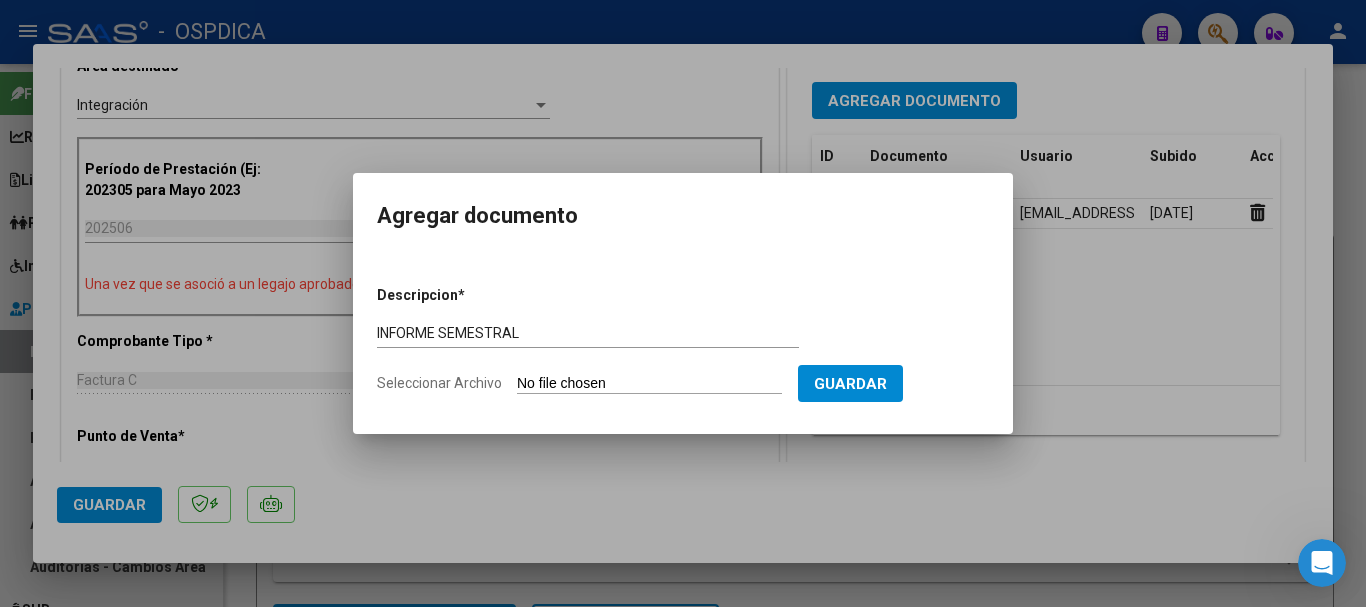 type on "C:\fakepath\27312537651_11_2_163_Informe de evolucion semestral_3.pdf" 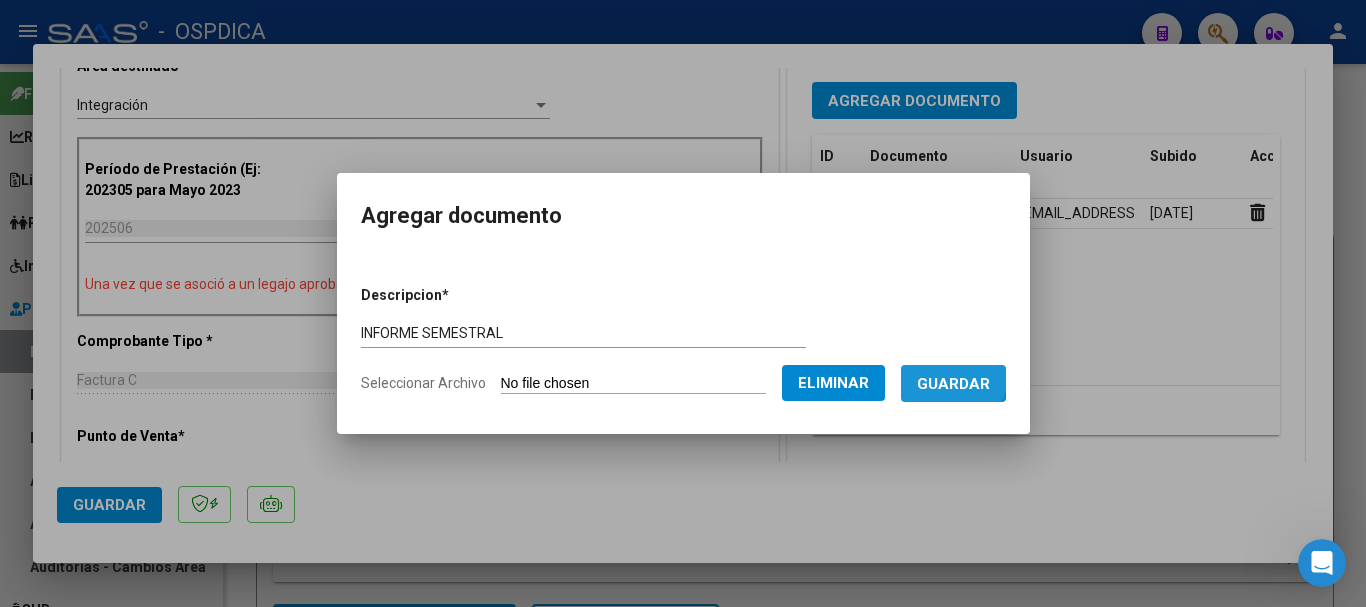 click on "Guardar" at bounding box center [953, 383] 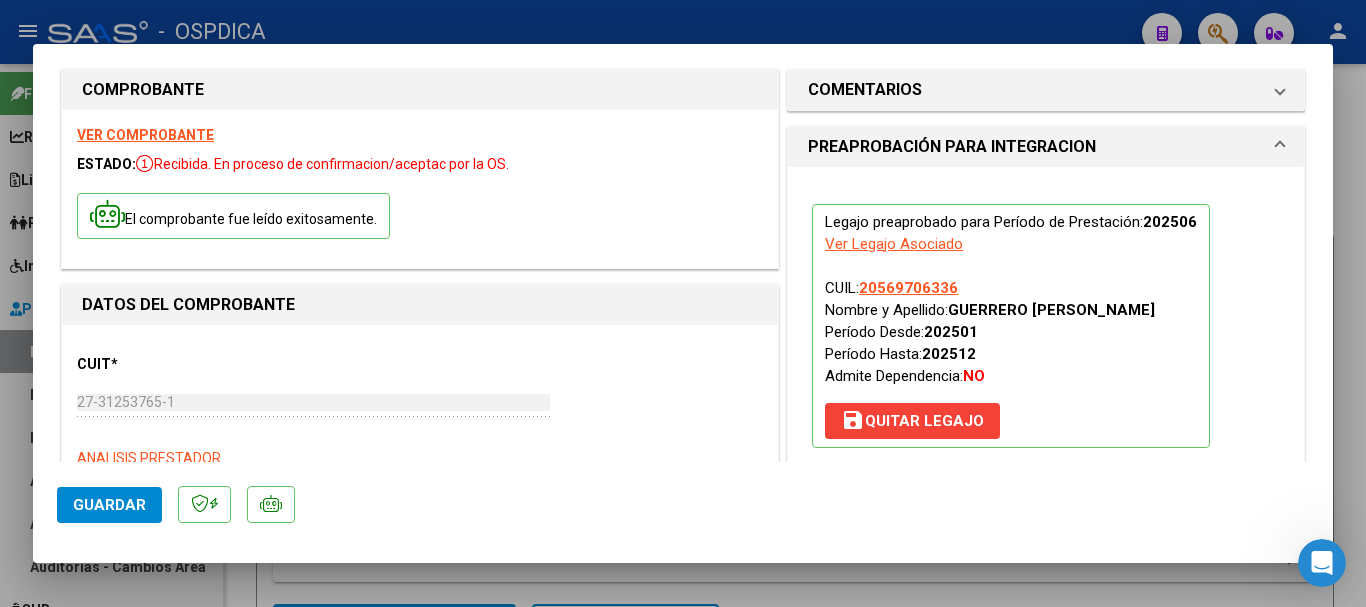 scroll, scrollTop: 0, scrollLeft: 0, axis: both 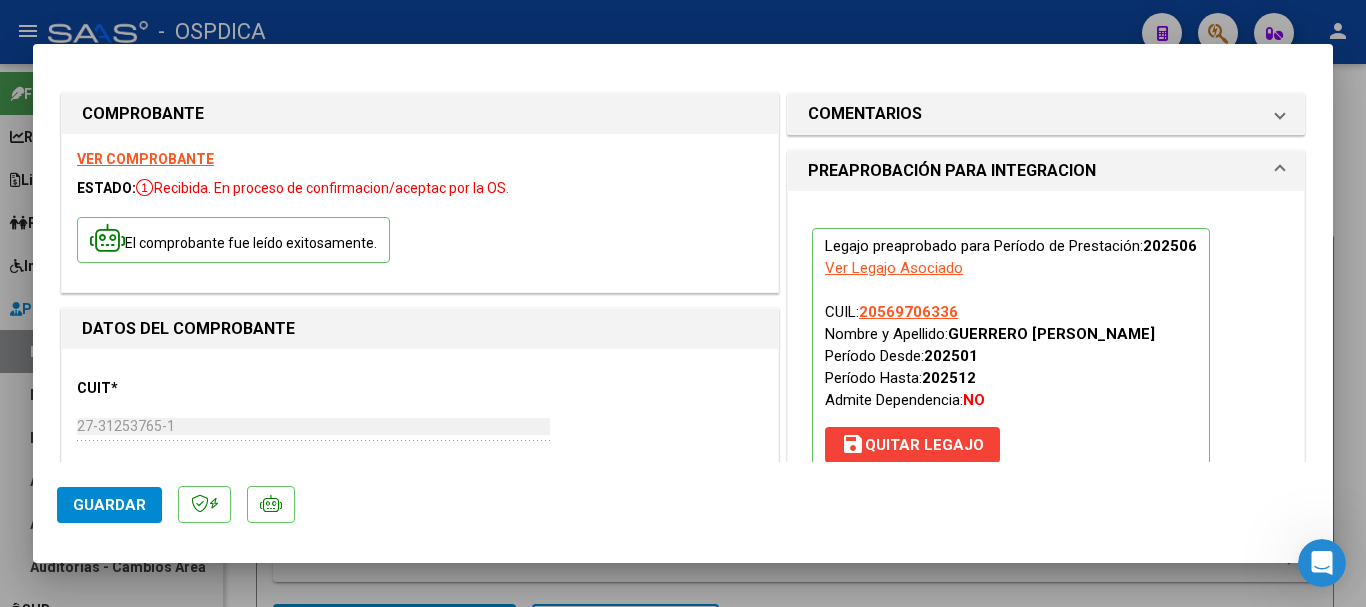 click on "Guardar" 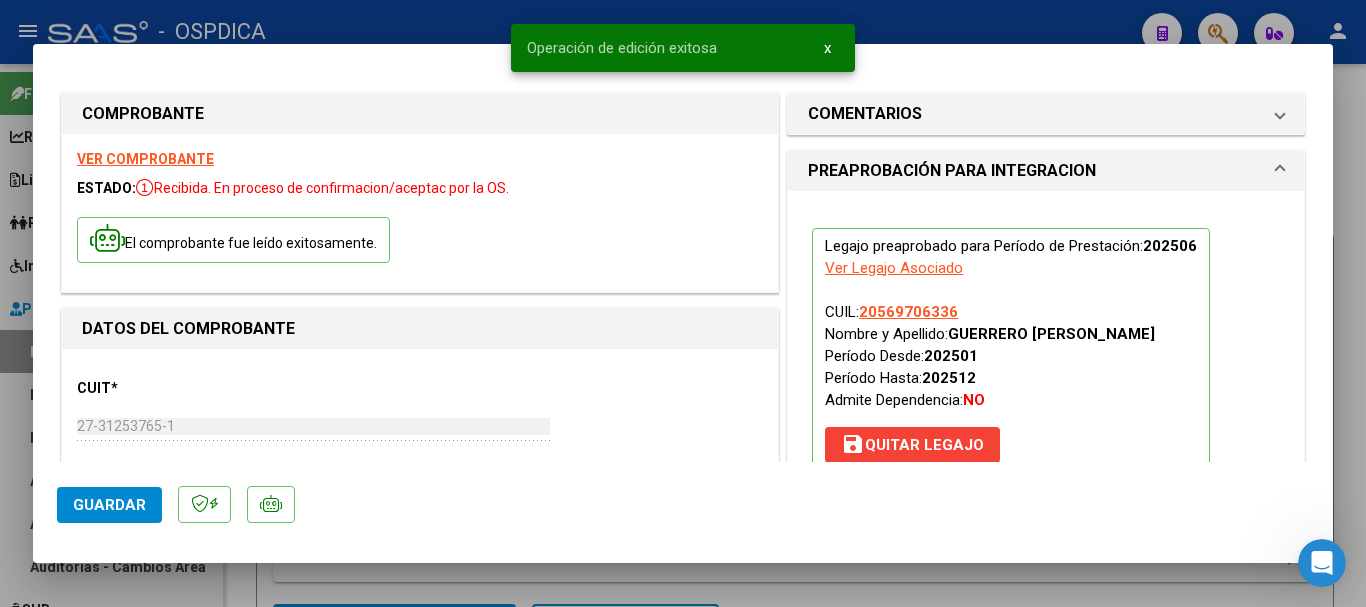 type 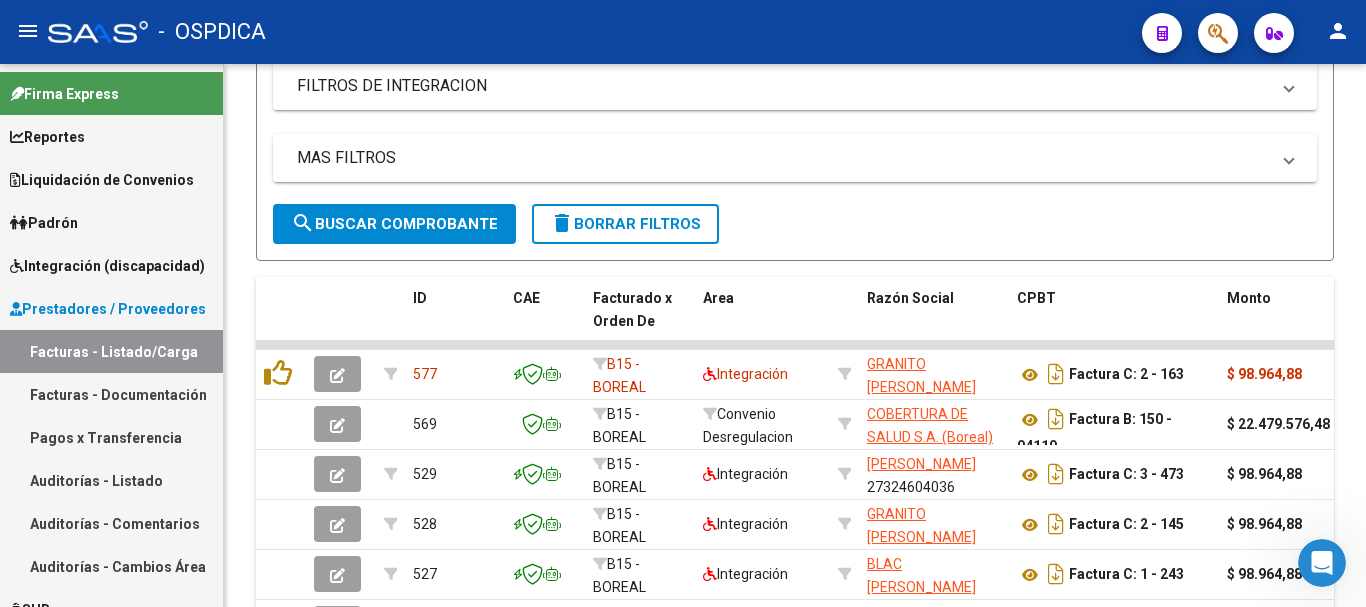 scroll, scrollTop: 0, scrollLeft: 0, axis: both 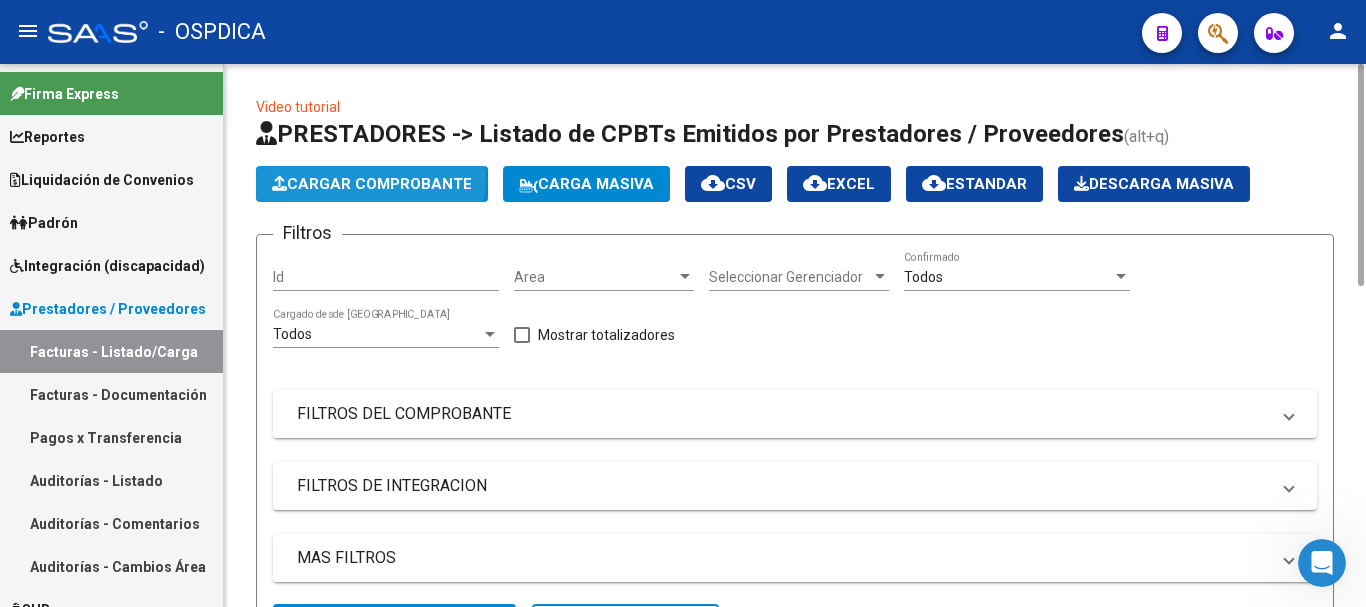 click on "Cargar Comprobante" 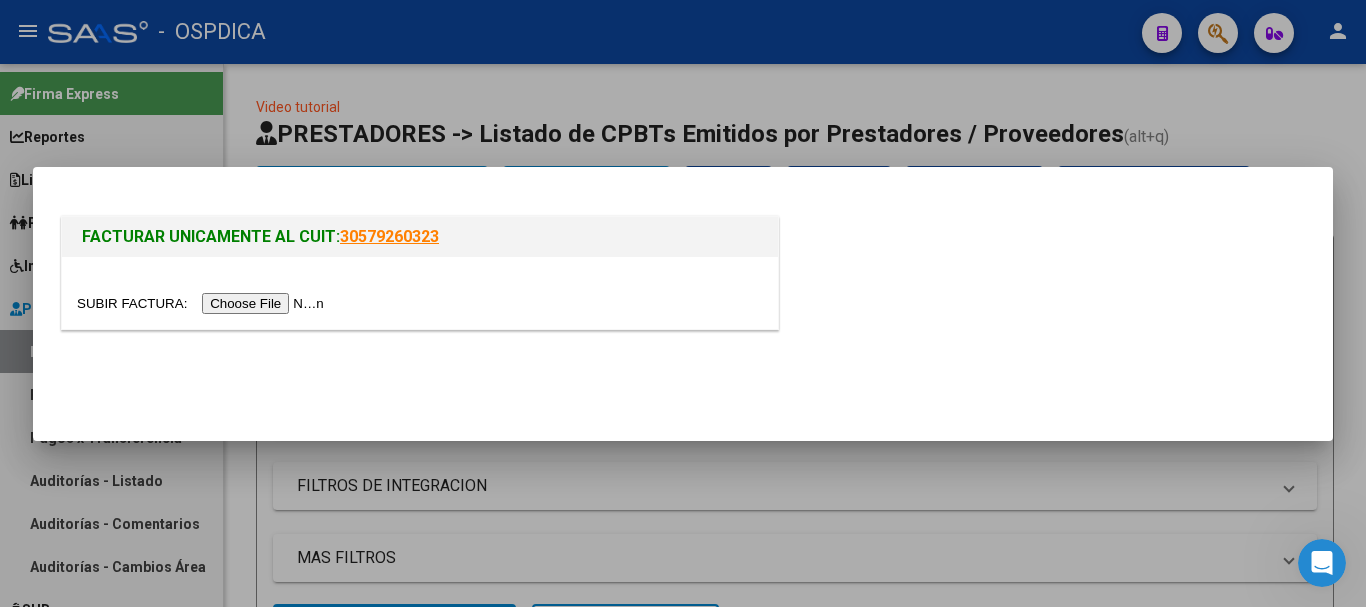 click at bounding box center (420, 293) 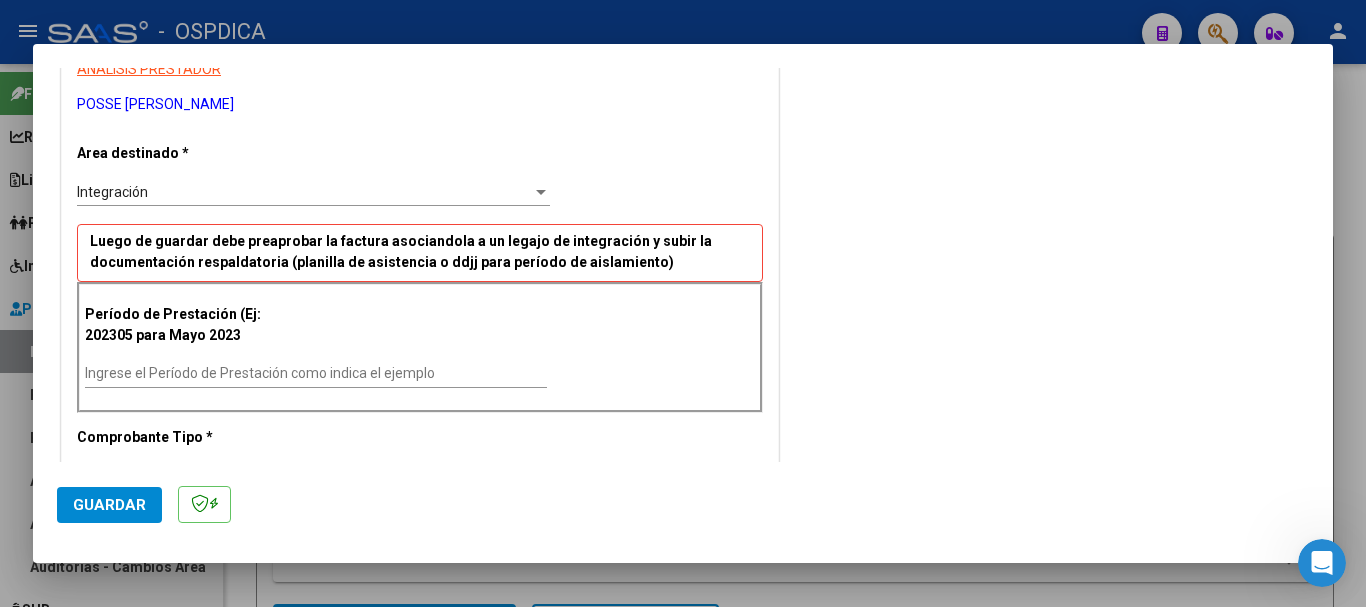 scroll, scrollTop: 400, scrollLeft: 0, axis: vertical 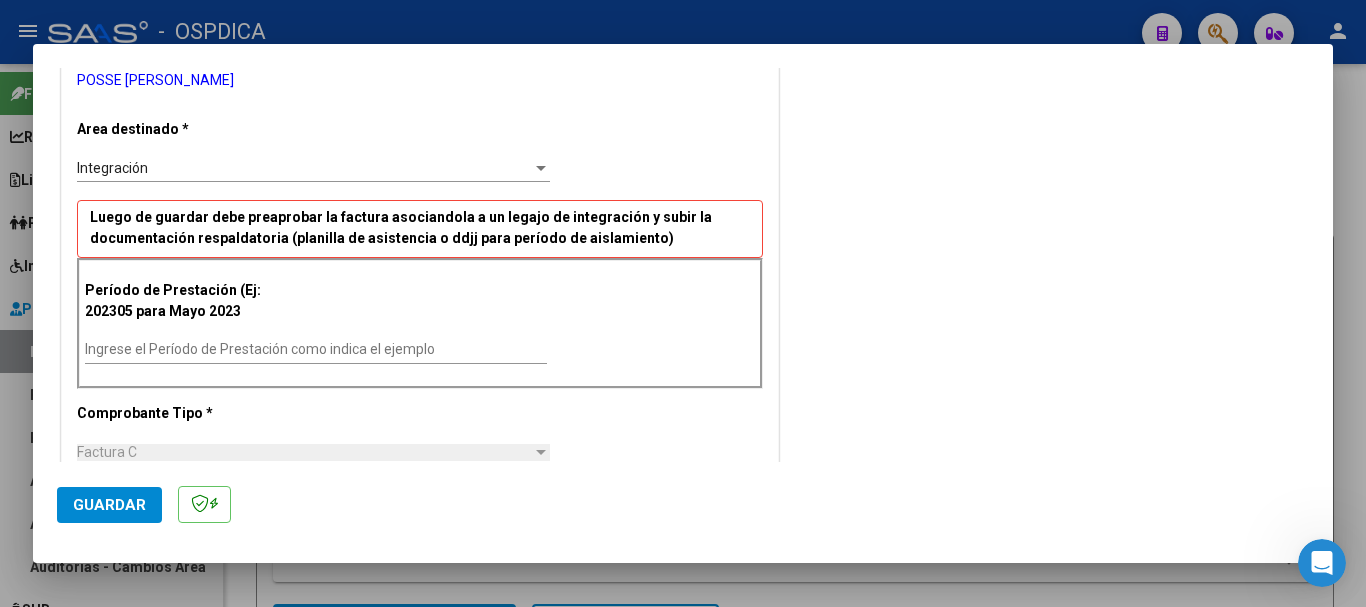 click on "Ingrese el Período de Prestación como indica el ejemplo" at bounding box center [316, 349] 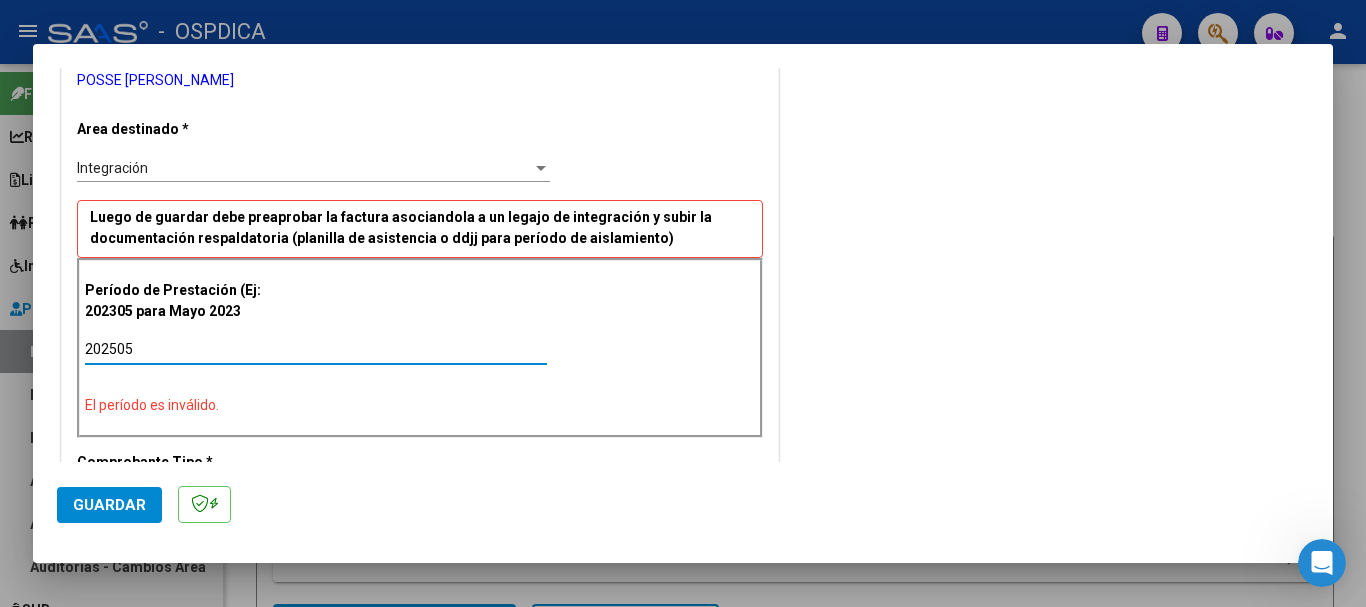 type on "202505" 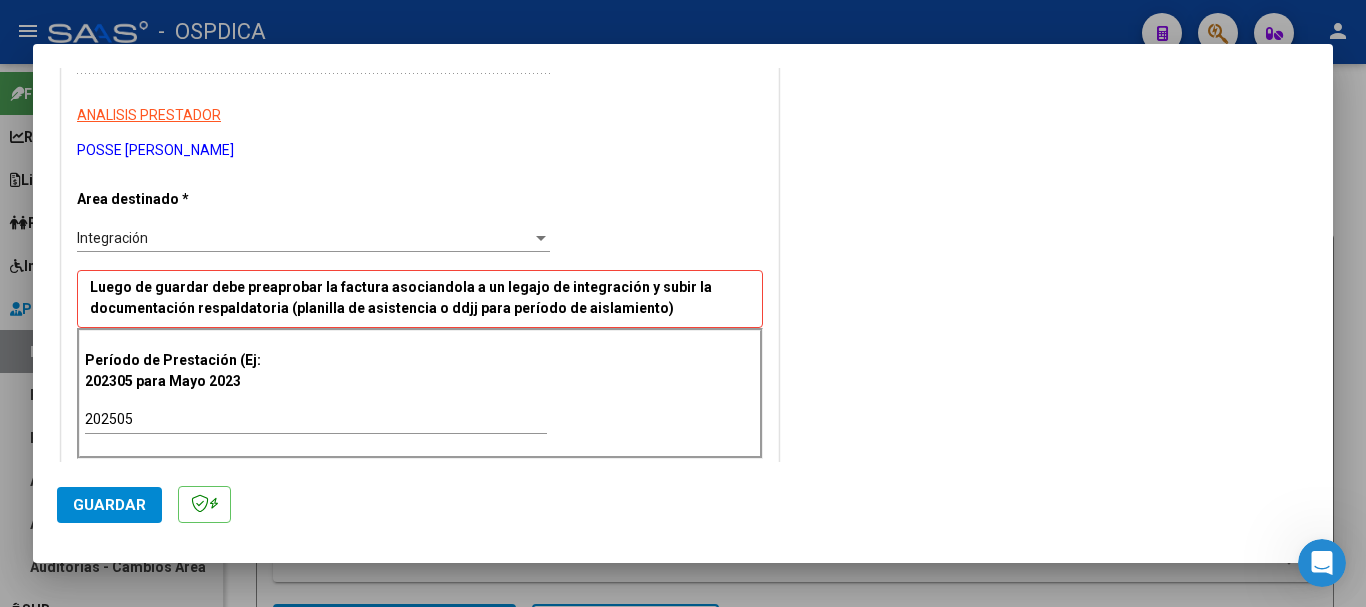 scroll, scrollTop: 263, scrollLeft: 0, axis: vertical 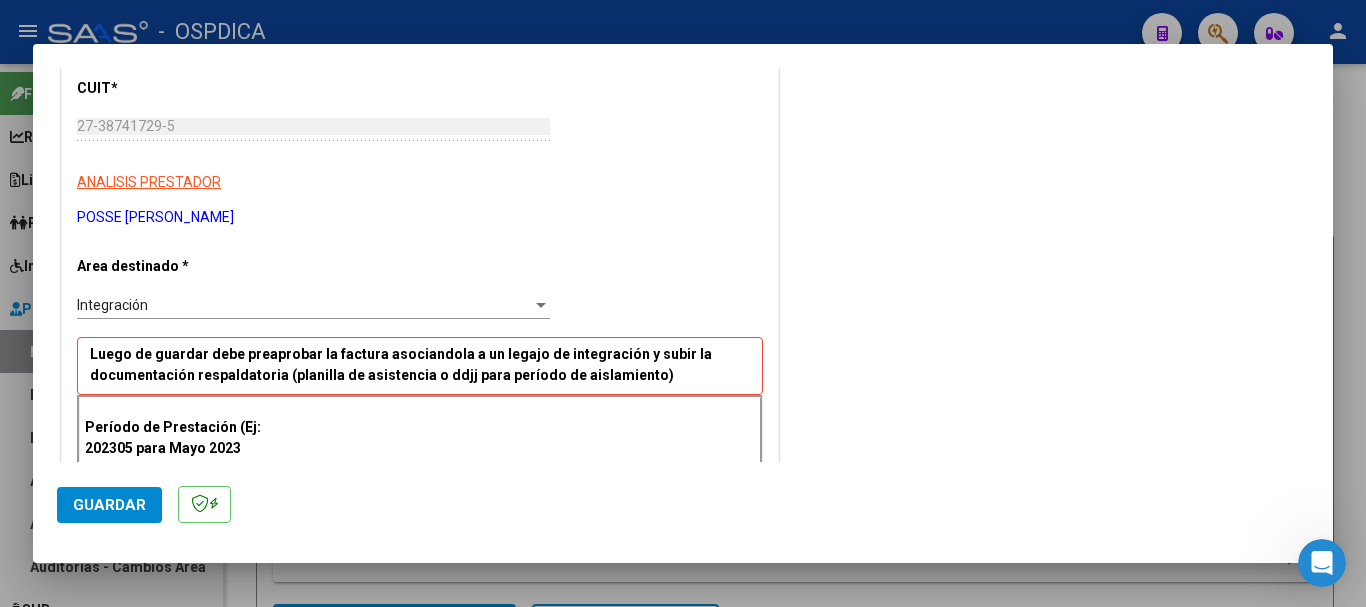 click on "Guardar" 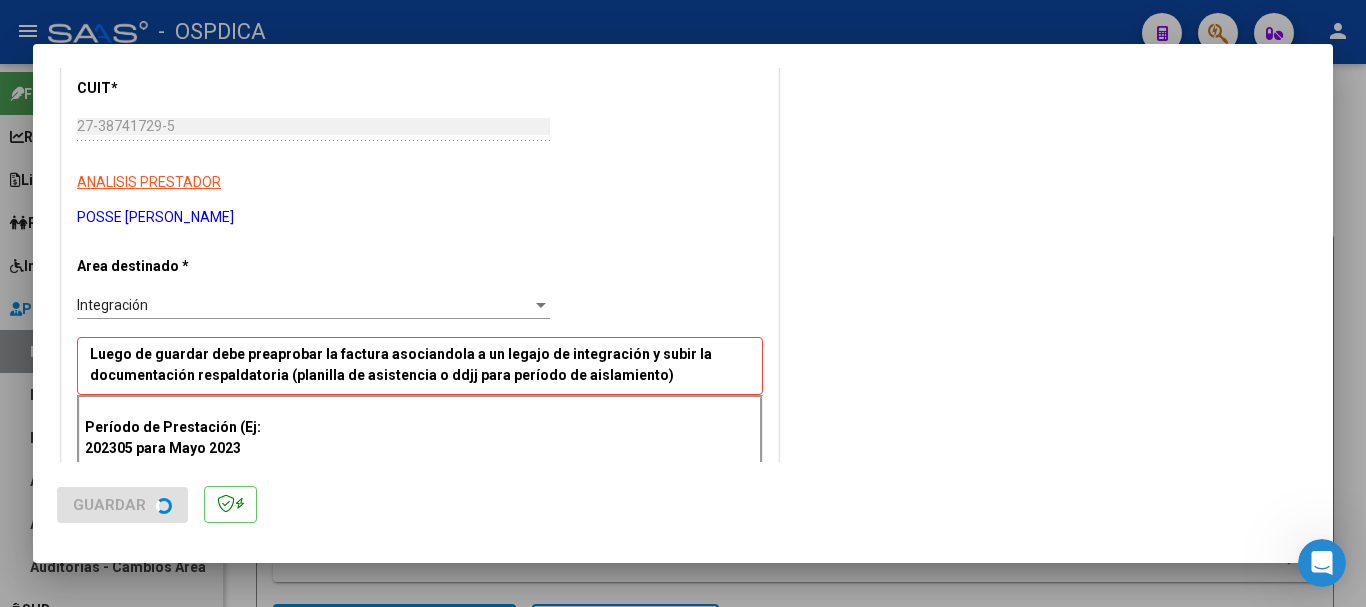 scroll, scrollTop: 0, scrollLeft: 0, axis: both 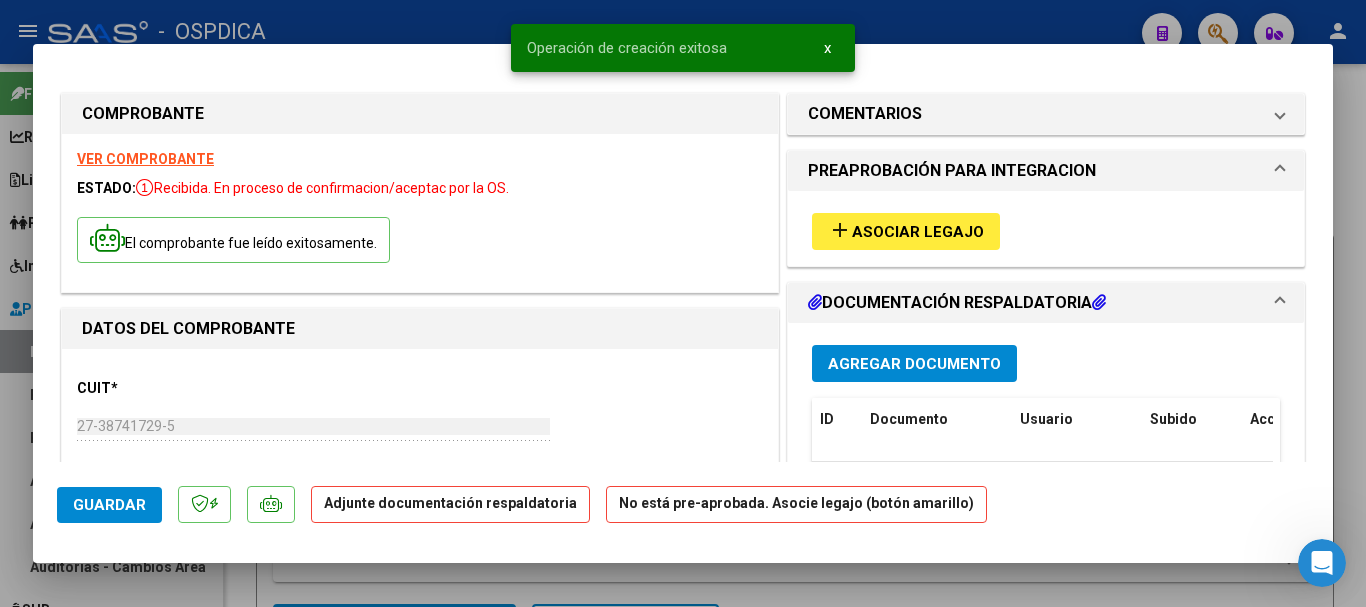 click on "Asociar Legajo" at bounding box center [918, 232] 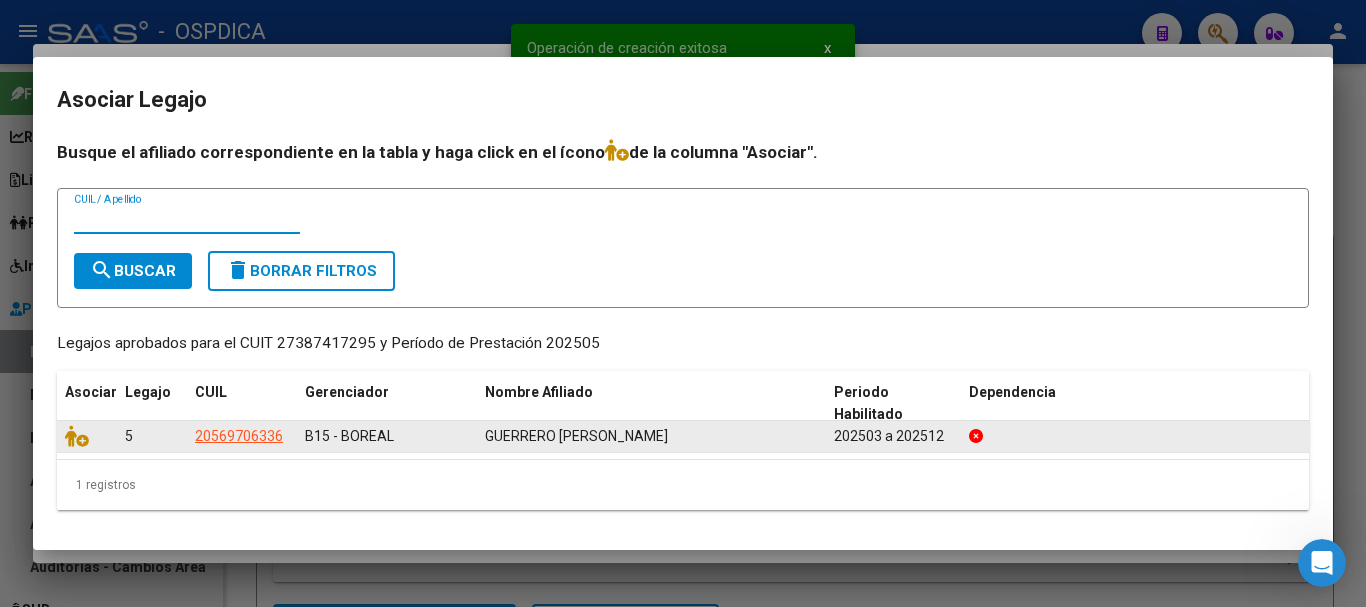 click 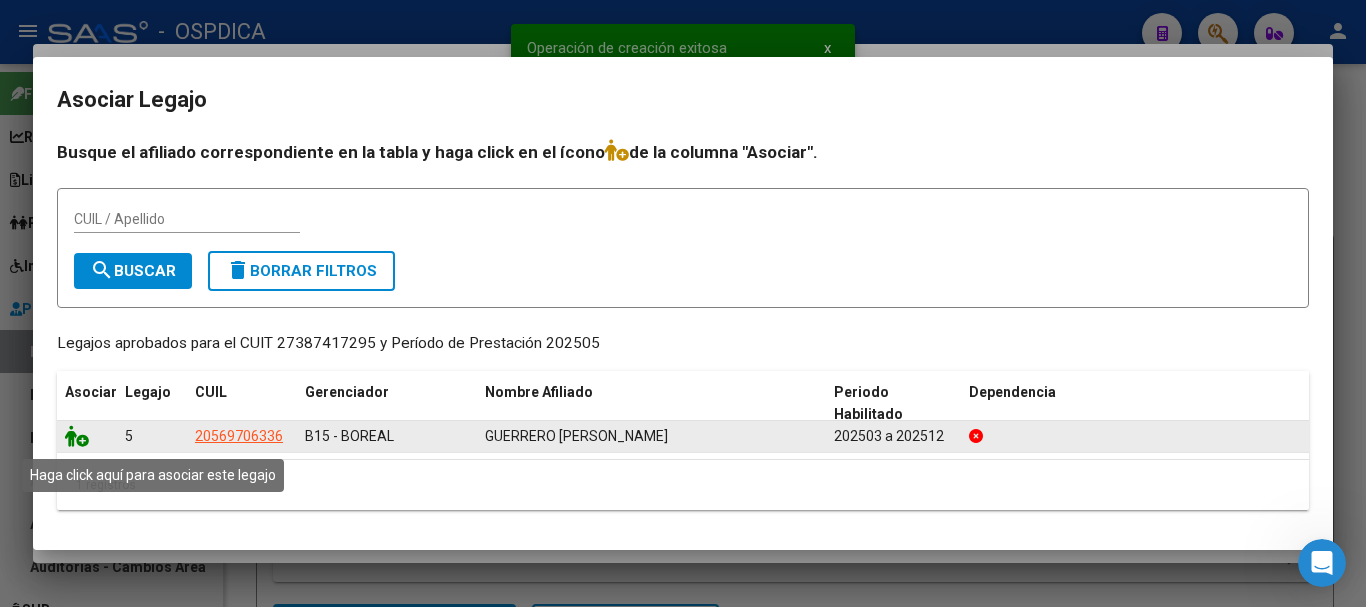 click 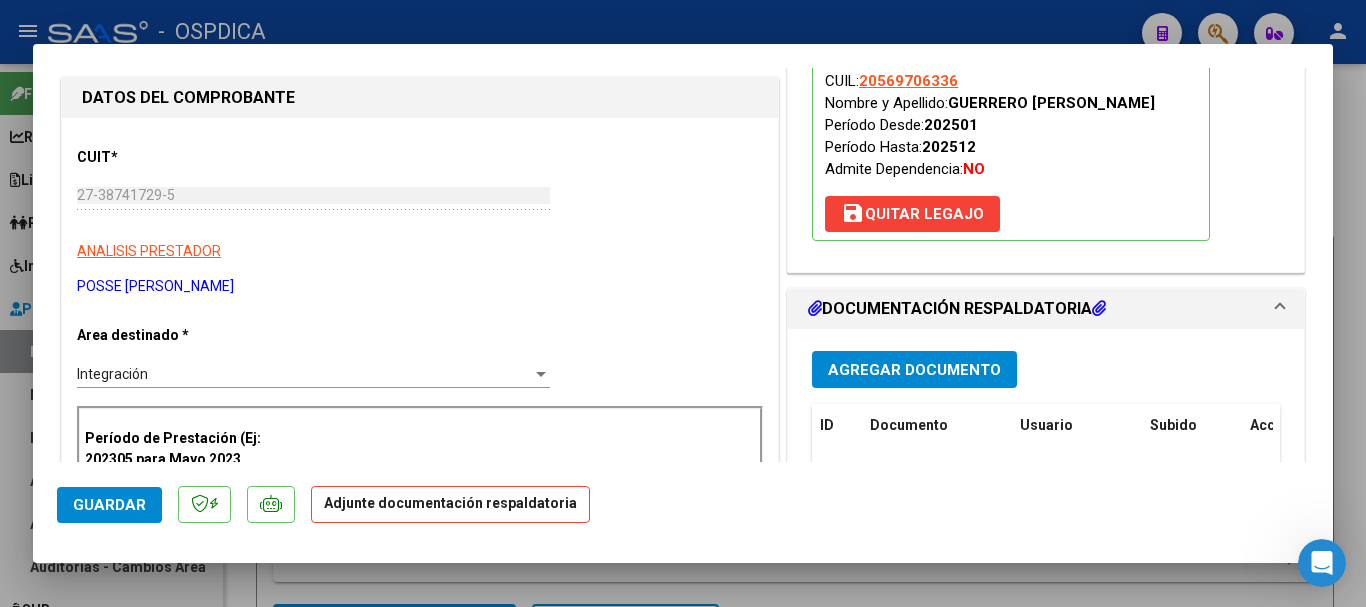 scroll, scrollTop: 500, scrollLeft: 0, axis: vertical 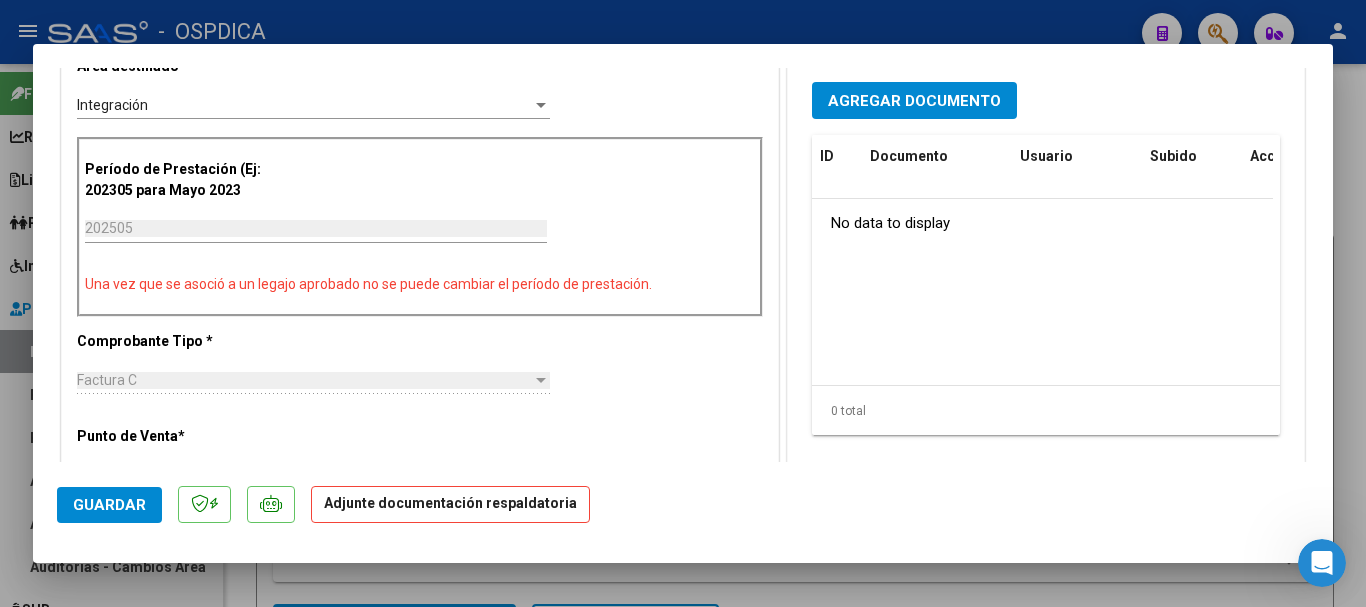 click on "Agregar Documento ID Documento Usuario Subido Acción No data to display  0 total   1" at bounding box center (1046, 274) 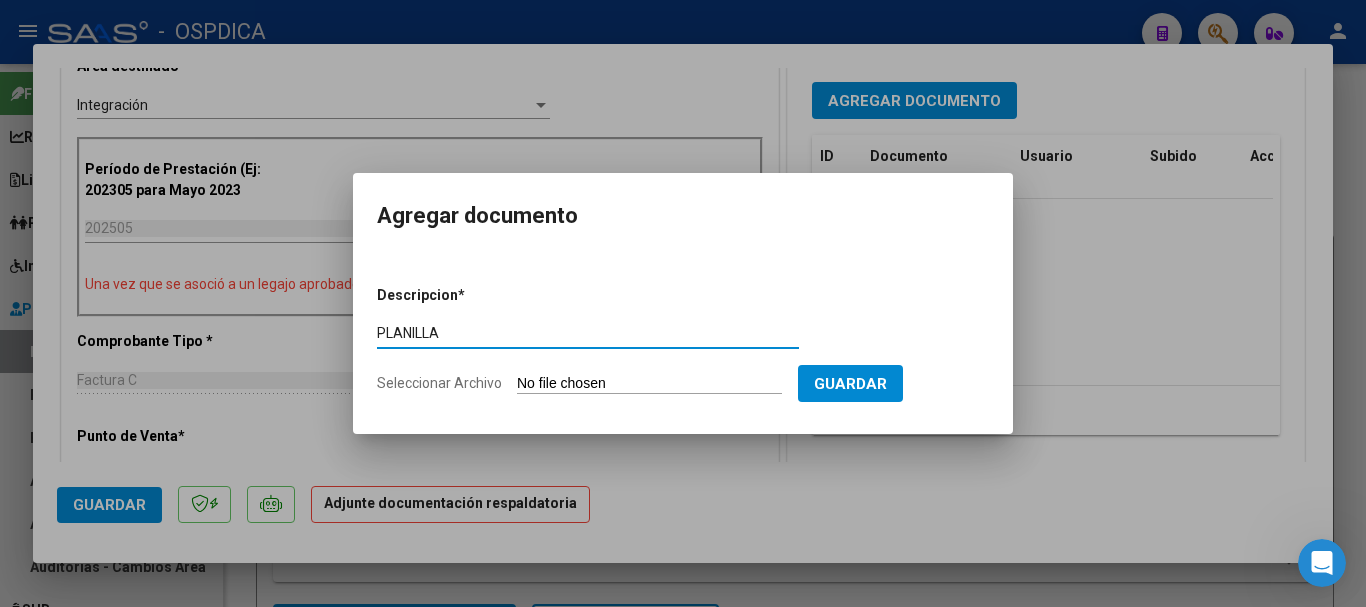 type on "PLANILLA" 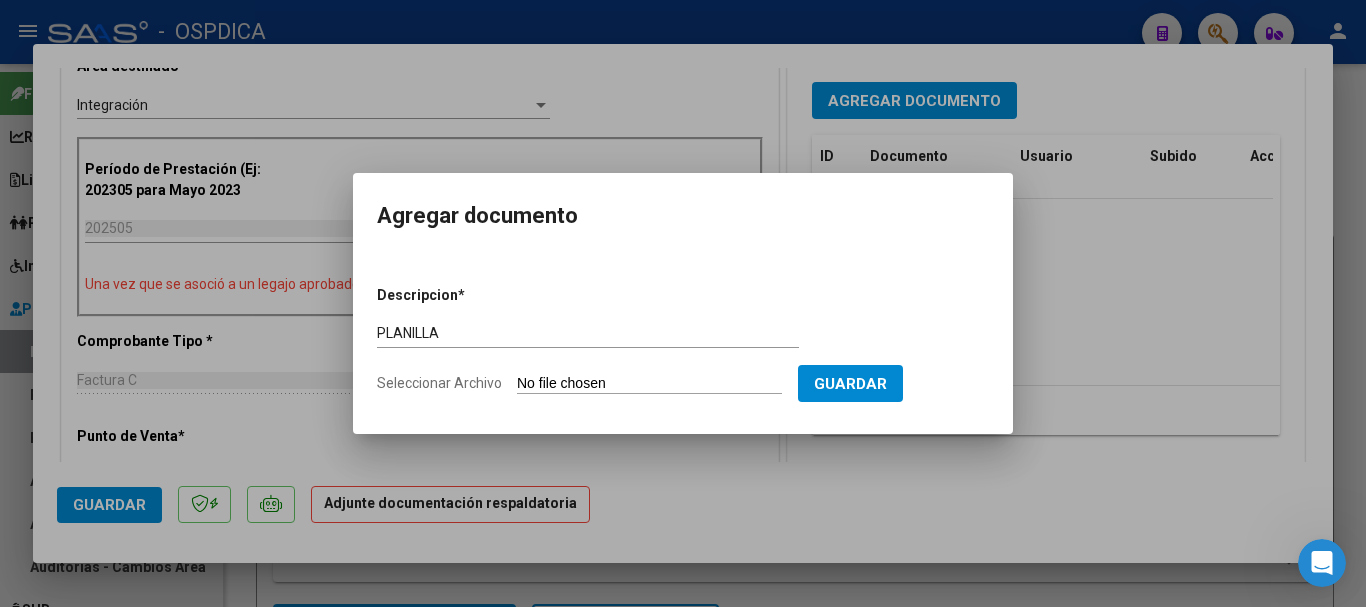 type on "C:\fakepath\27387417295_202506_11_1_53_0.pdf" 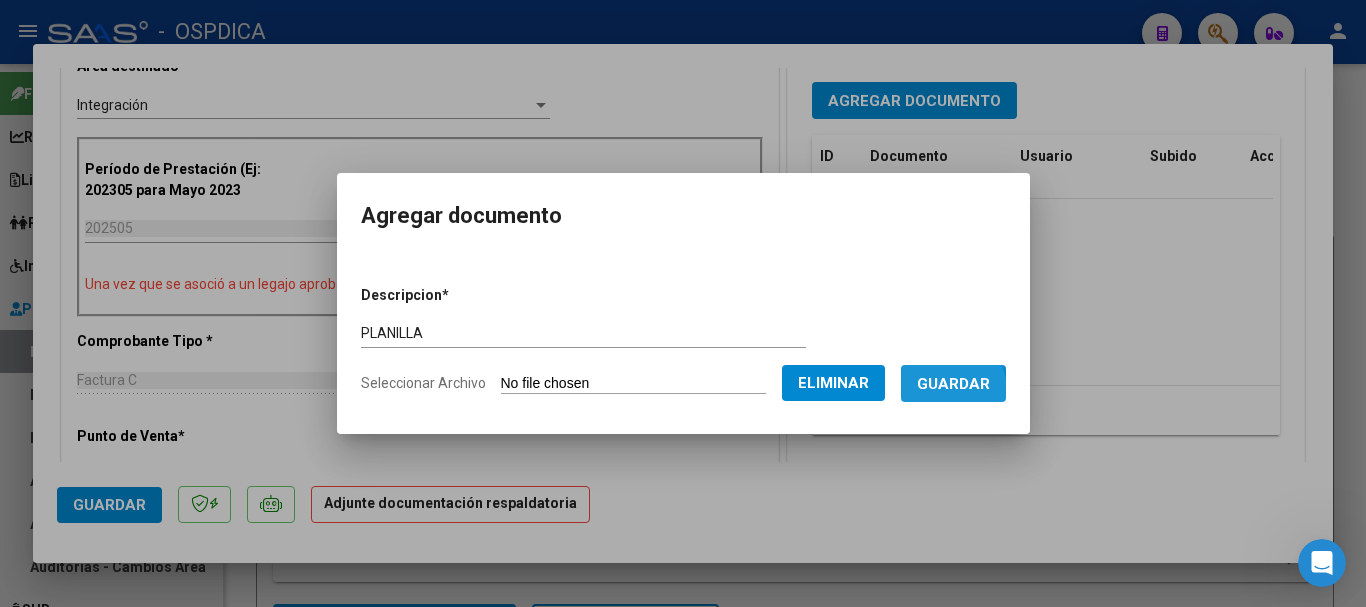 click on "Guardar" at bounding box center [953, 384] 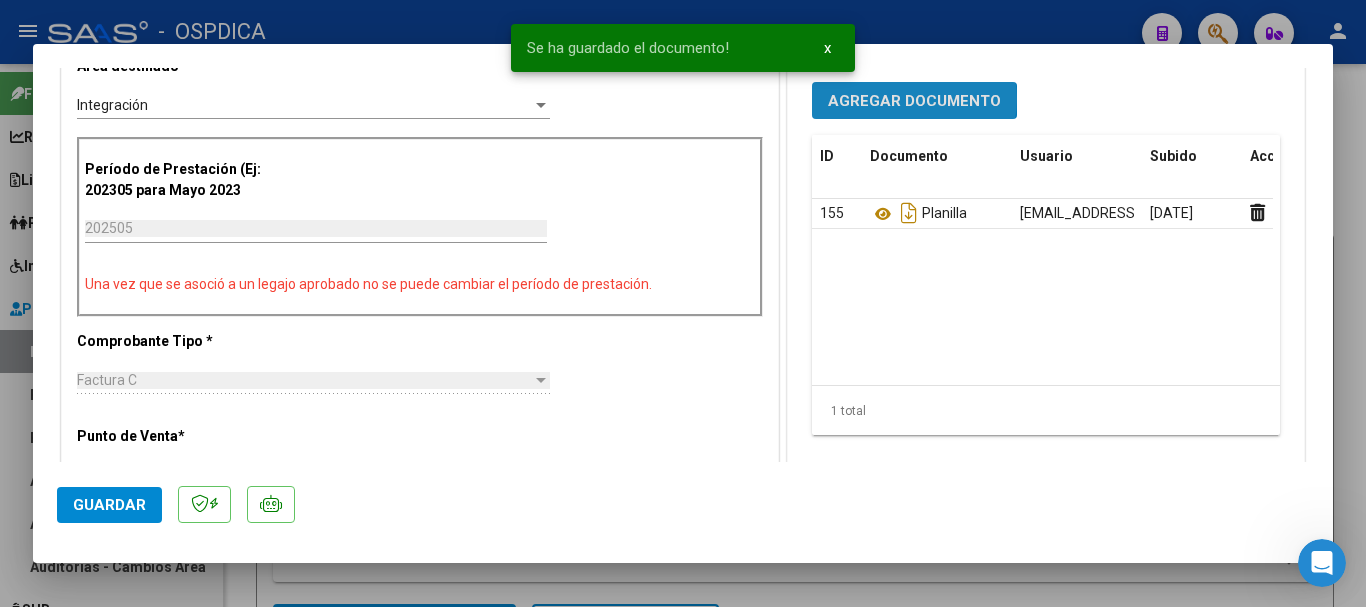 click on "Agregar Documento" at bounding box center [914, 101] 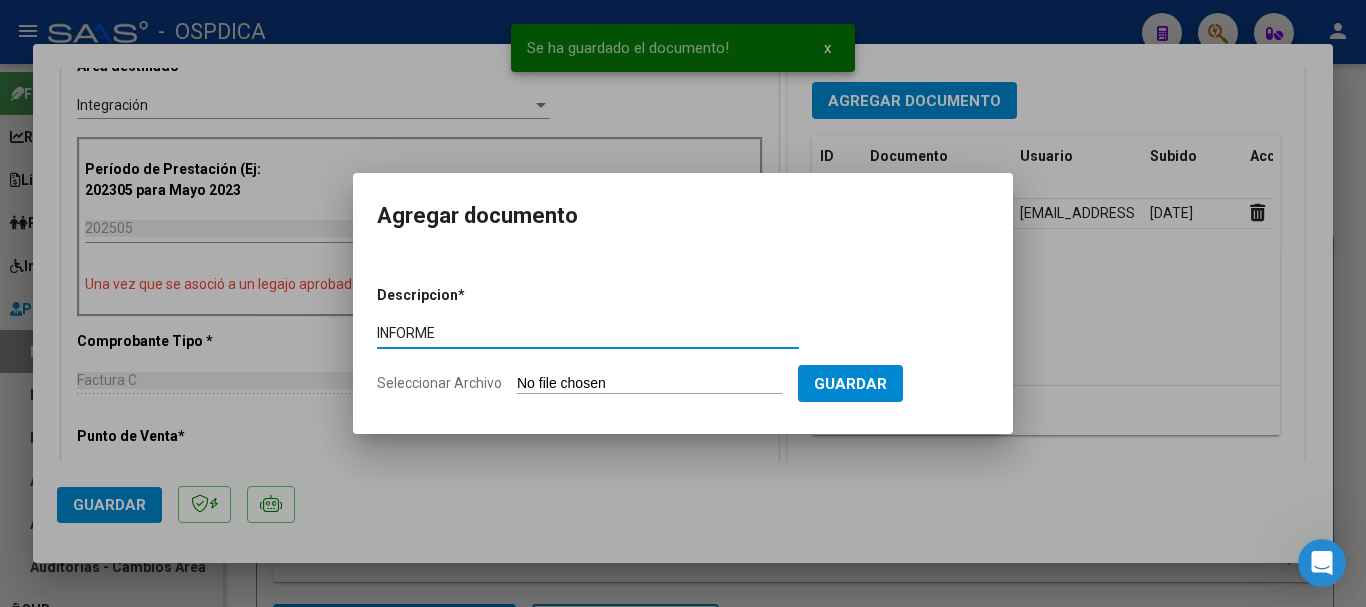 type on "INFORME" 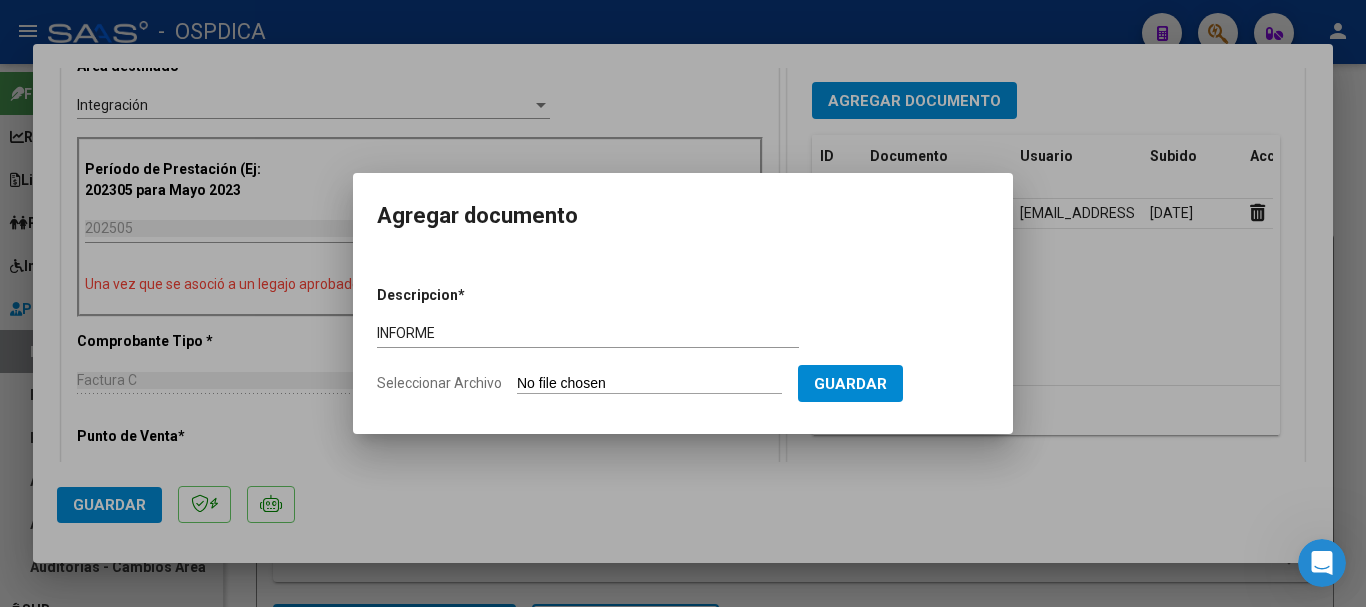 type on "C:\fakepath\27387417295_11_1_53_Informe de evolucion semestral_4.pdf" 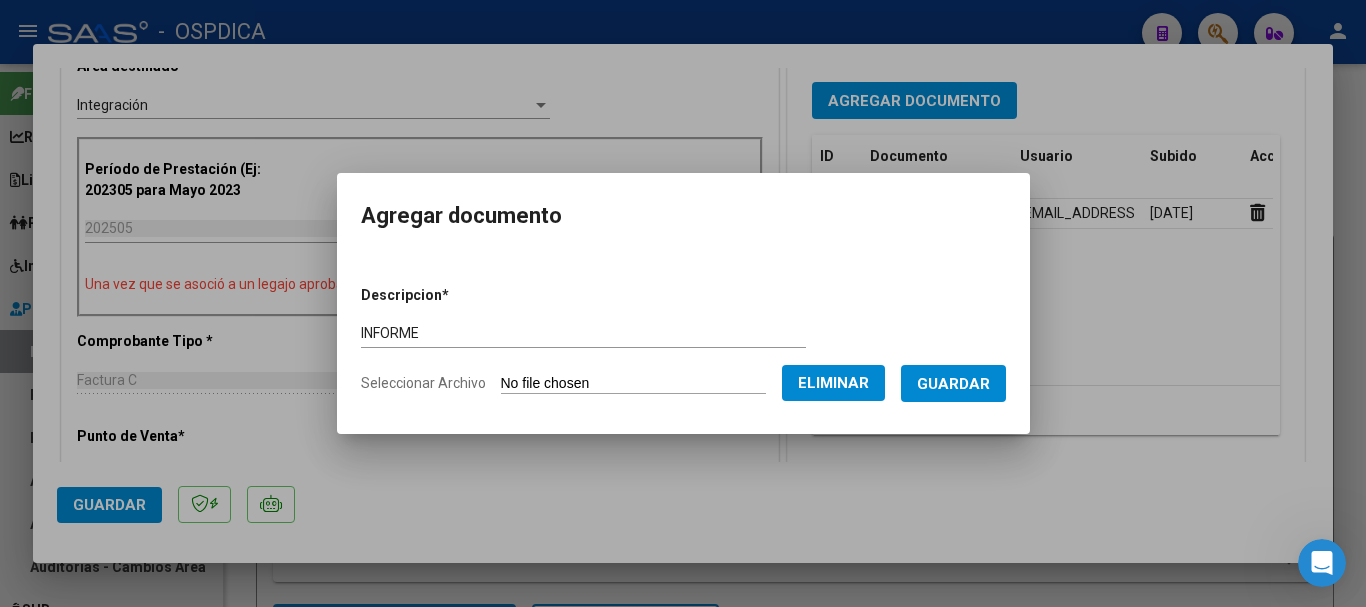 click on "Guardar" at bounding box center [953, 384] 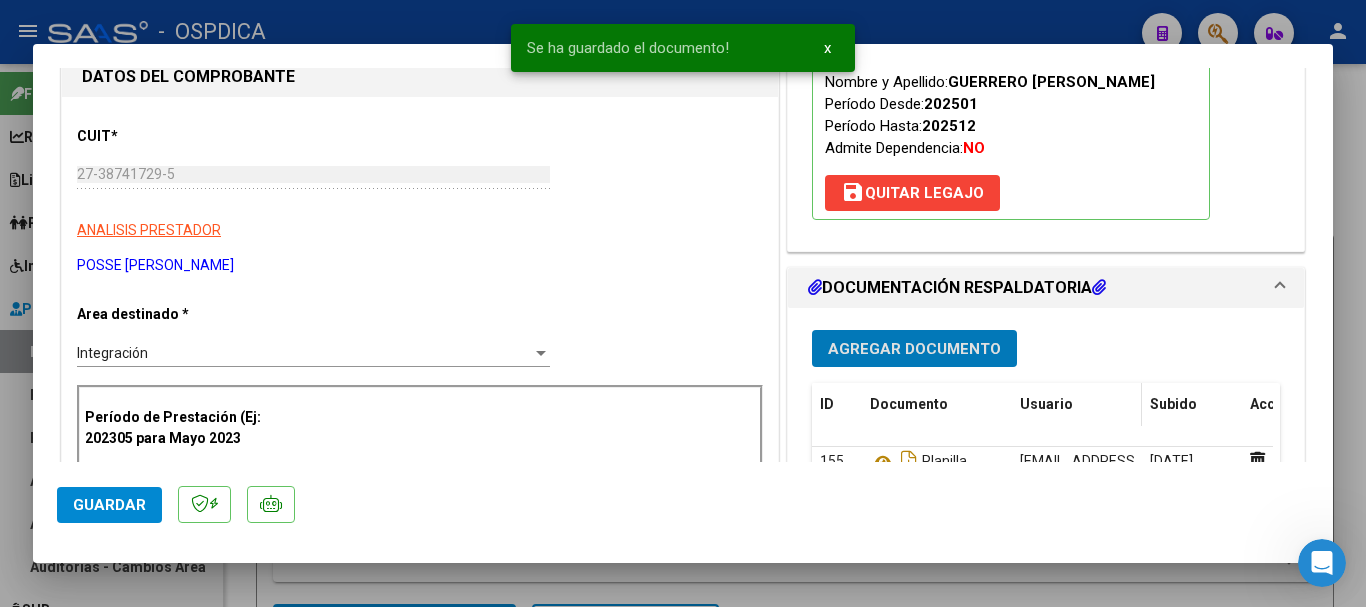 scroll, scrollTop: 200, scrollLeft: 0, axis: vertical 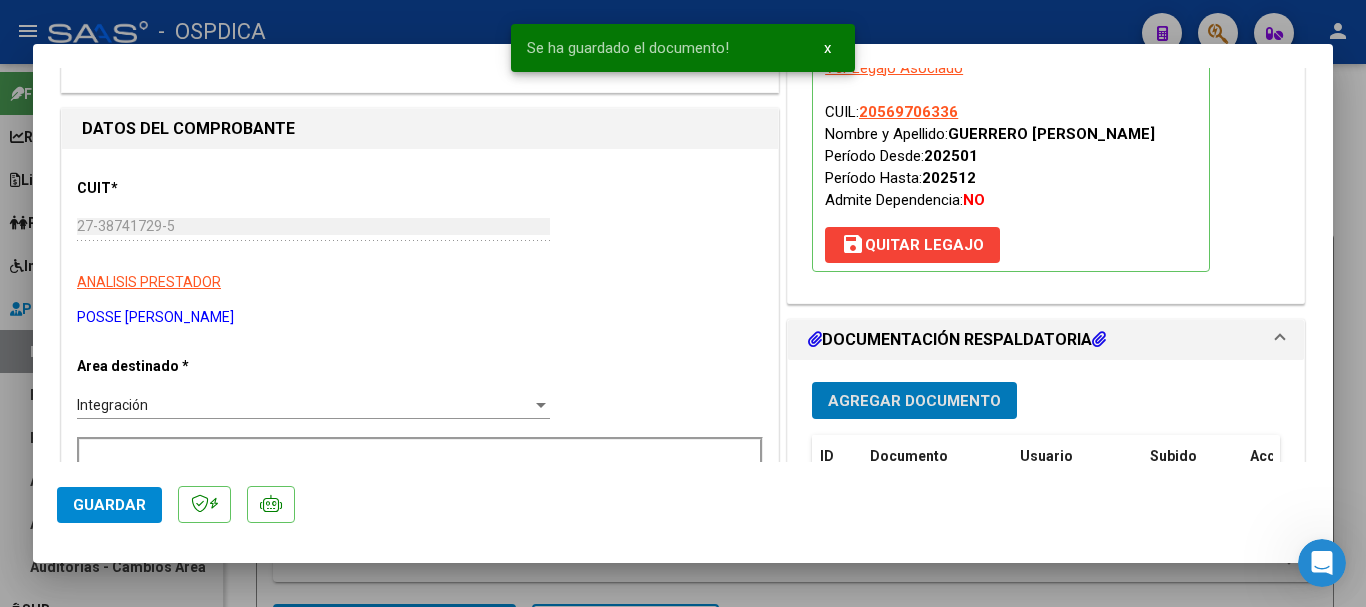 click on "Guardar" 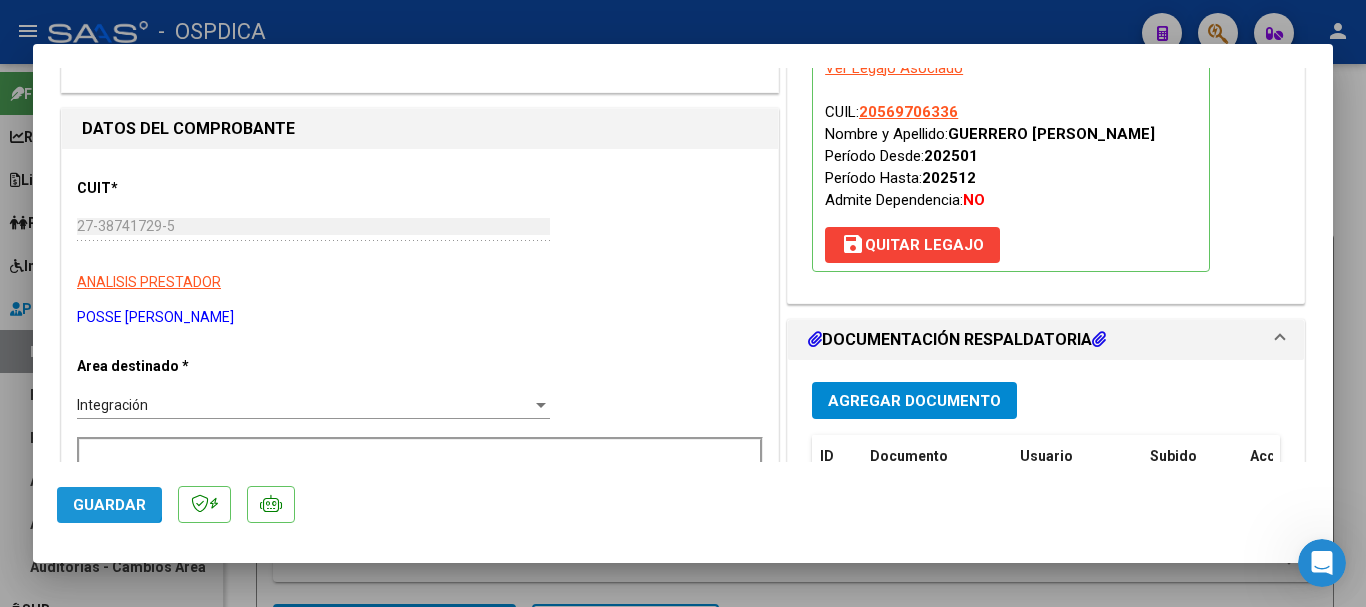 click on "Guardar" 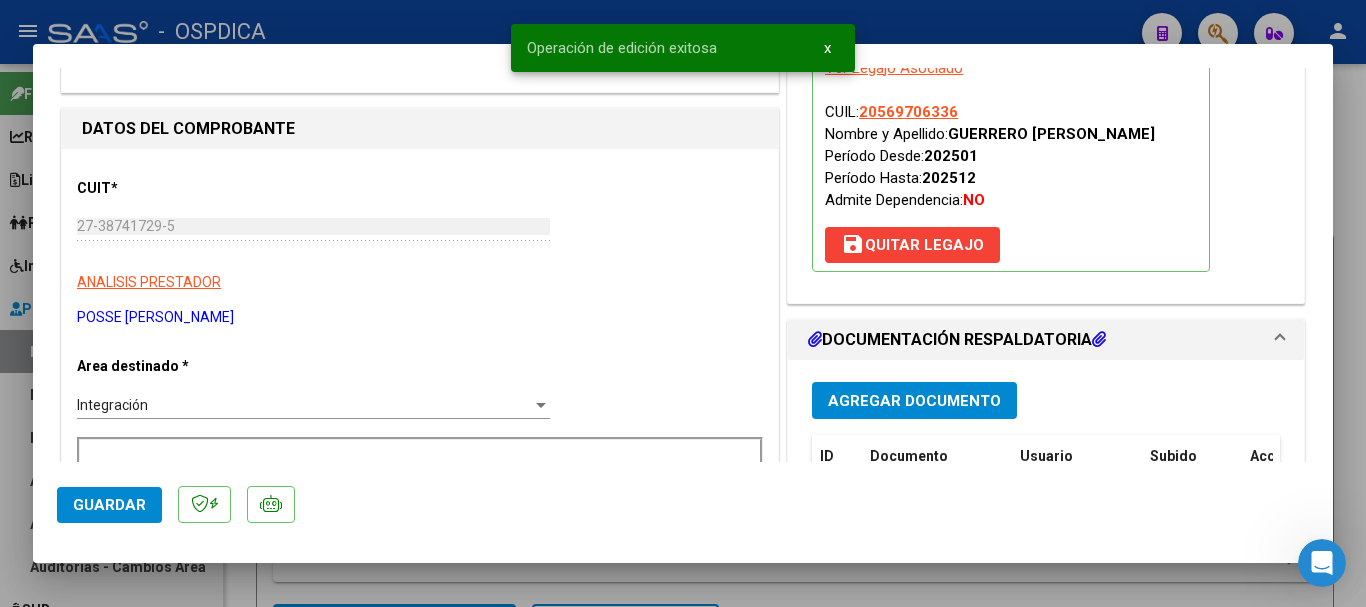 type 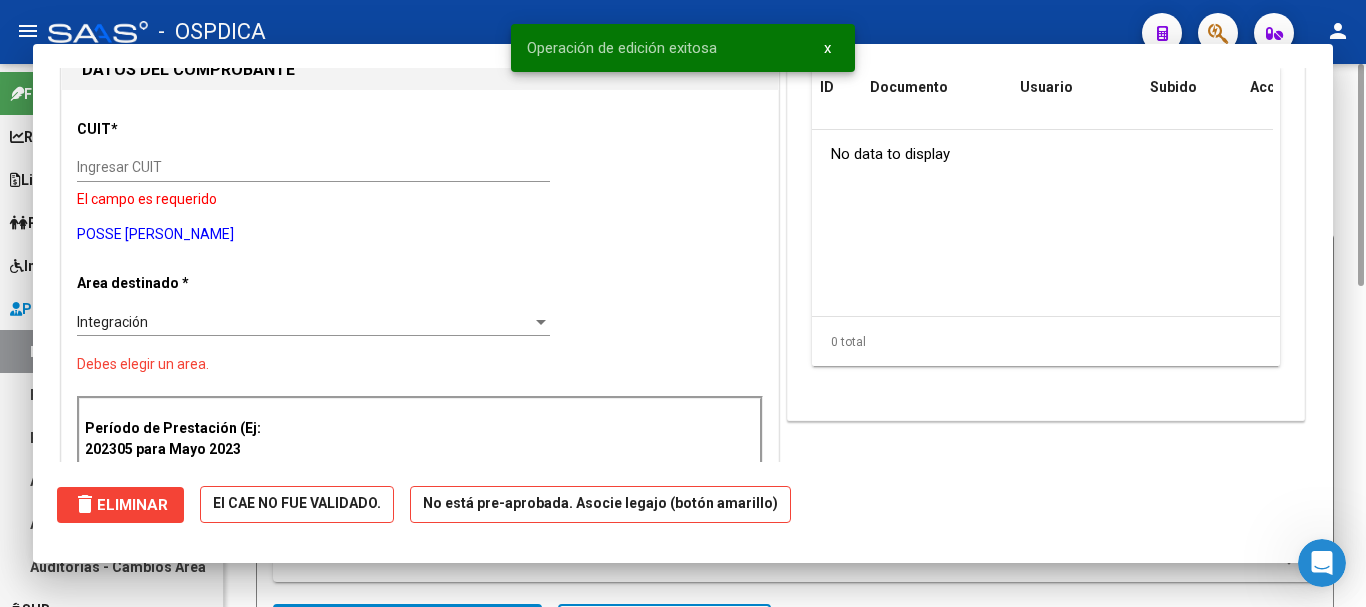 scroll, scrollTop: 0, scrollLeft: 0, axis: both 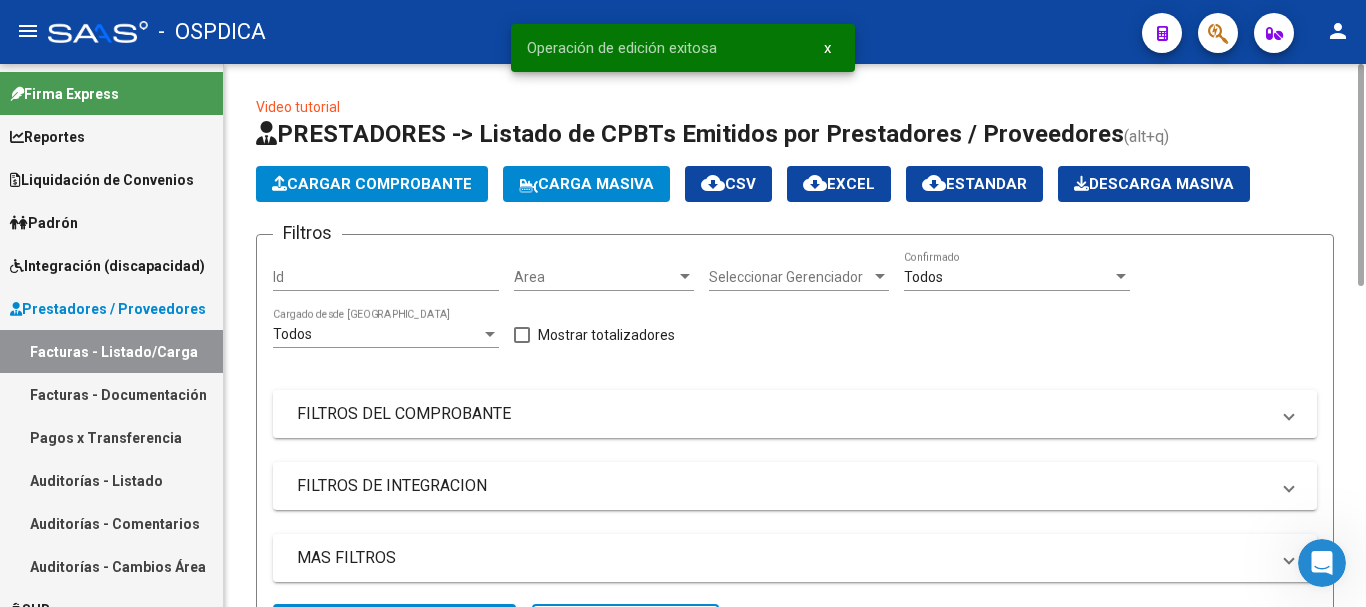 click on "Video tutorial   PRESTADORES -> Listado de CPBTs Emitidos por Prestadores / Proveedores (alt+q)   Cargar Comprobante
Carga Masiva  cloud_download  CSV  cloud_download  EXCEL  cloud_download  Estandar   Descarga Masiva
Filtros Id Area Area Seleccionar Gerenciador Seleccionar Gerenciador Todos  Confirmado Todos  Cargado desde Masivo   Mostrar totalizadores   FILTROS DEL COMPROBANTE  Comprobante Tipo Comprobante Tipo Start date – Fec. Comprobante Desde / Hasta Días Emisión Desde(cant. días) Días Emisión Hasta(cant. días) CUIT / Razón Social Pto. Venta Nro. Comprobante Código SSS CAE Válido CAE Válido Todos  Cargado Módulo Hosp. Todos  Tiene facturacion Apócrifa Hospital Refes  FILTROS DE INTEGRACION  Período De Prestación Campos del Archivo de Rendición Devuelto x SSS (dr_envio) Todos  Rendido x SSS (dr_envio) Tipo de Registro Tipo de Registro Período Presentación Período [PERSON_NAME] del Legajo Asociado (preaprobación) Afiliado Legajo (cuil/nombre) Todos   MAS FILTROS  – 5" 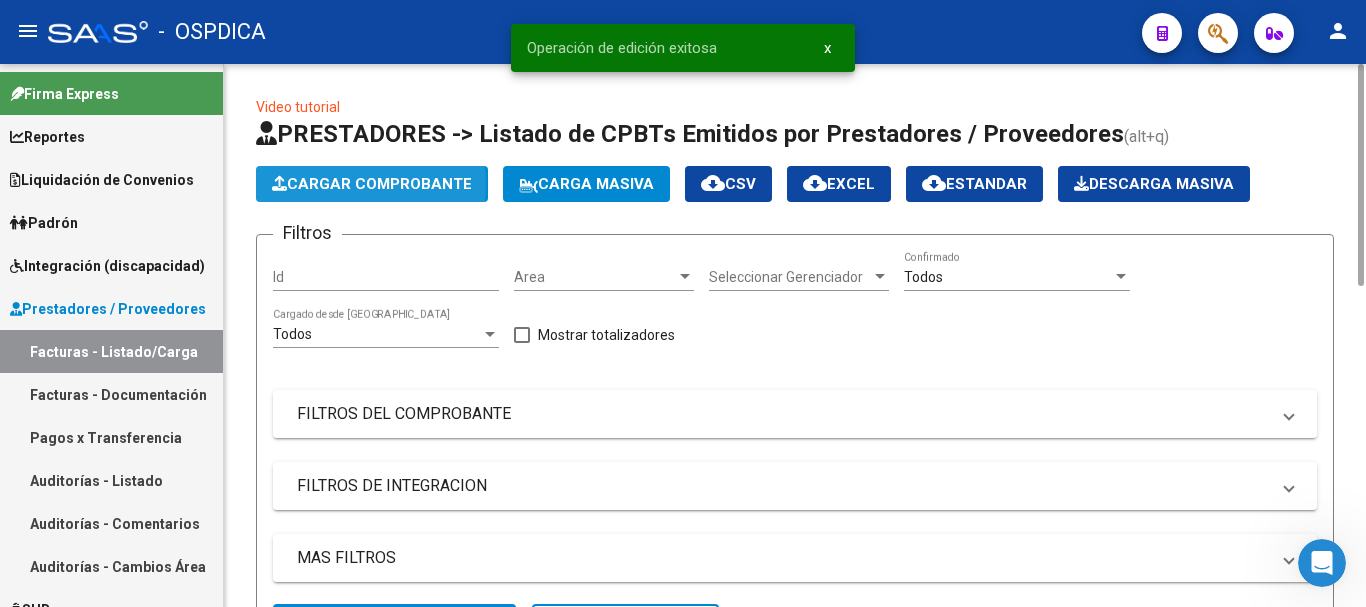 click on "Cargar Comprobante" 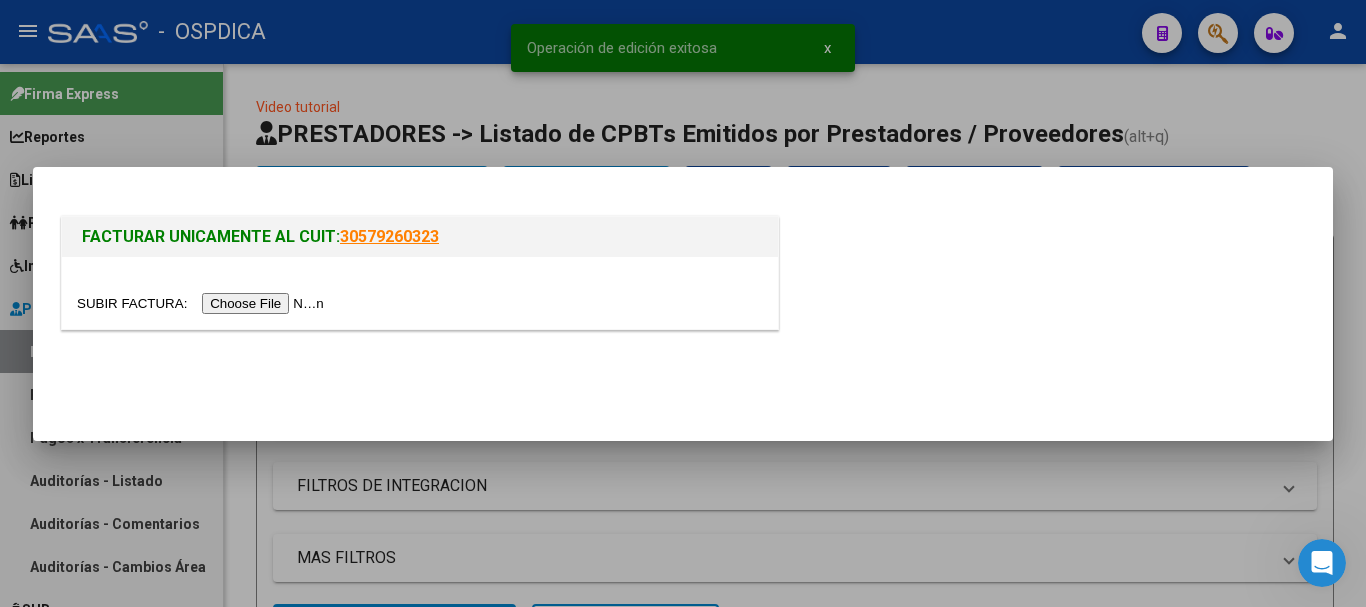 click at bounding box center (203, 303) 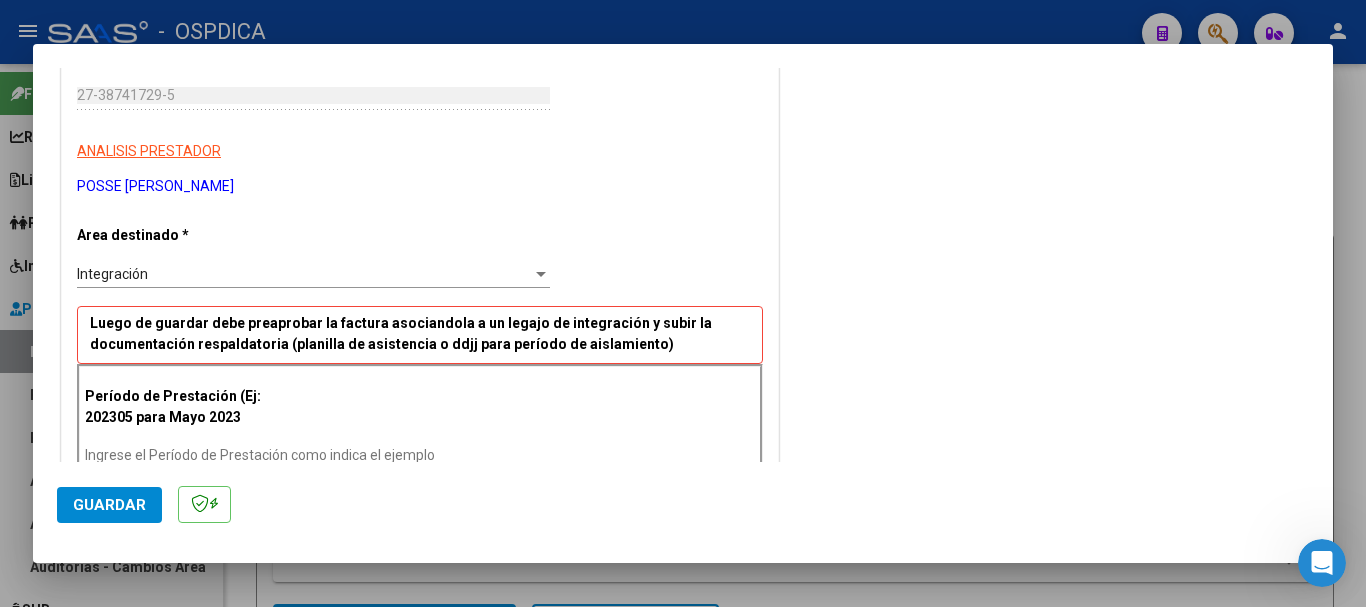 scroll, scrollTop: 300, scrollLeft: 0, axis: vertical 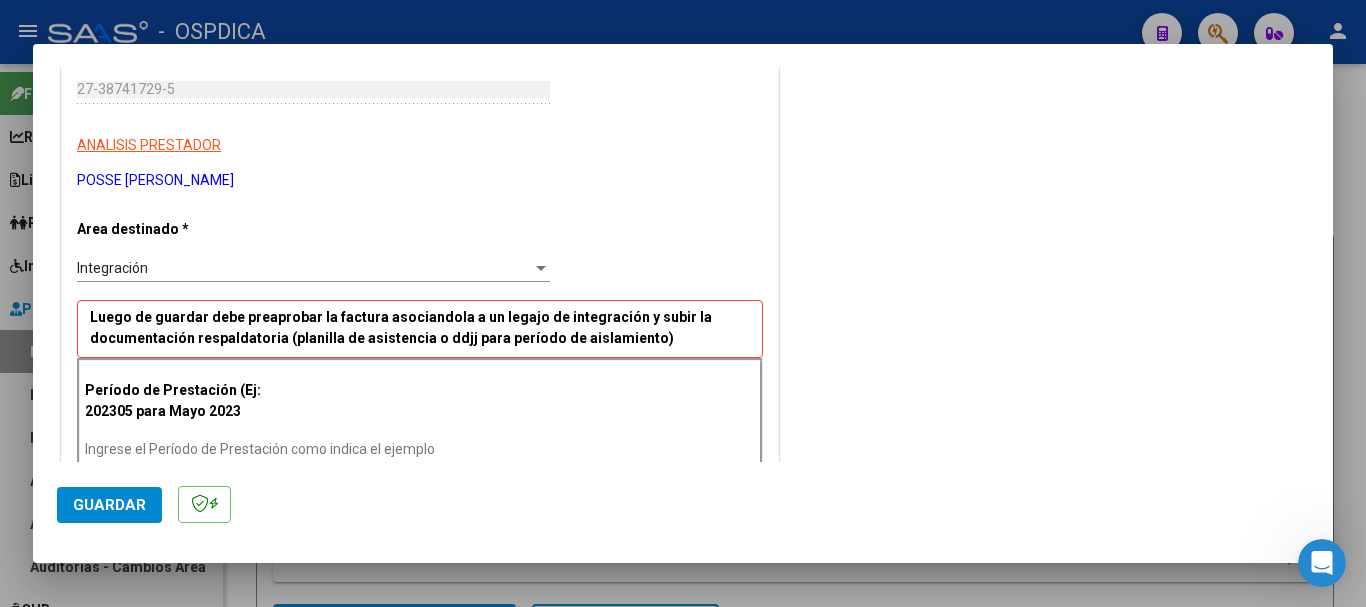 click on "Integración" at bounding box center (304, 268) 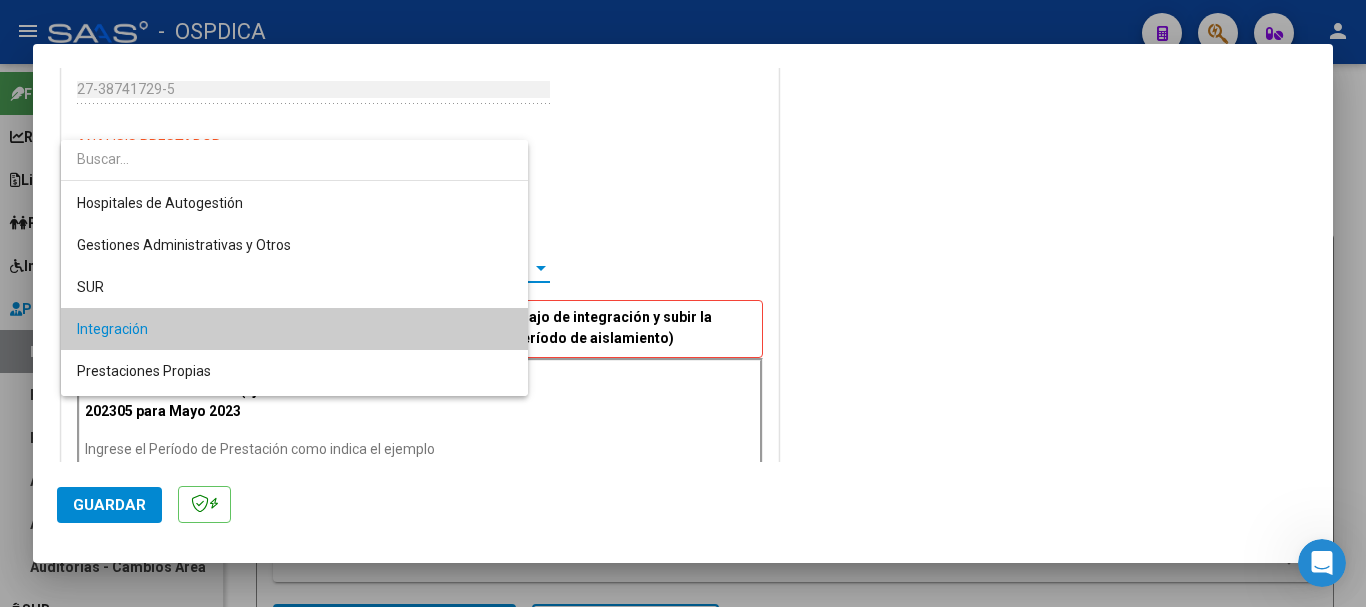 scroll, scrollTop: 61, scrollLeft: 0, axis: vertical 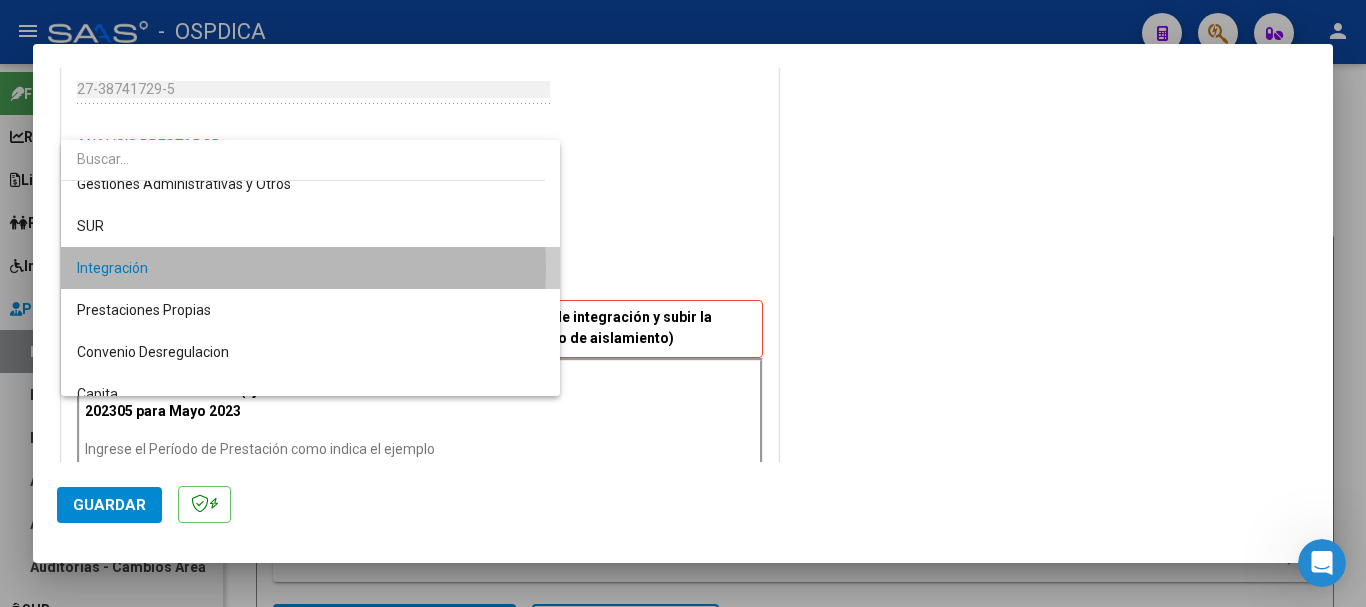 click on "Integración" at bounding box center (310, 268) 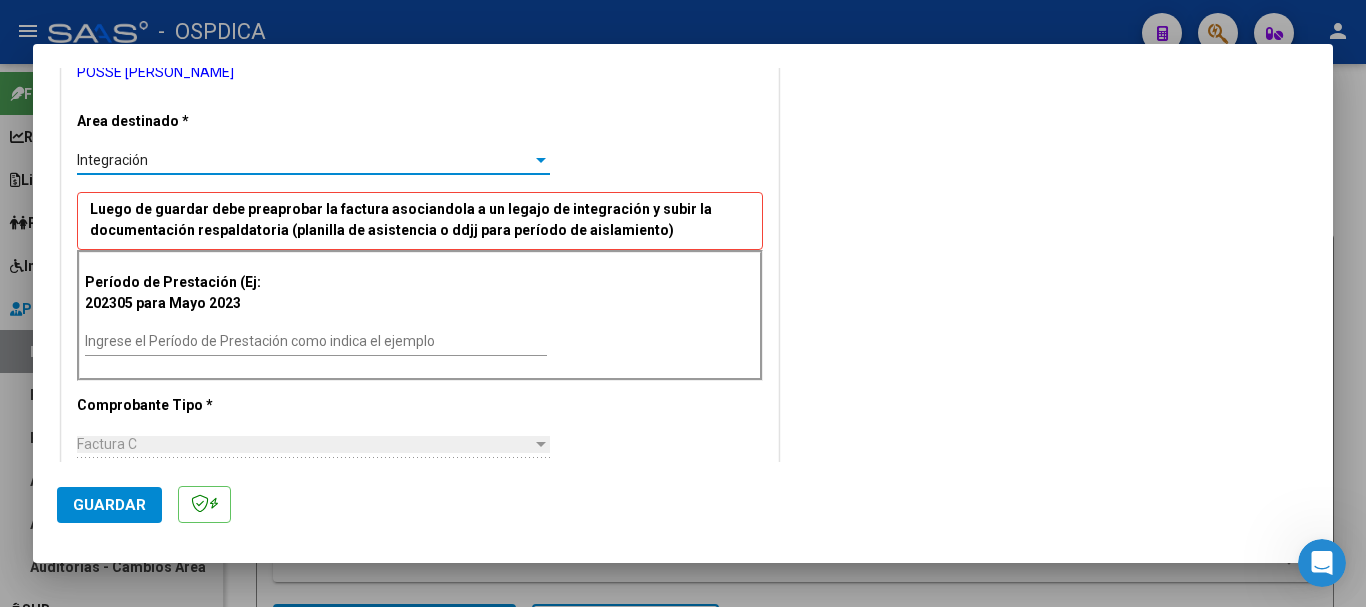 scroll, scrollTop: 500, scrollLeft: 0, axis: vertical 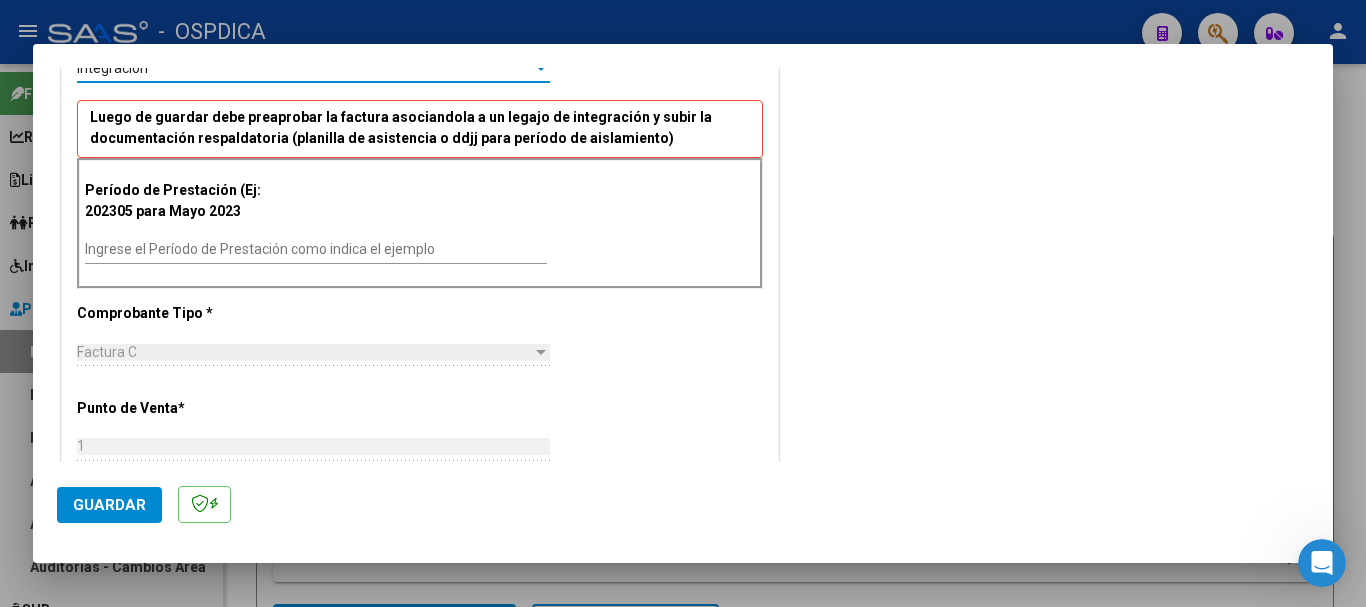 click on "Ingrese el Período de Prestación como indica el ejemplo" at bounding box center (316, 249) 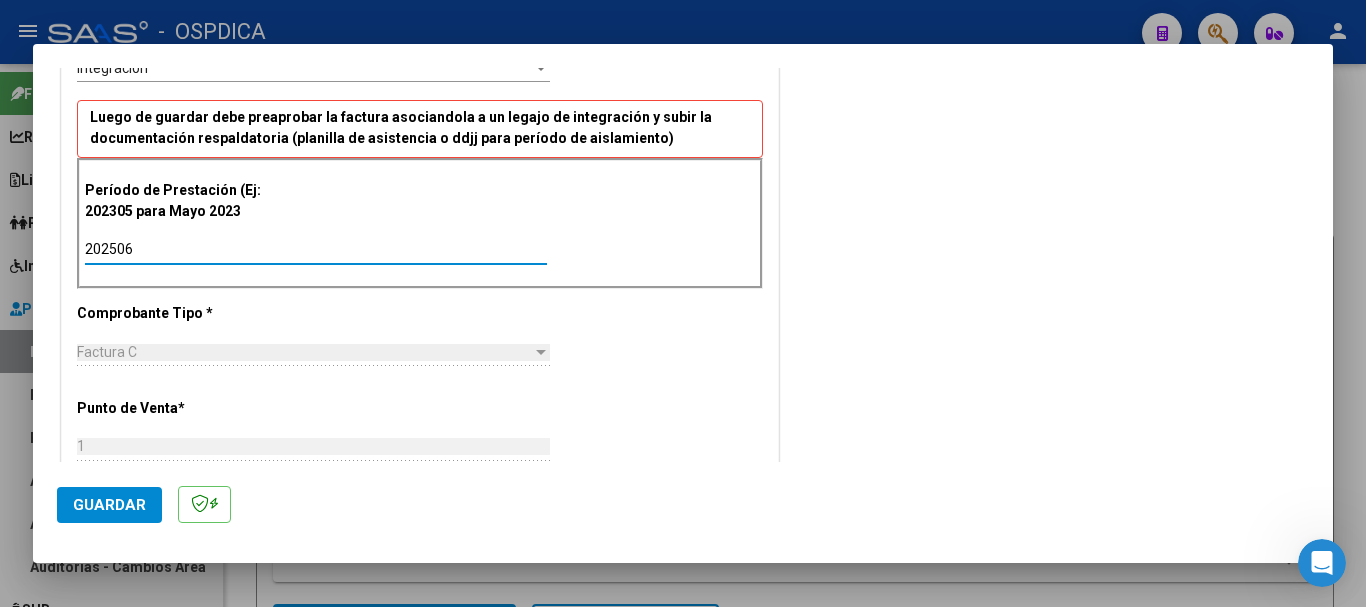 type on "202506" 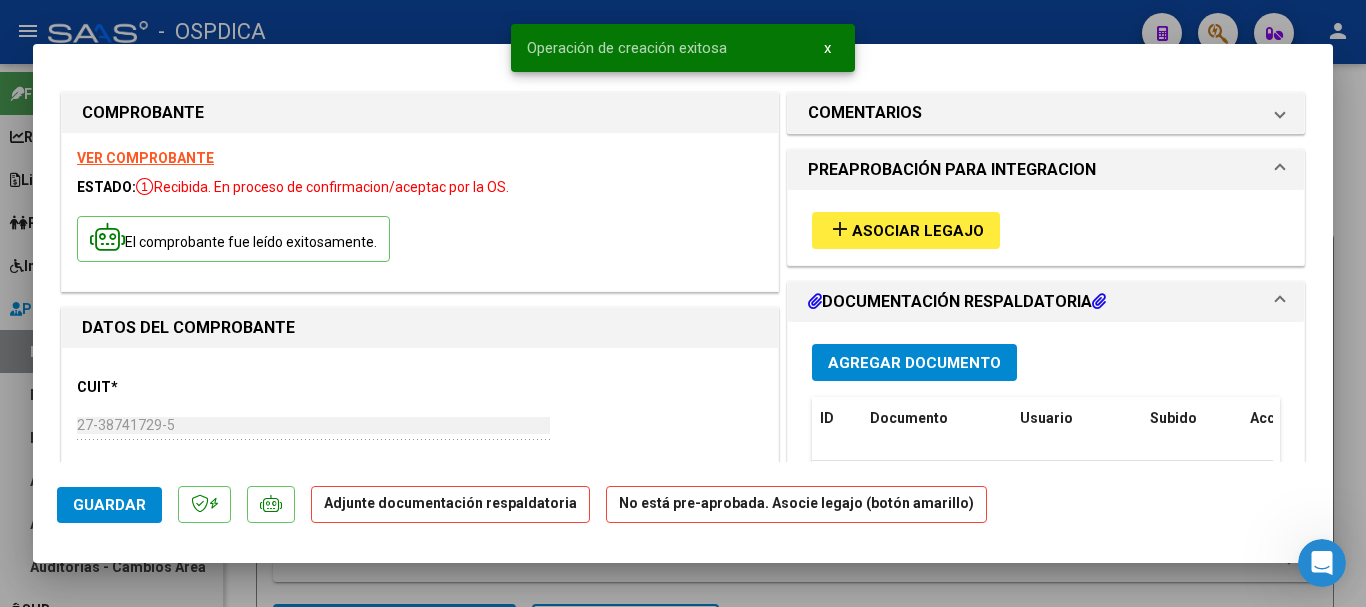 scroll, scrollTop: 0, scrollLeft: 0, axis: both 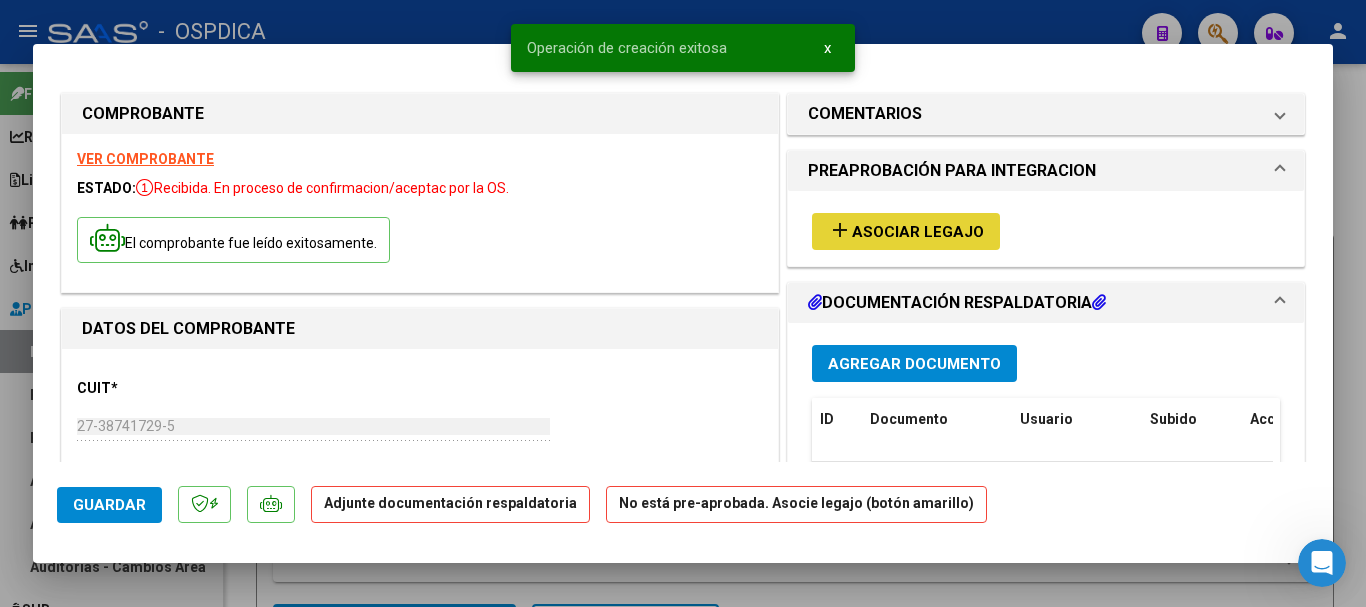 click on "add Asociar Legajo" at bounding box center (906, 231) 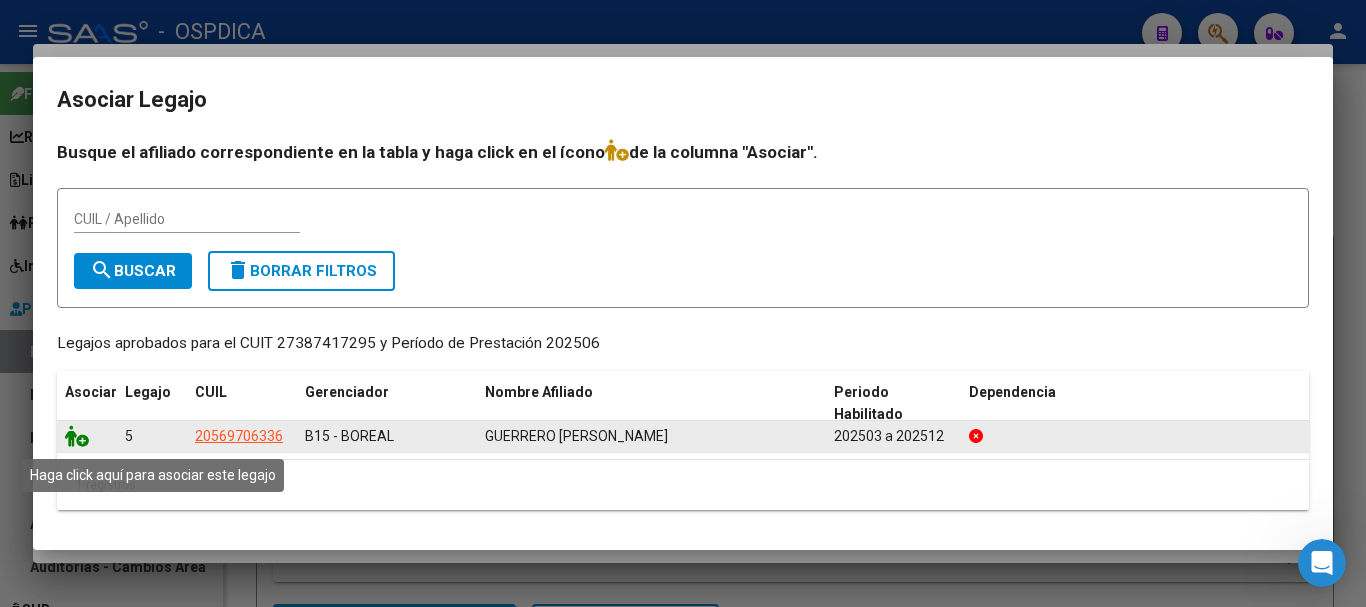 click 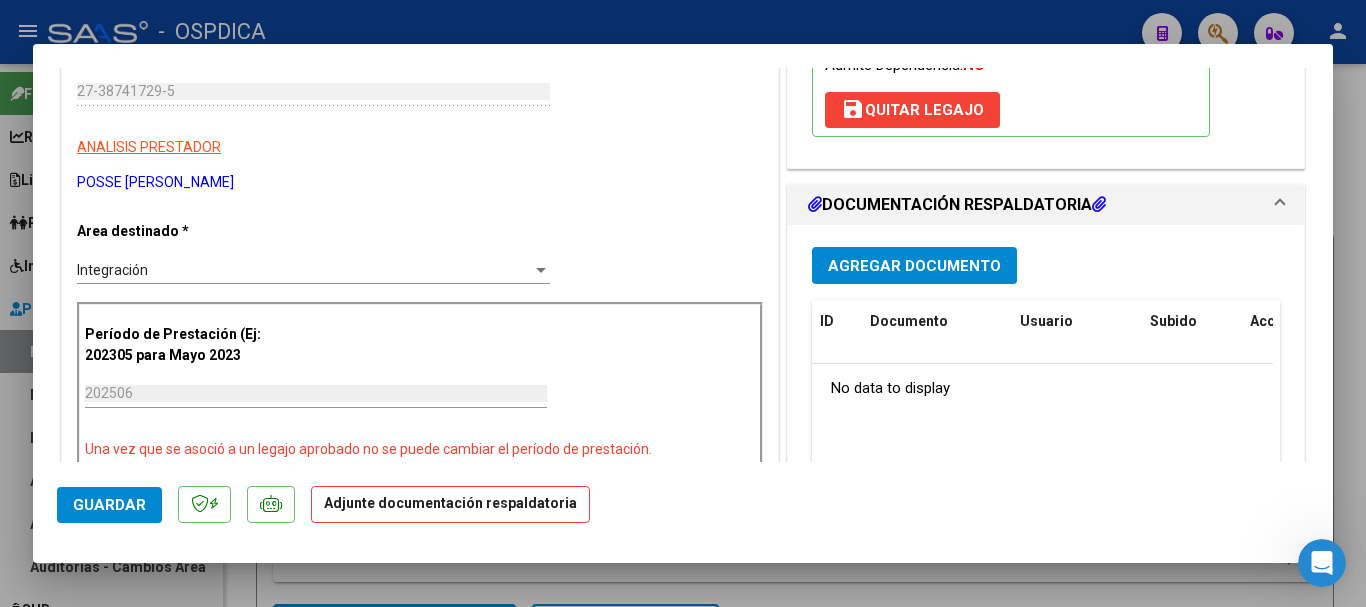 scroll, scrollTop: 400, scrollLeft: 0, axis: vertical 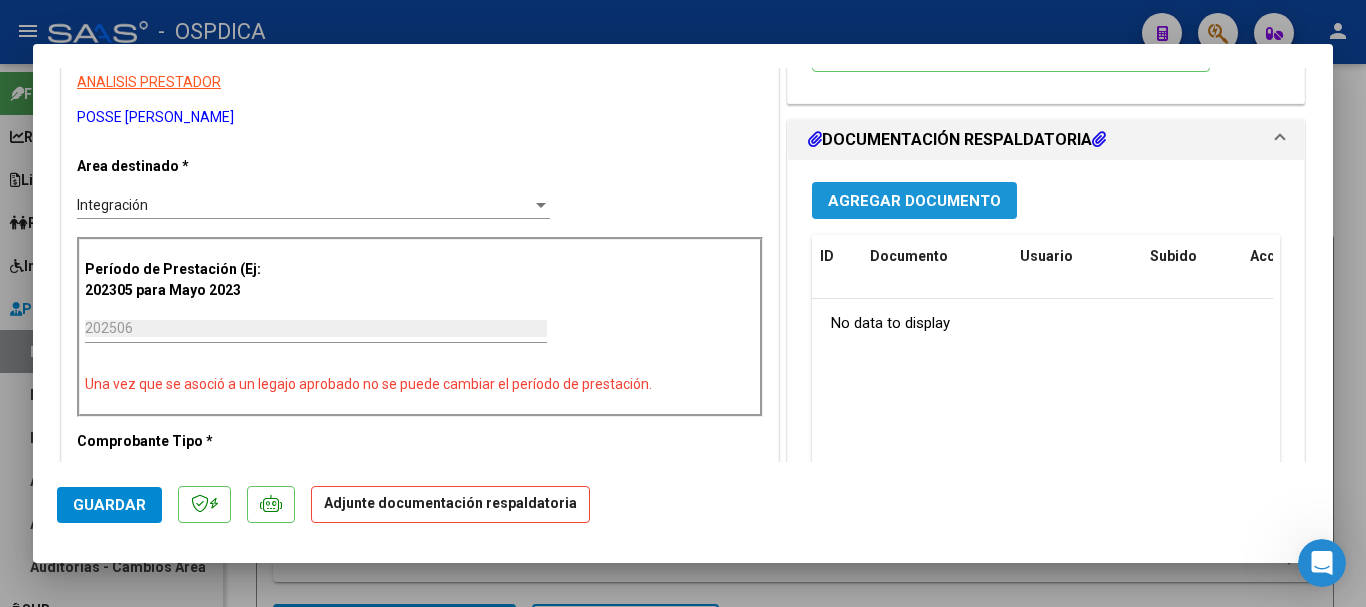 click on "Agregar Documento" at bounding box center [914, 200] 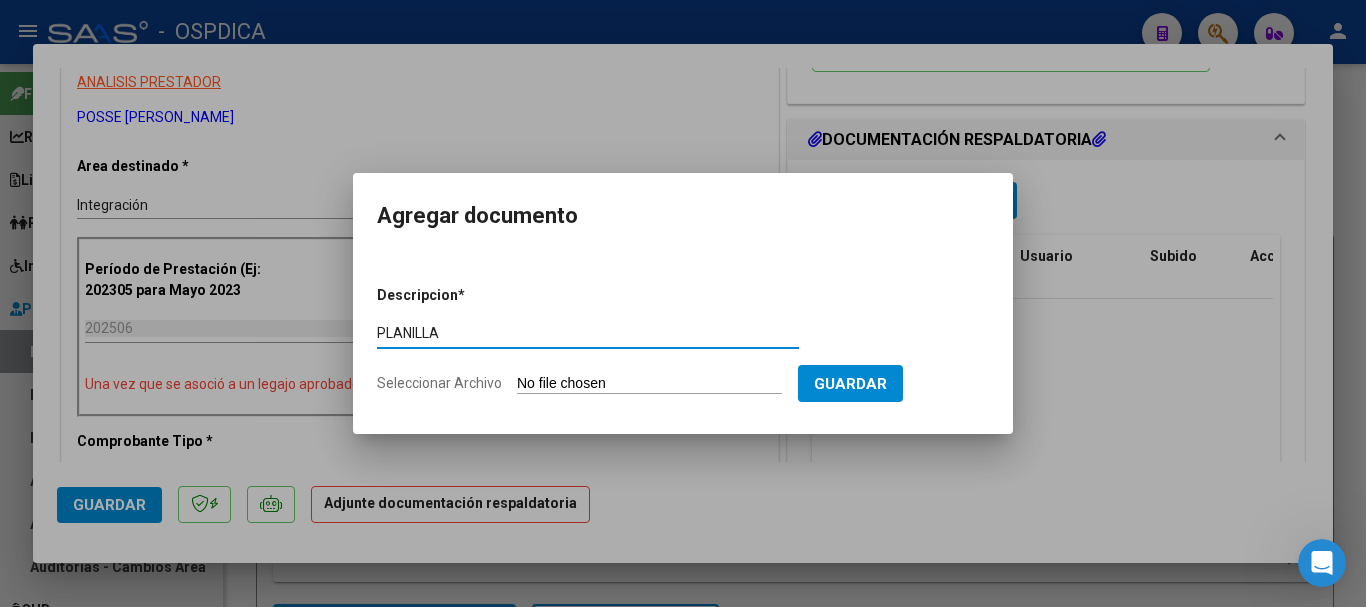 type on "PLANILLA" 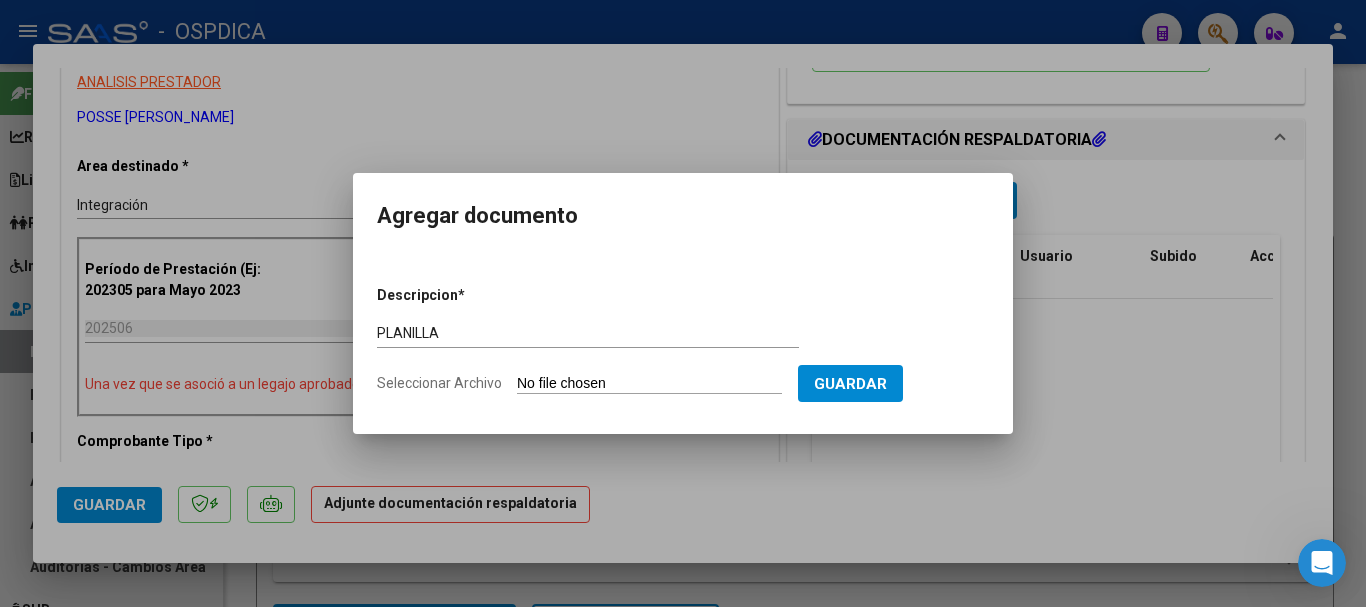 type on "C:\fakepath\27387417295_11_1_56_Planilla de Asistencia_1.pdf" 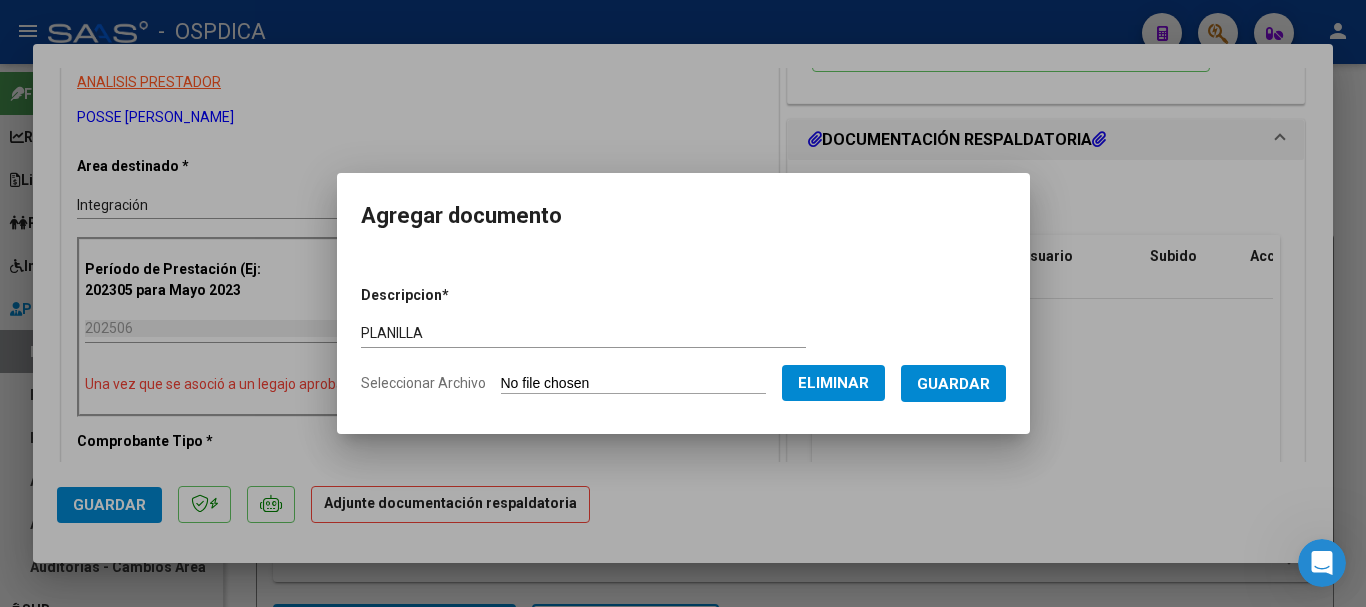 click on "Guardar" at bounding box center (953, 383) 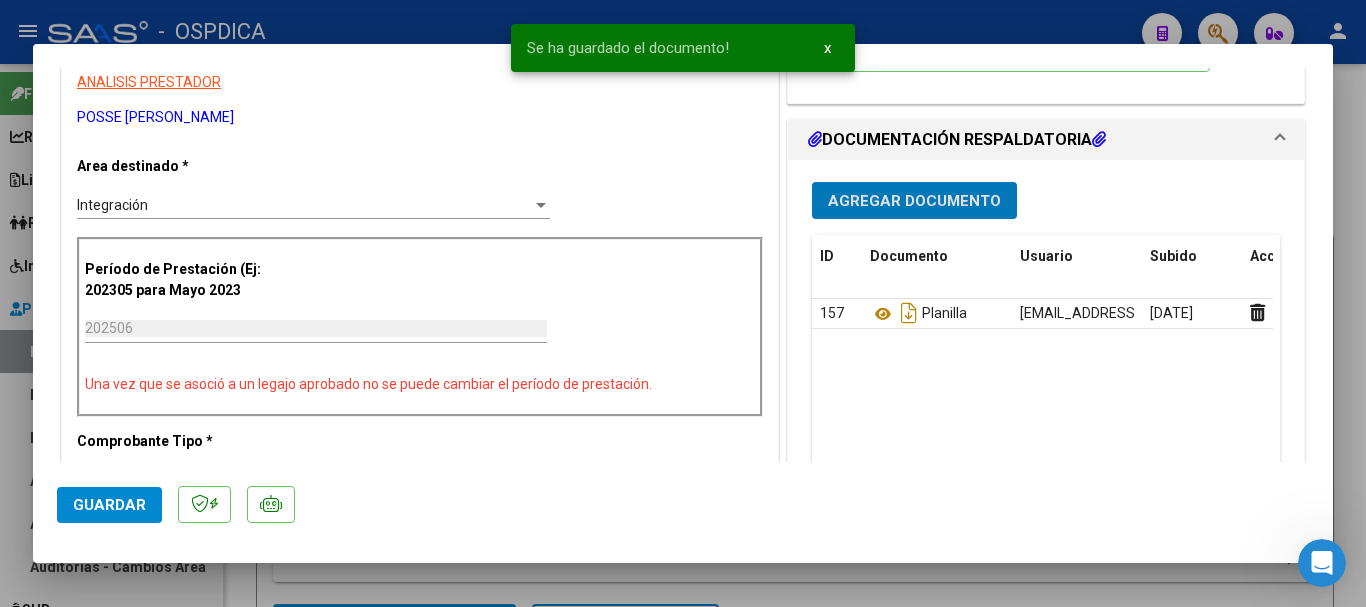 click on "Agregar Documento" at bounding box center (914, 201) 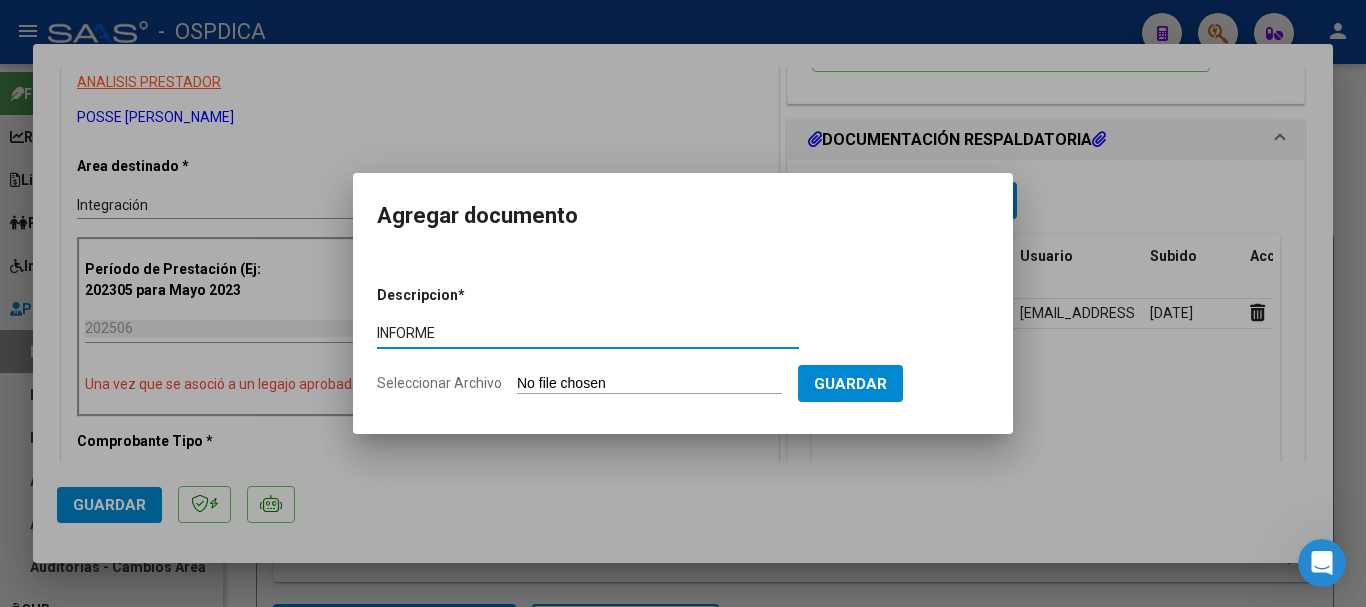 type on "INFORME" 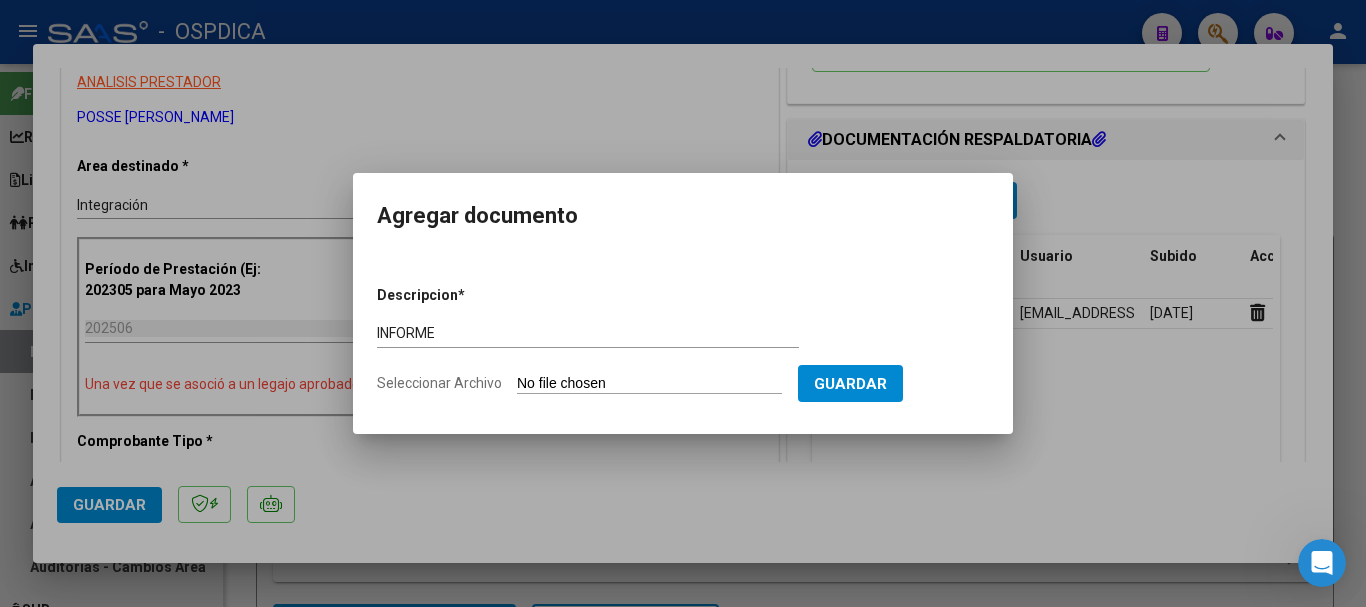 click on "Seleccionar Archivo" at bounding box center (649, 384) 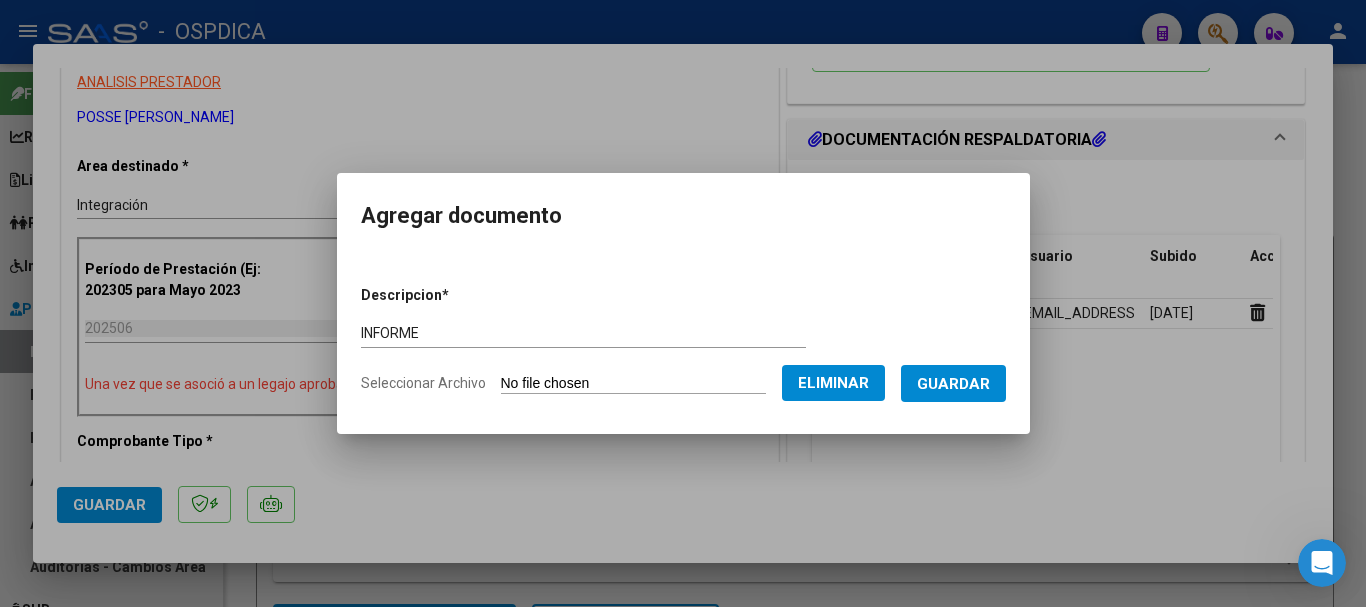 click on "Guardar" at bounding box center (953, 383) 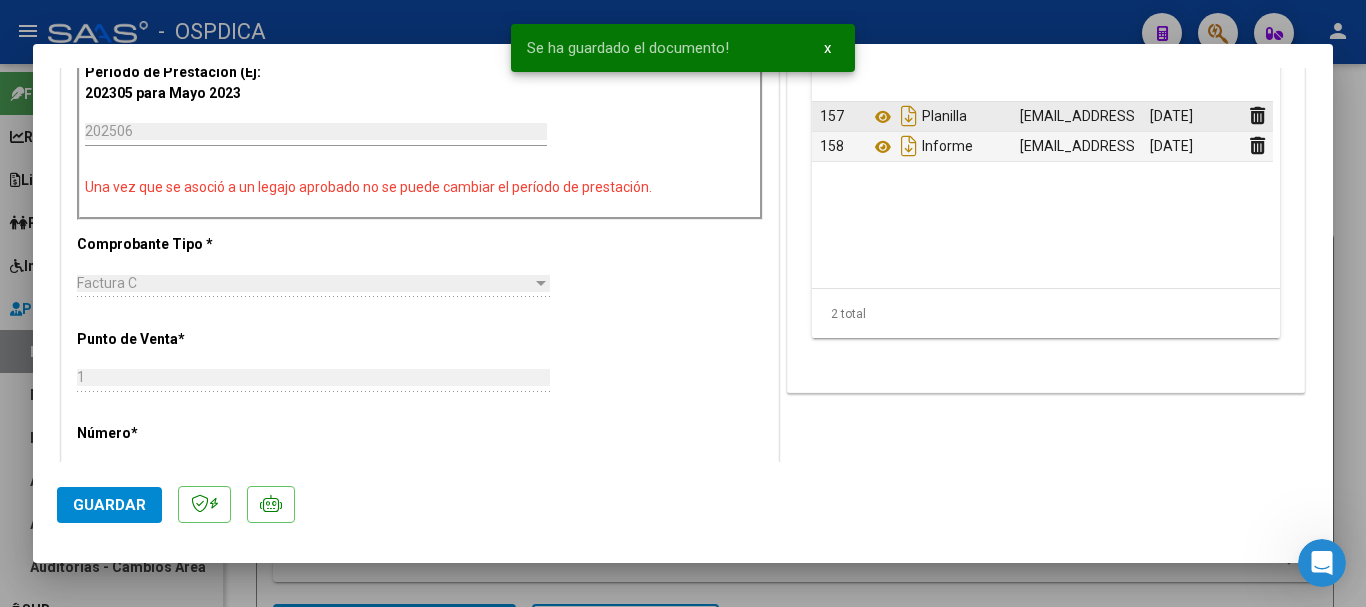 scroll, scrollTop: 600, scrollLeft: 0, axis: vertical 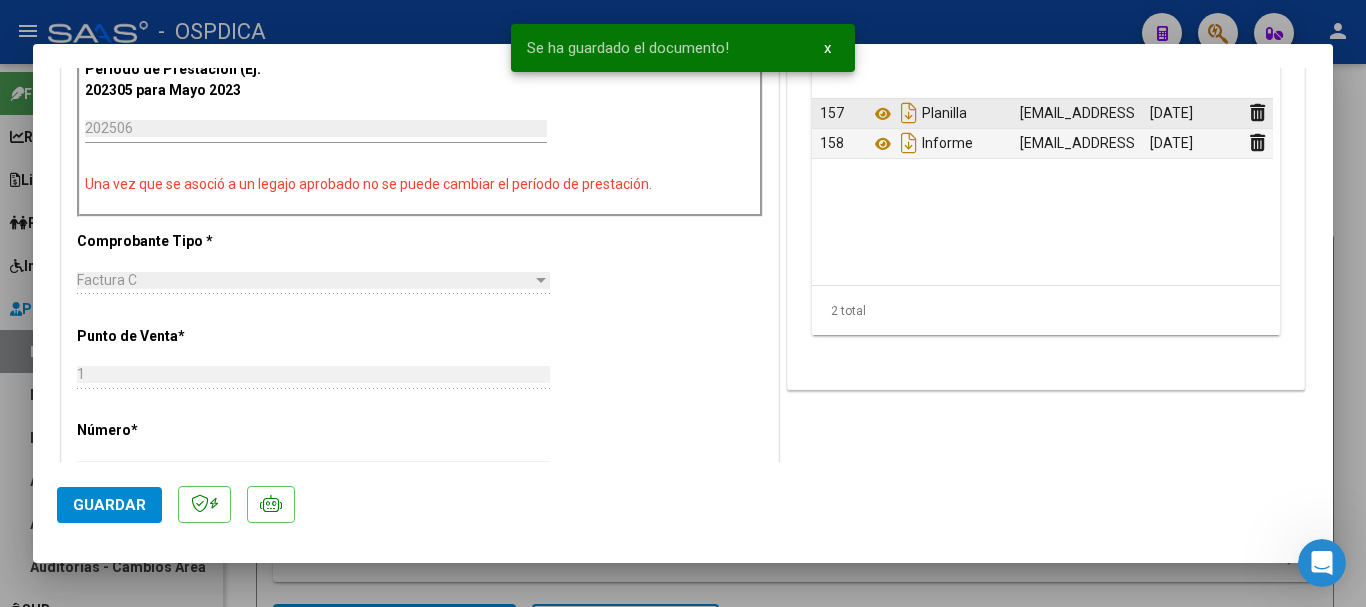 type 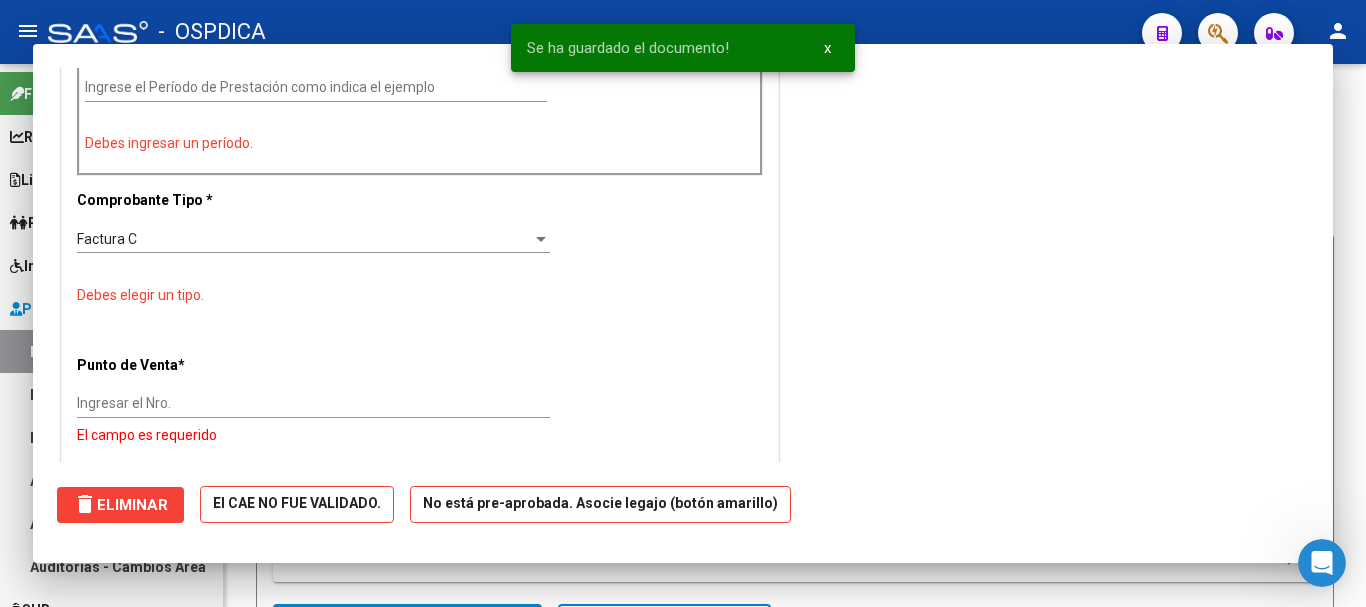 scroll, scrollTop: 0, scrollLeft: 0, axis: both 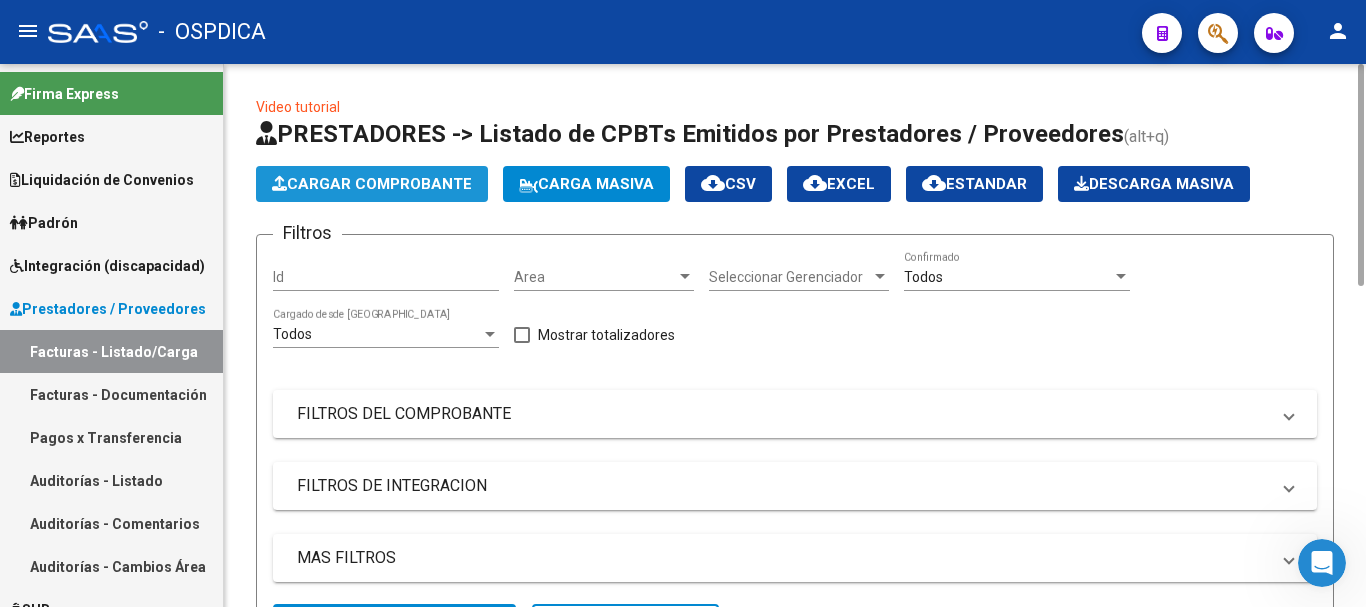 click on "Cargar Comprobante" 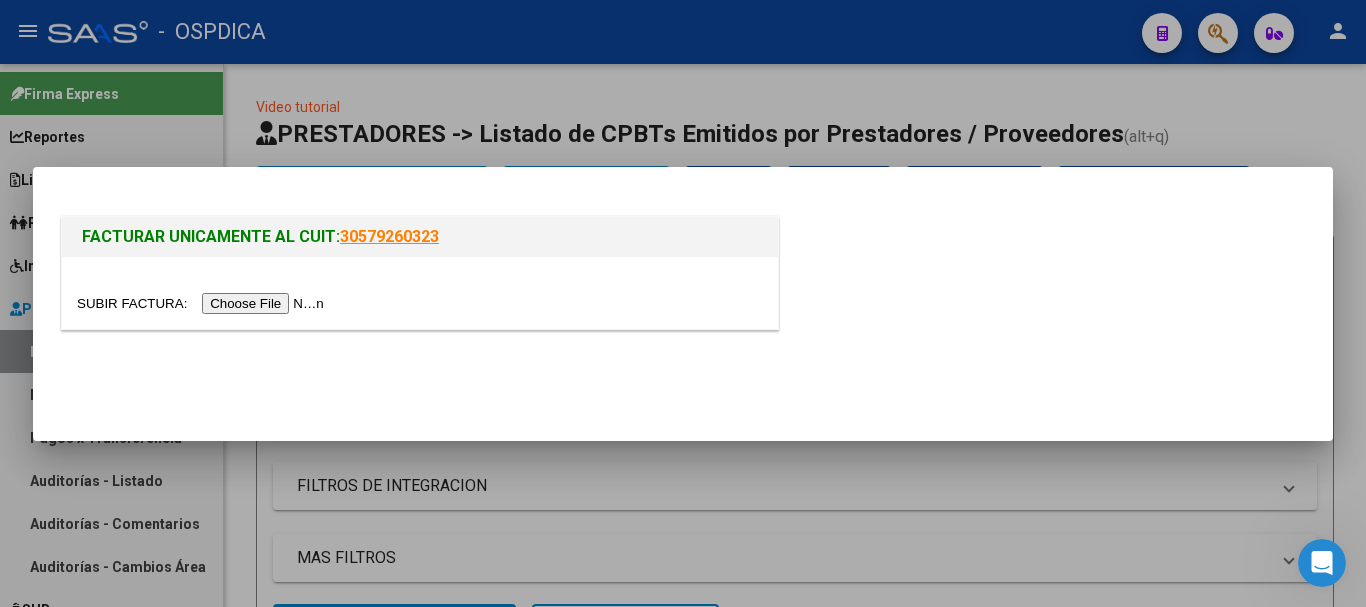 click at bounding box center [203, 303] 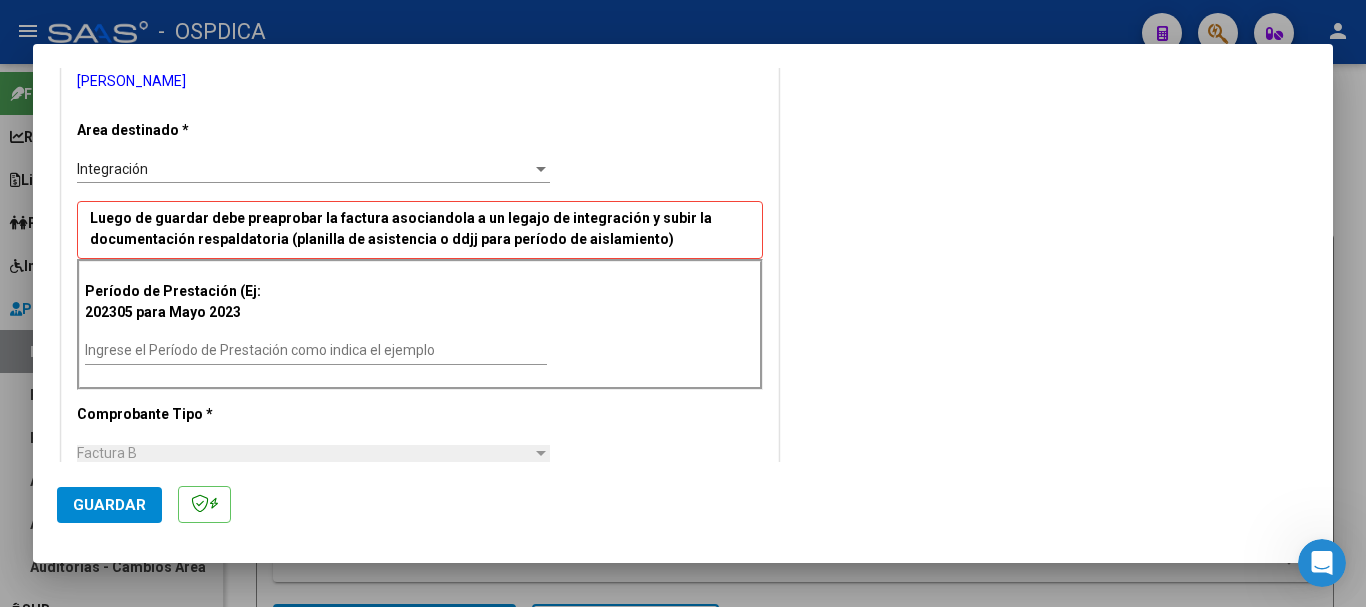 scroll, scrollTop: 400, scrollLeft: 0, axis: vertical 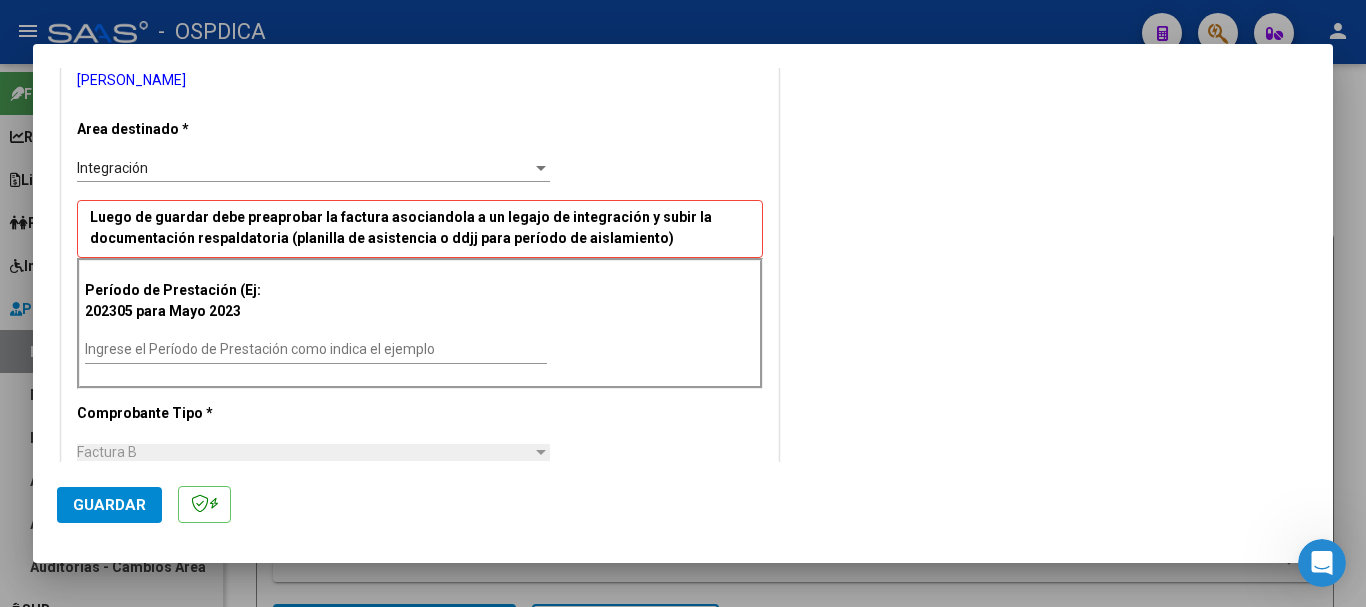 click on "Ingrese el Período de Prestación como indica el ejemplo" at bounding box center [316, 350] 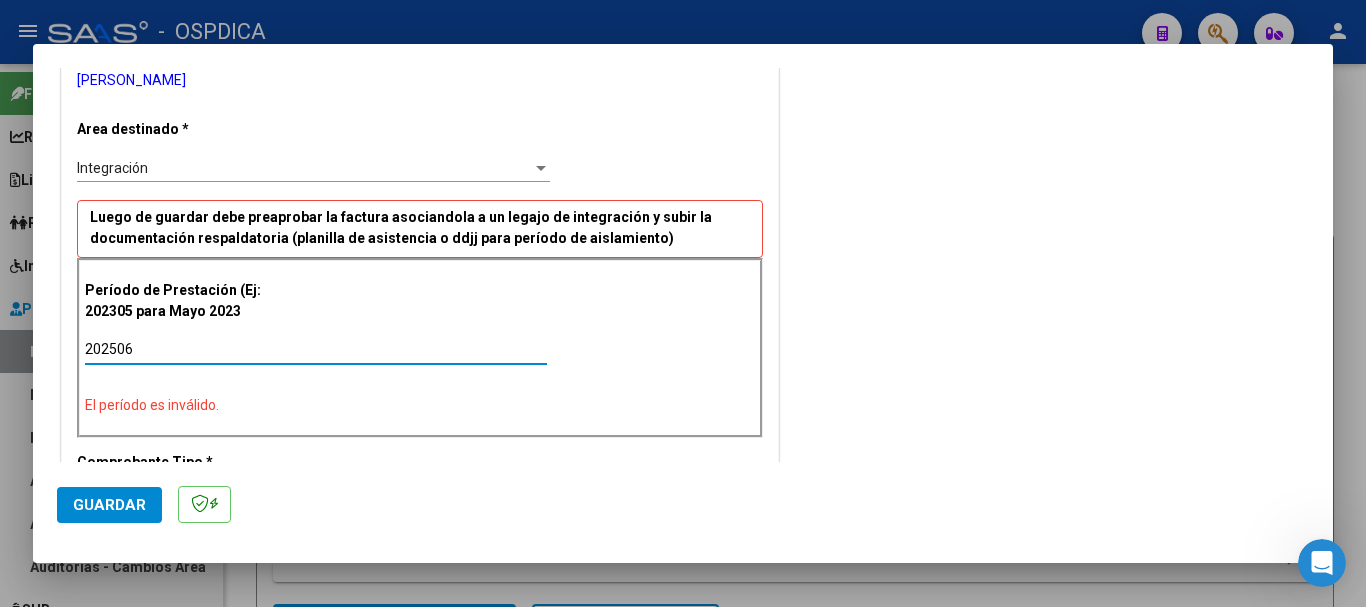 type on "202506" 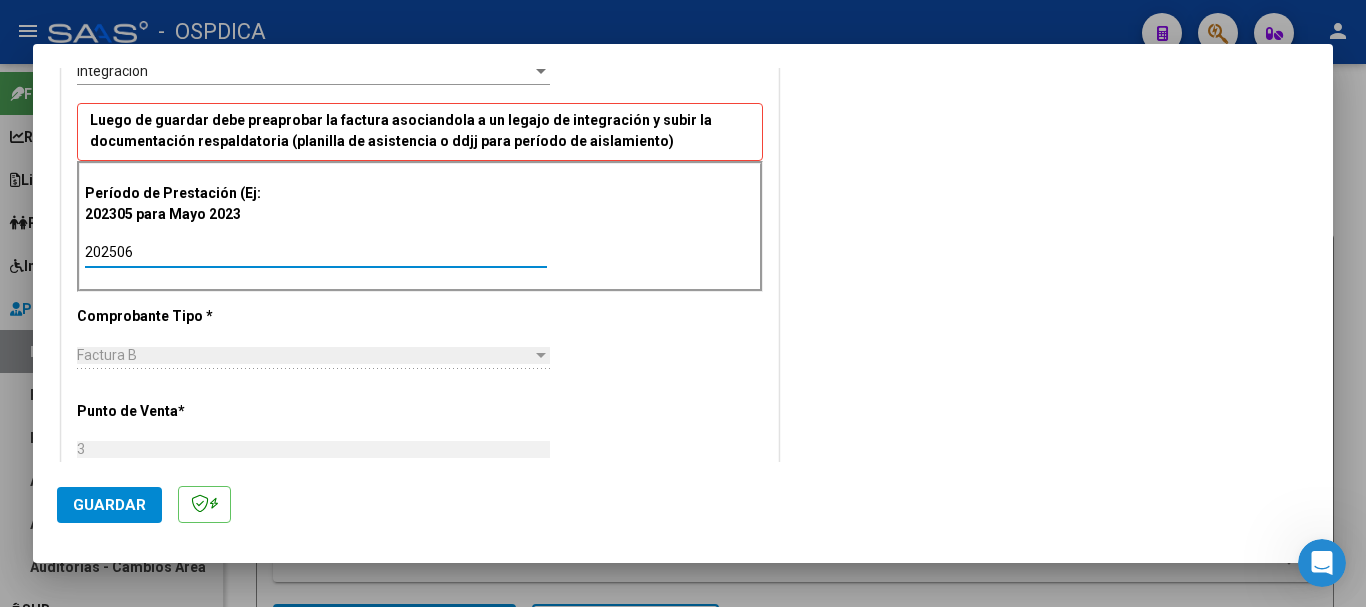 scroll, scrollTop: 700, scrollLeft: 0, axis: vertical 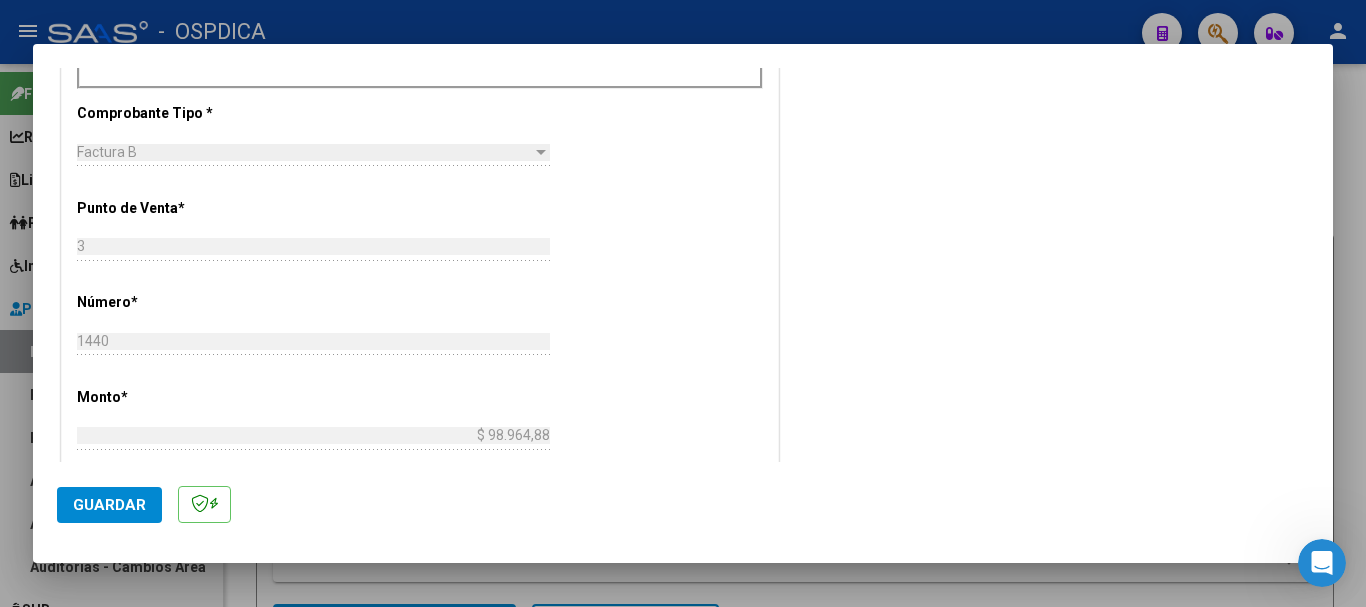 click on "Guardar" 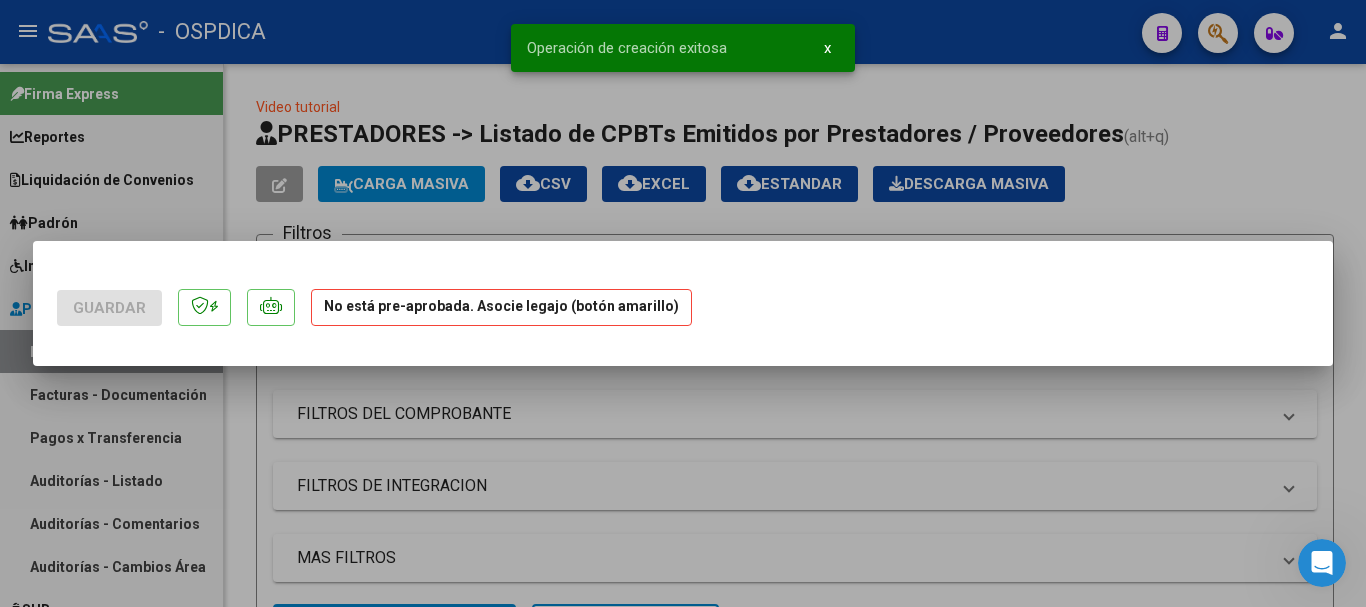 scroll, scrollTop: 0, scrollLeft: 0, axis: both 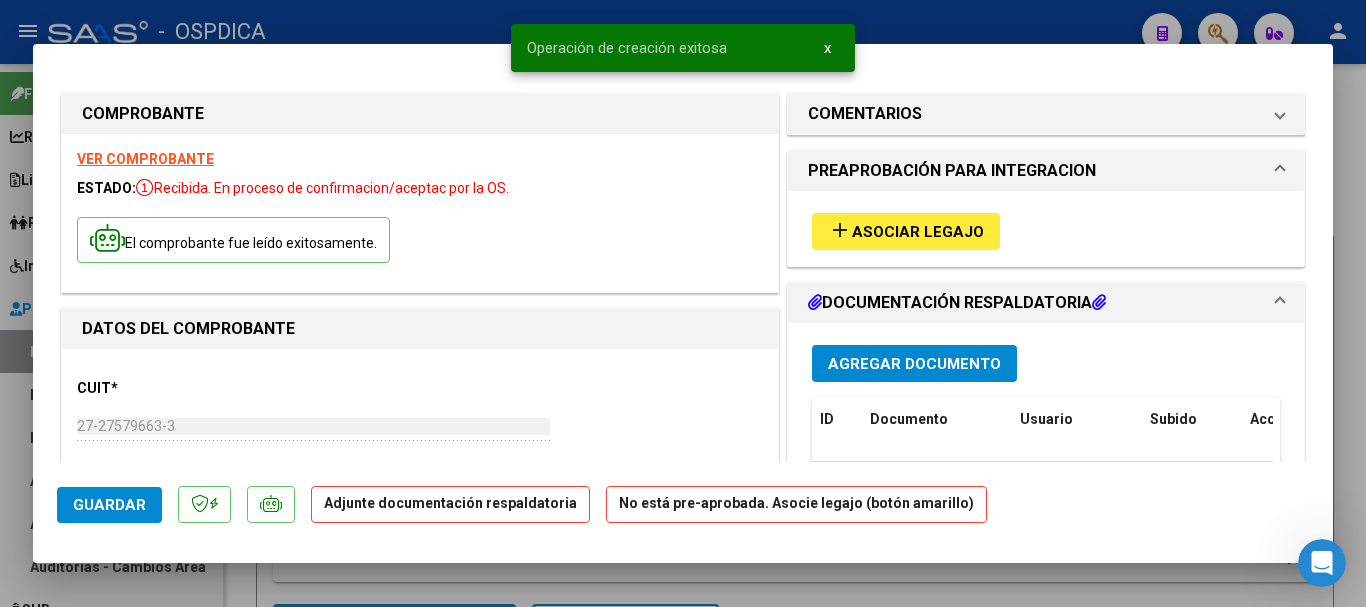 click on "Asociar Legajo" at bounding box center (918, 232) 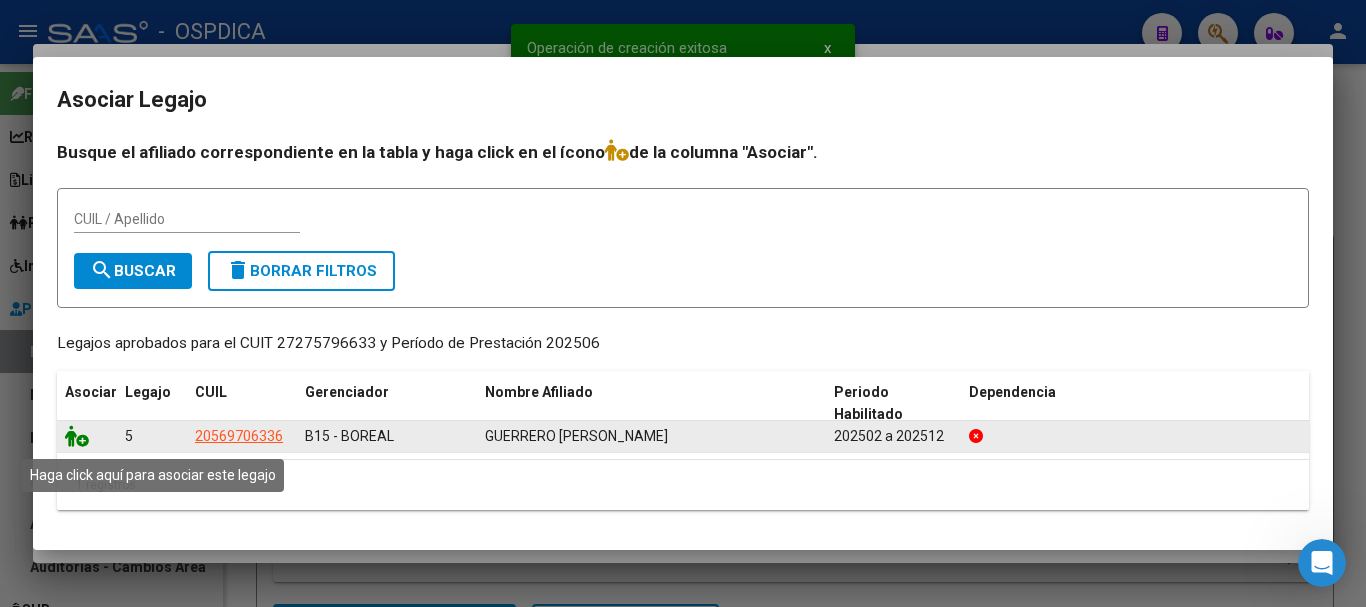 click 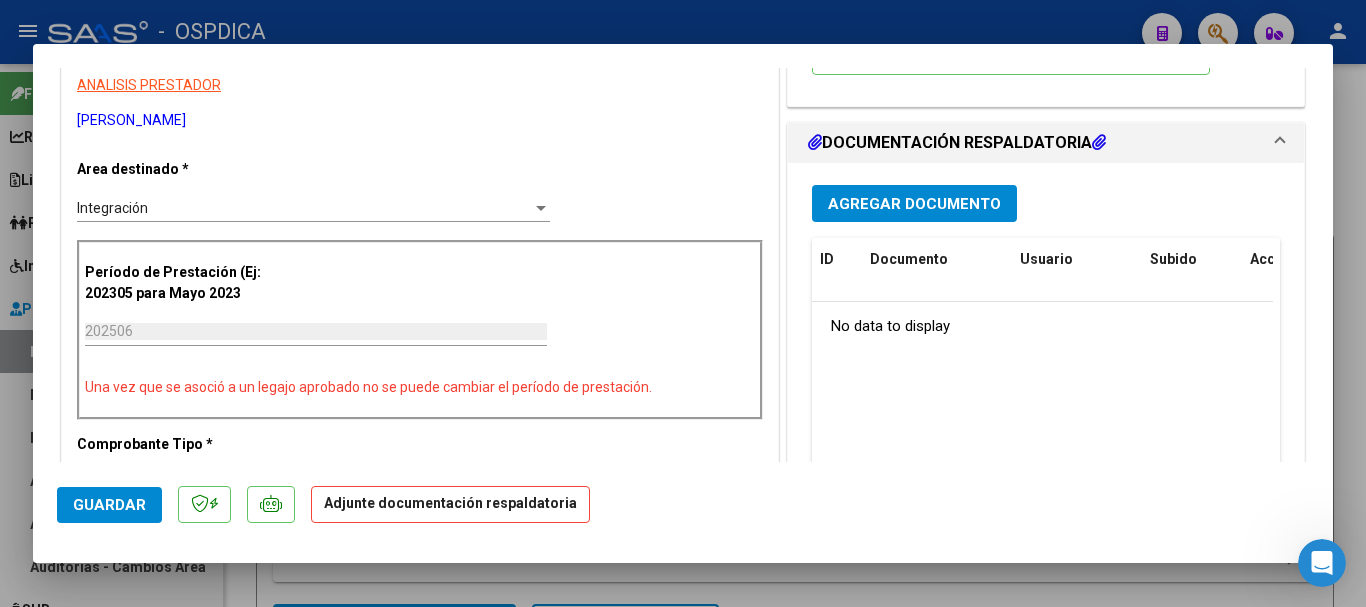 scroll, scrollTop: 400, scrollLeft: 0, axis: vertical 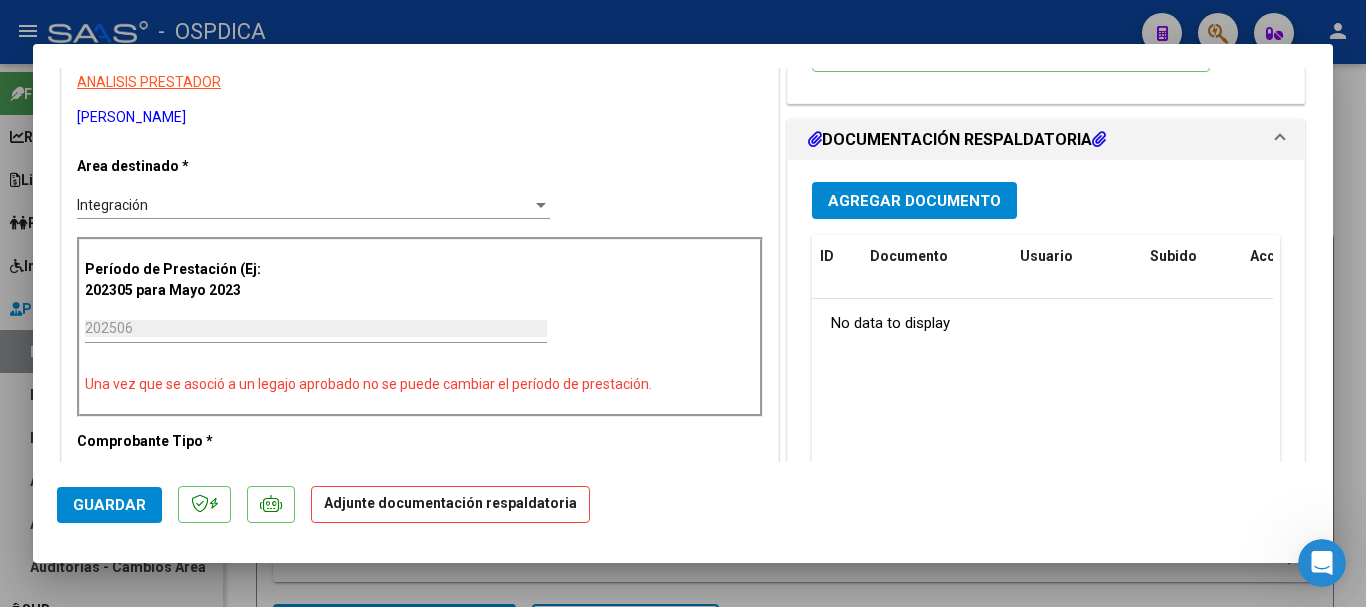 click on "Agregar Documento" at bounding box center (914, 201) 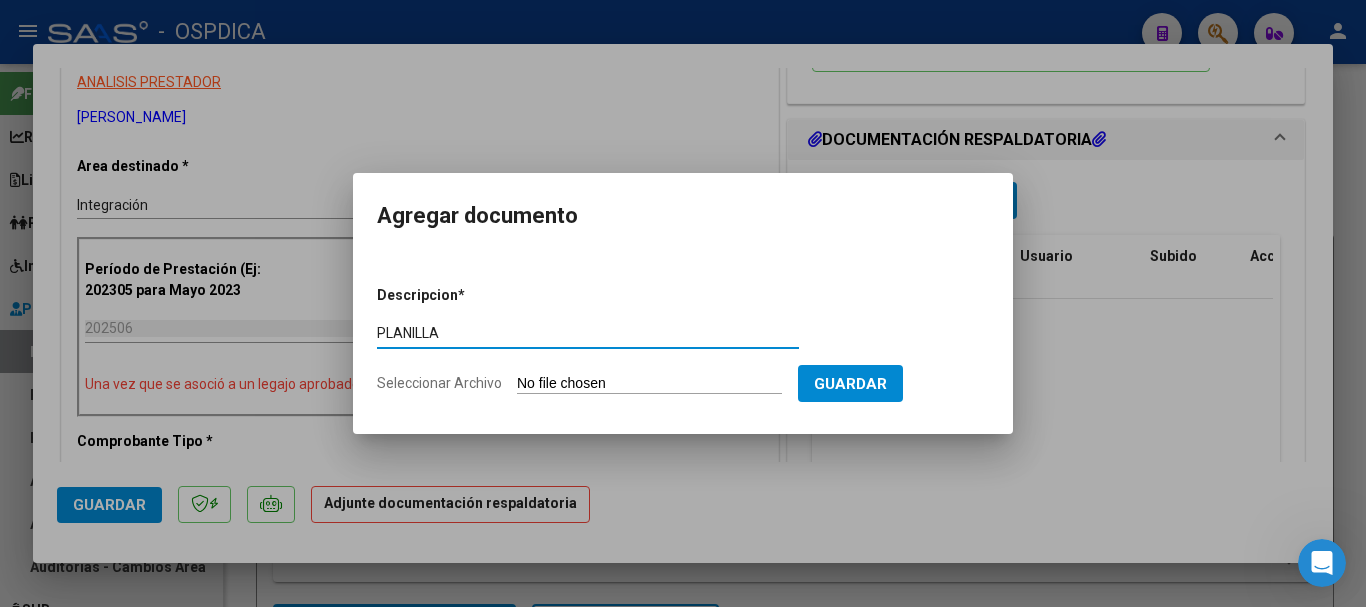type on "PLANILLA" 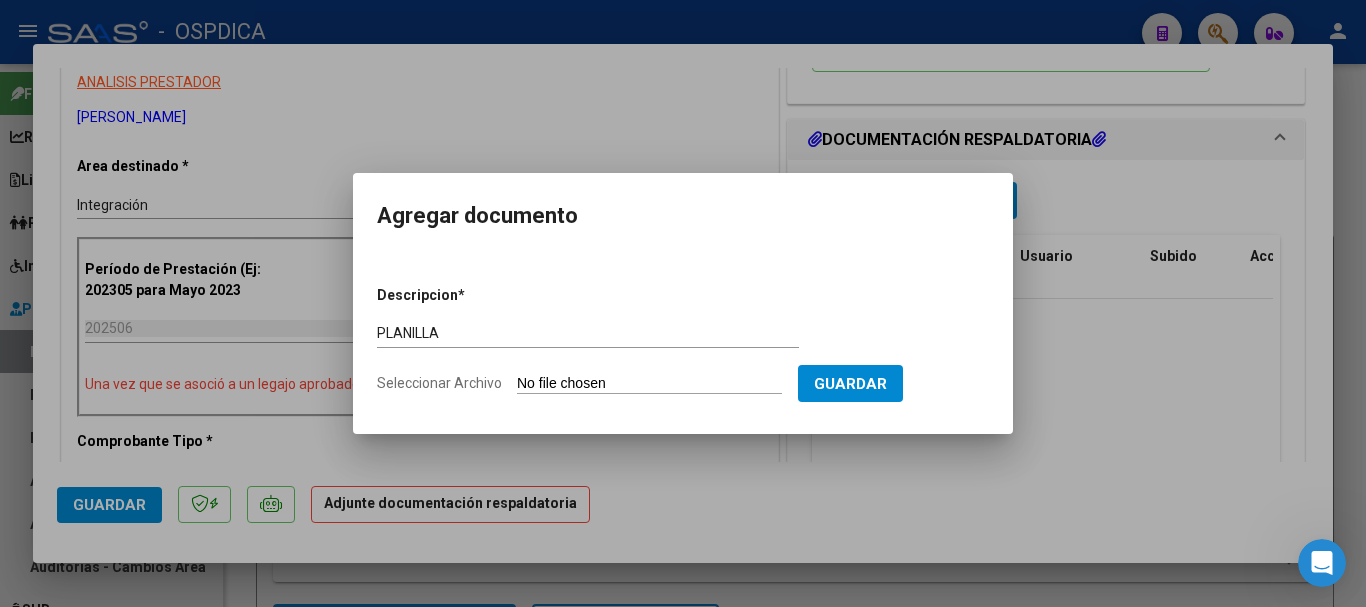 click on "Seleccionar Archivo" at bounding box center (649, 384) 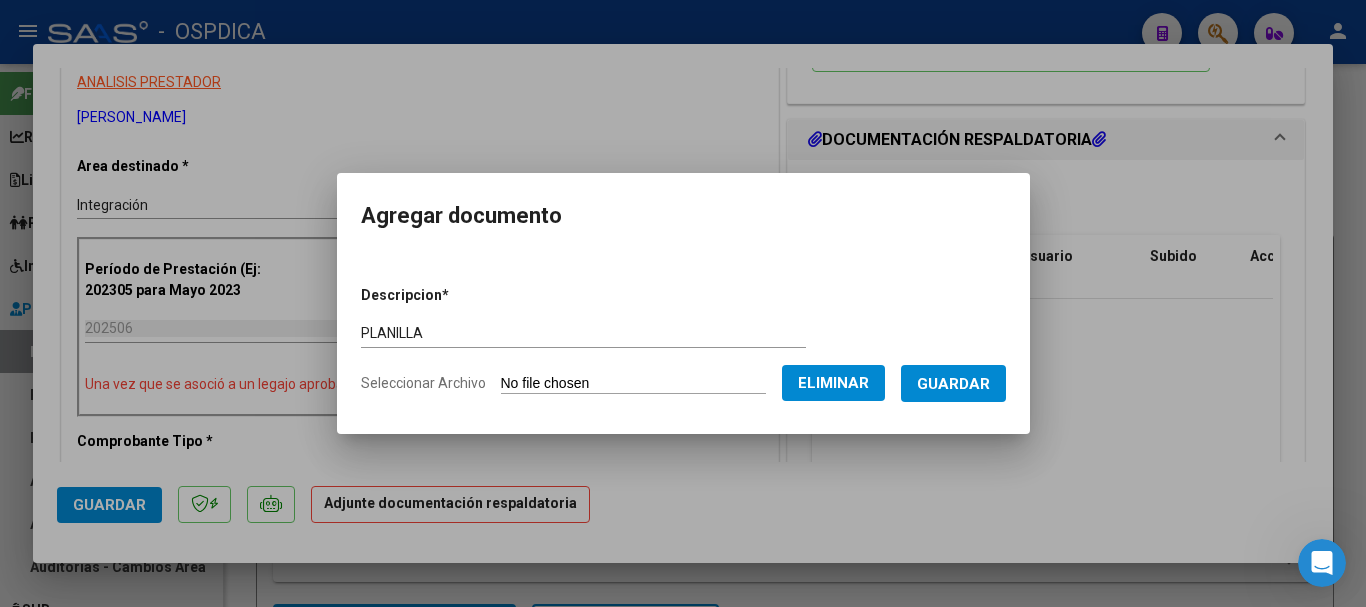 click on "Guardar" at bounding box center (953, 384) 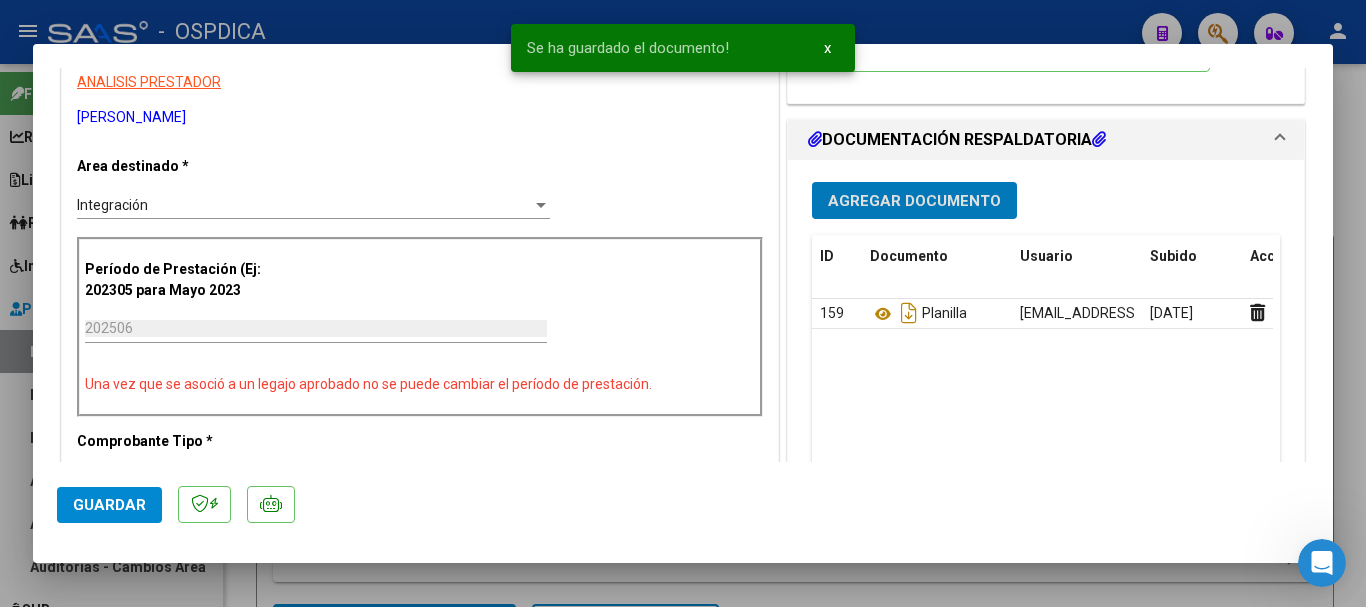 click on "Agregar Documento" at bounding box center [914, 200] 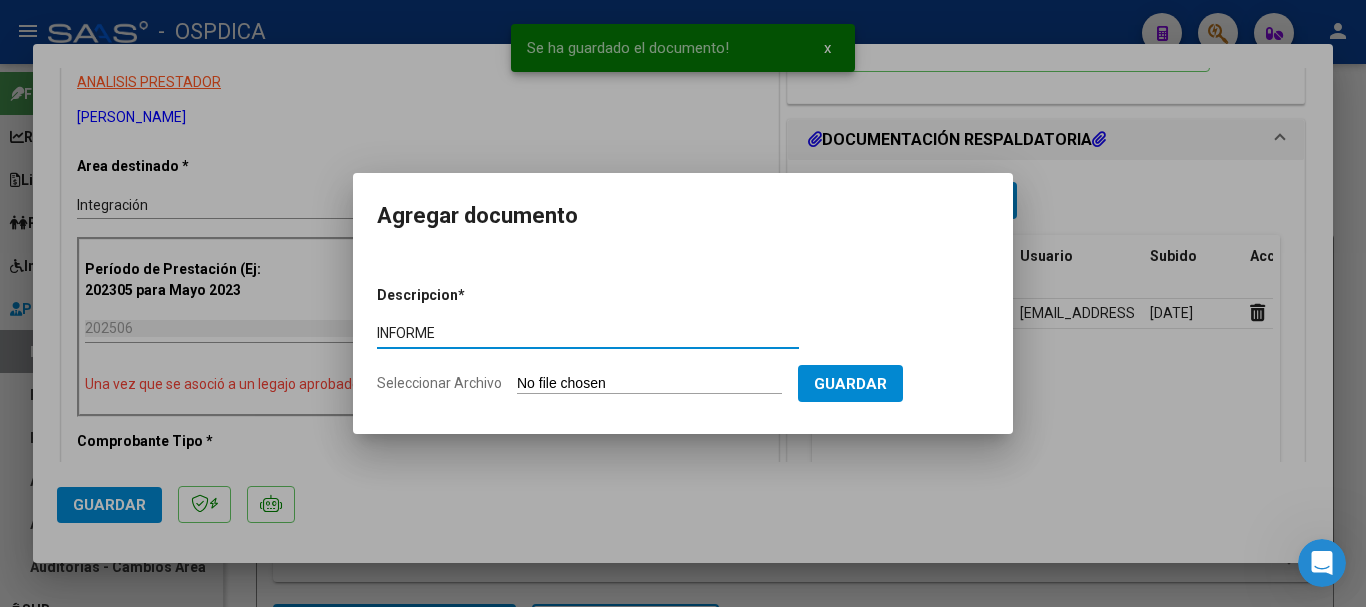 type on "INFORME" 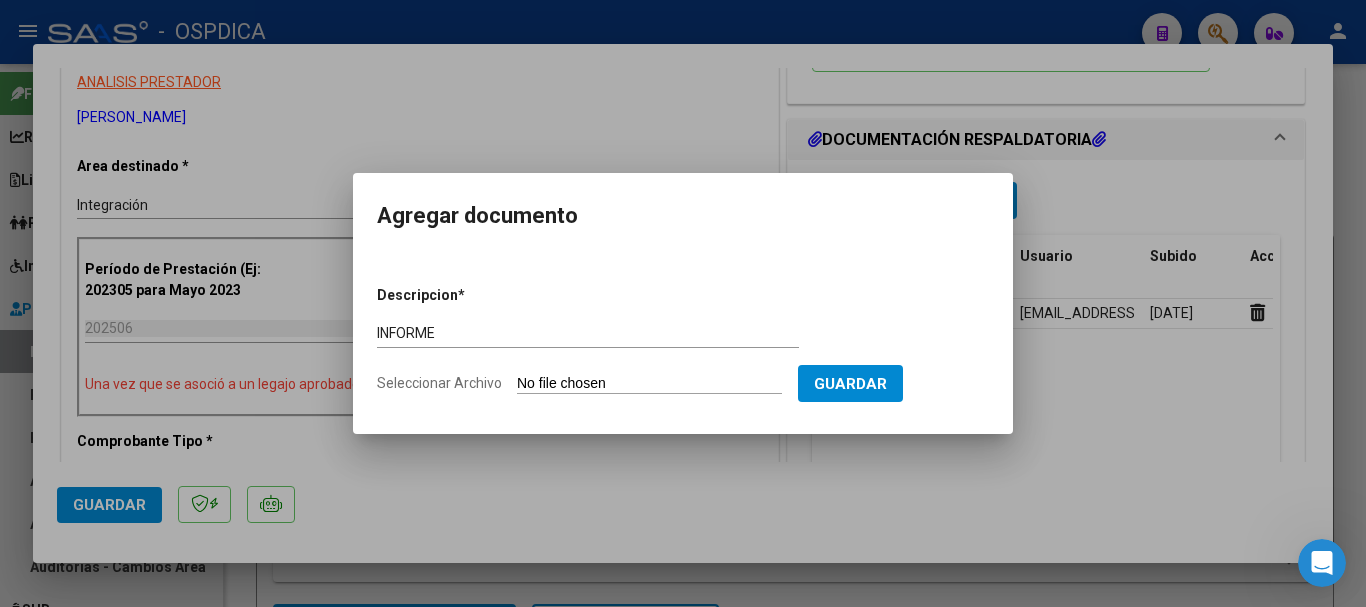 type on "C:\fakepath\27275796633_6_3_1440_Informe de evolucion semestral_2.pdf" 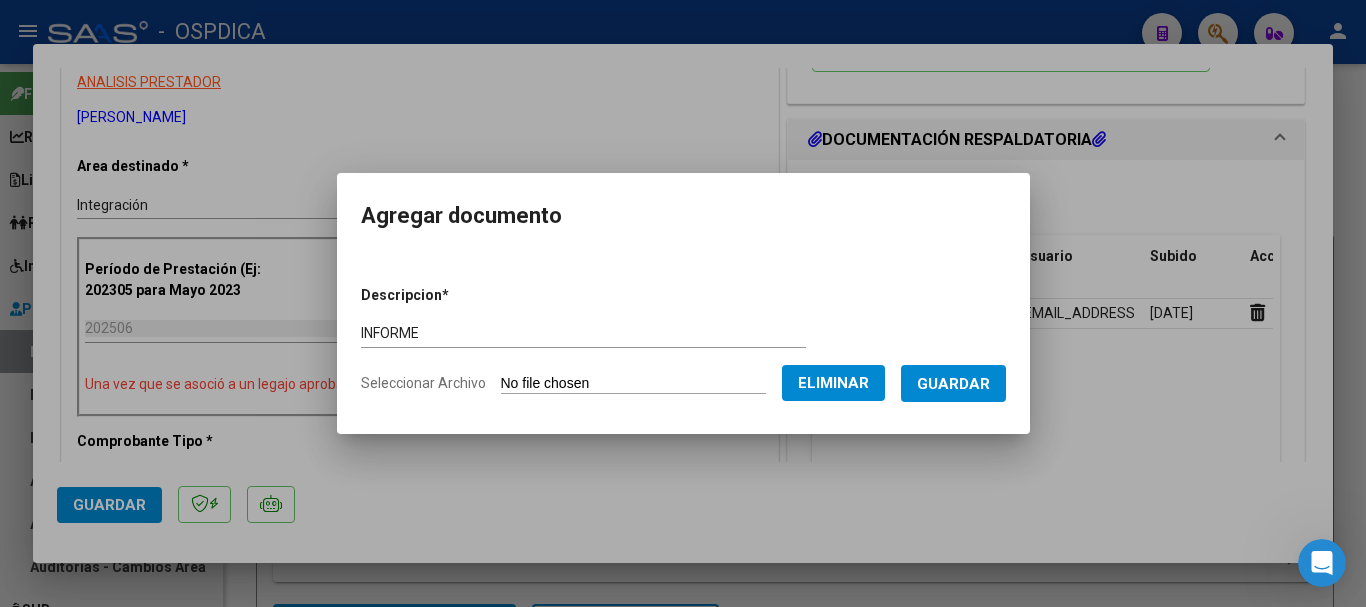 click on "Guardar" at bounding box center (953, 383) 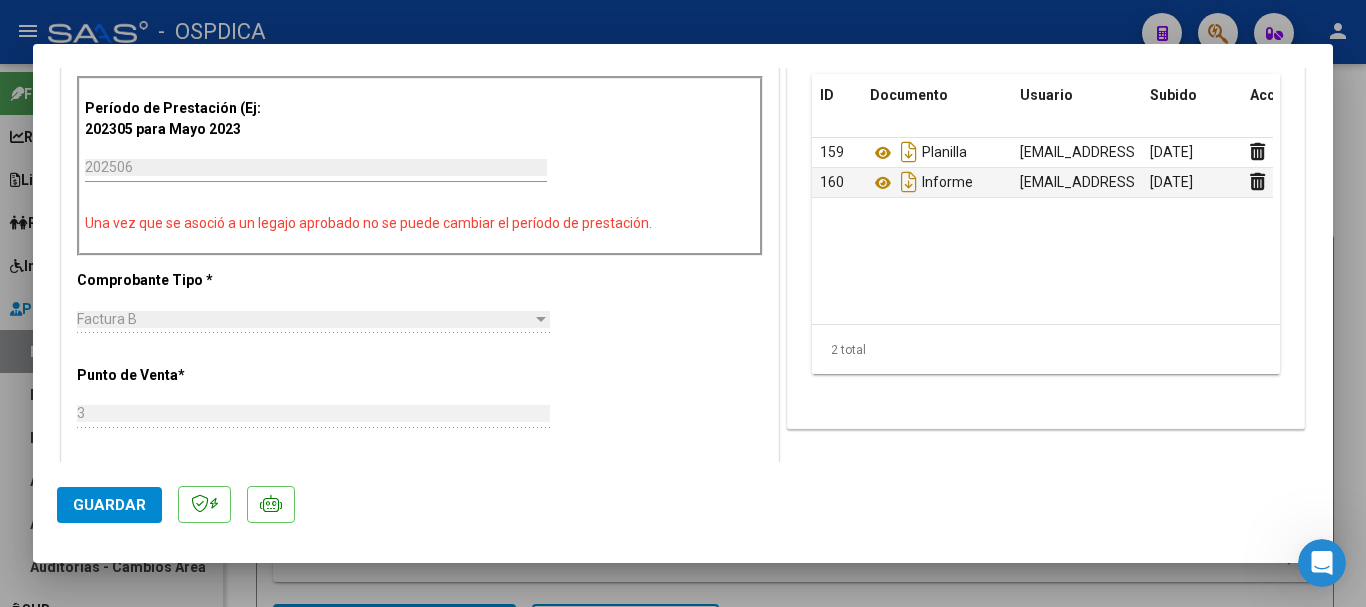 scroll, scrollTop: 600, scrollLeft: 0, axis: vertical 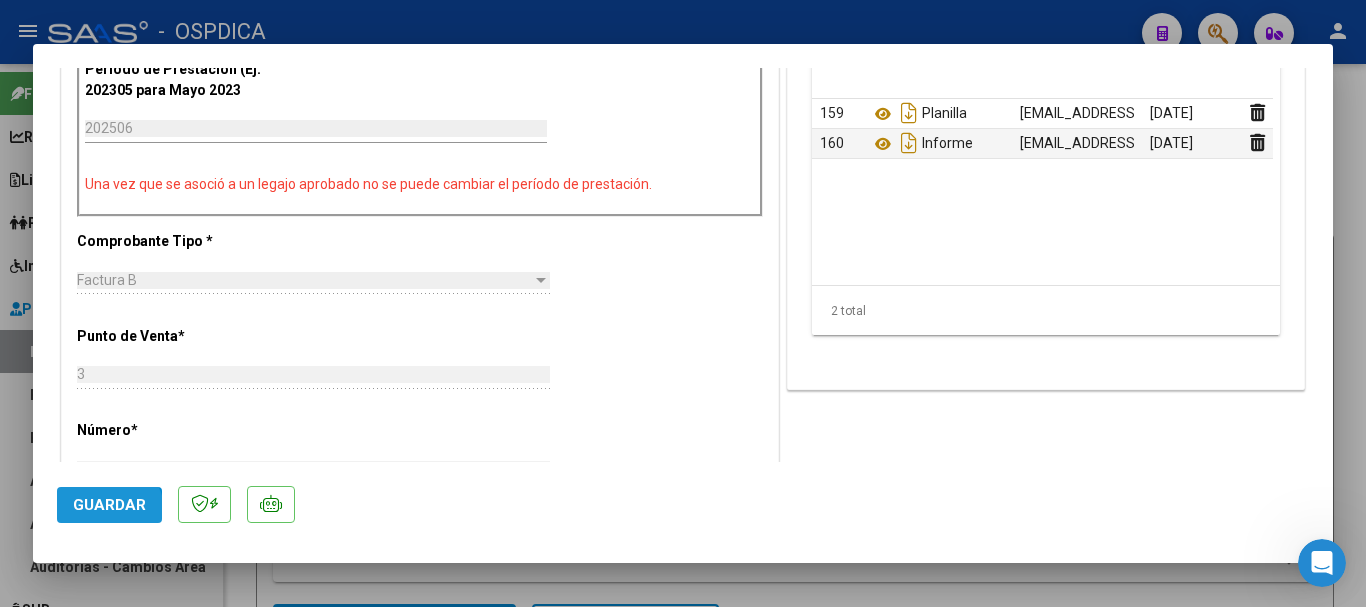 click on "Guardar" 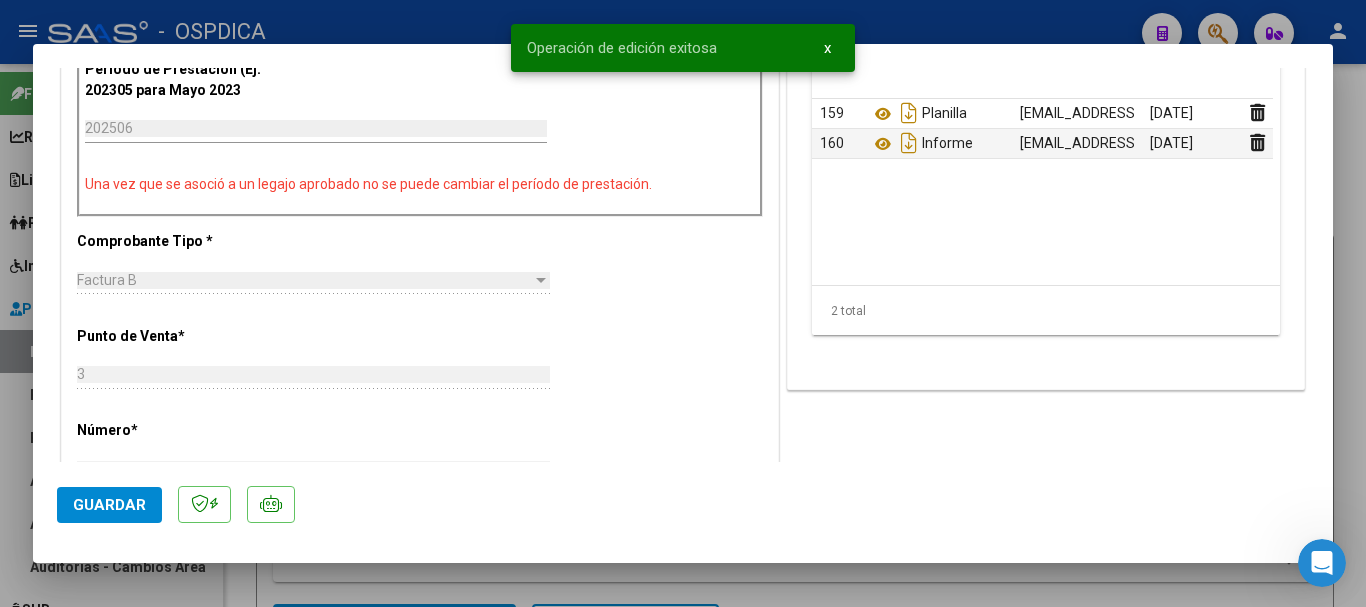 type 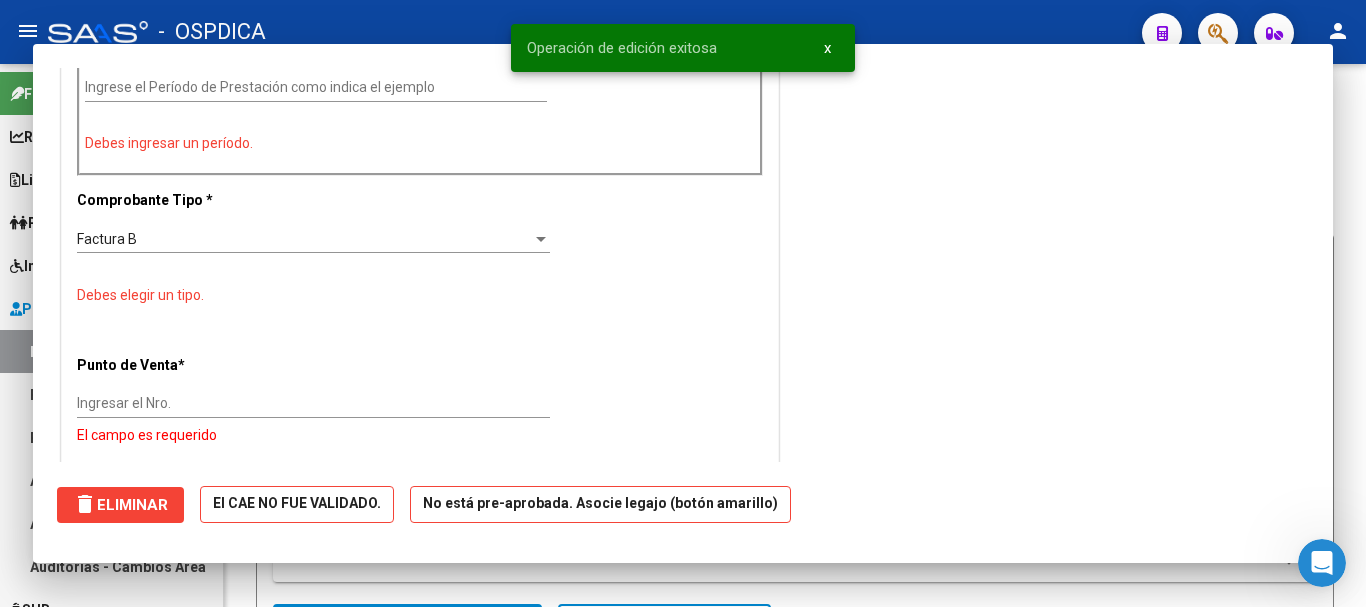 scroll, scrollTop: 0, scrollLeft: 0, axis: both 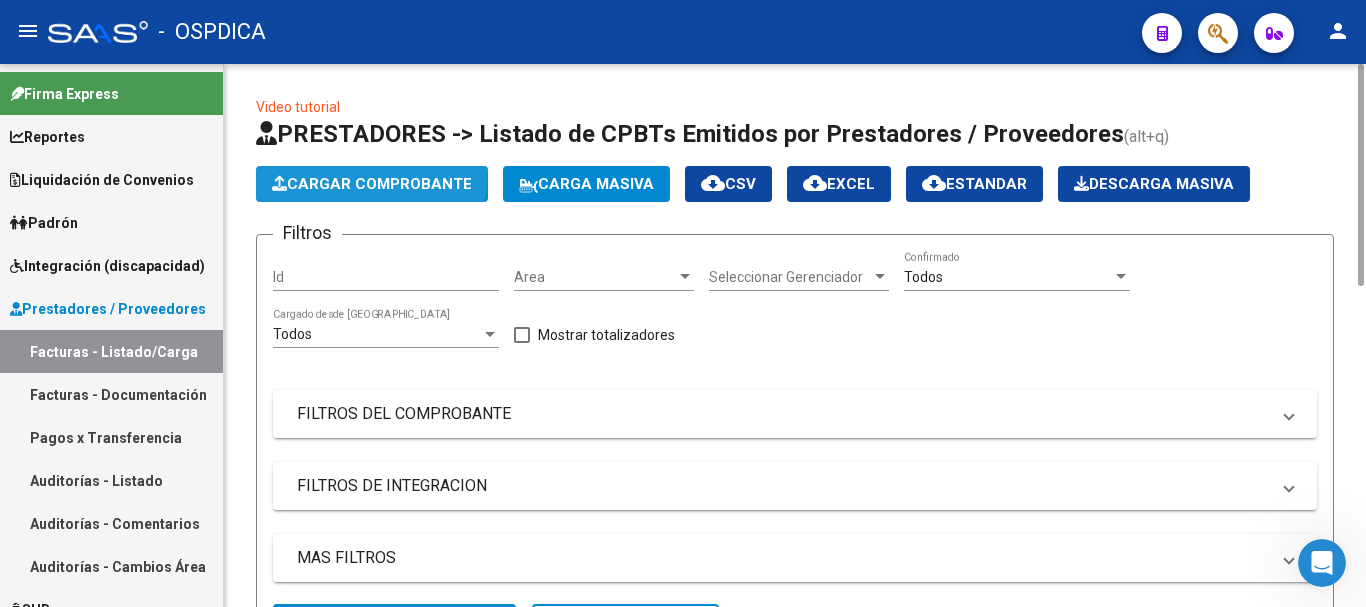 click on "Cargar Comprobante" 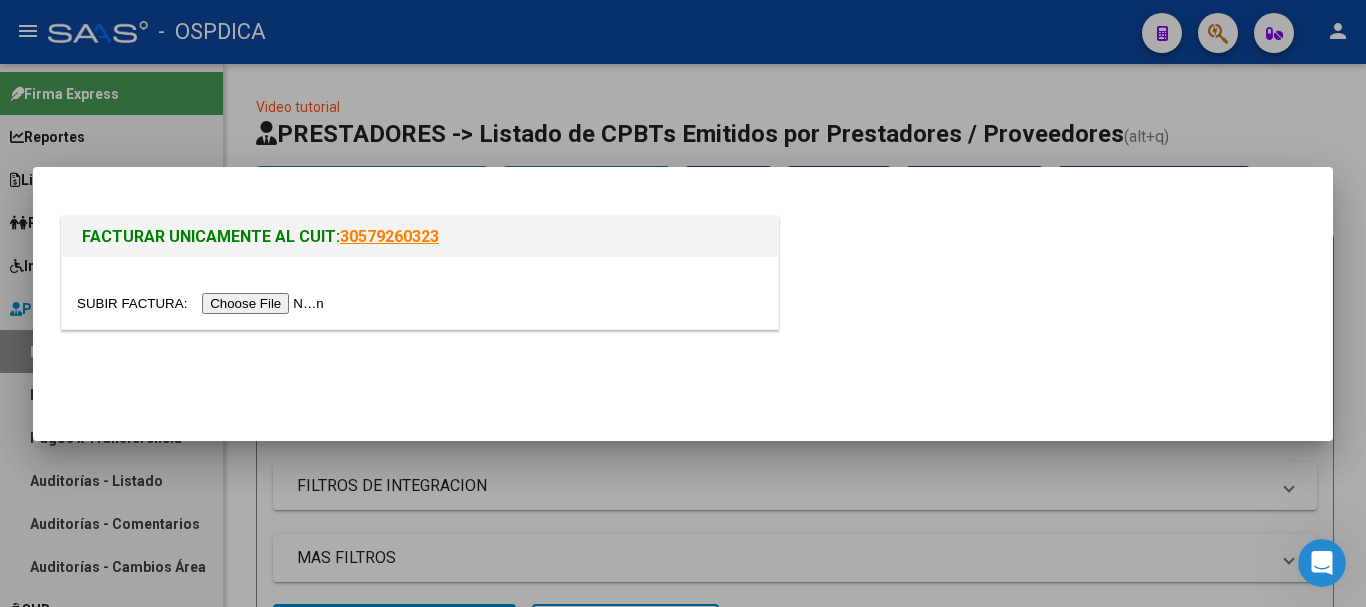 click at bounding box center (203, 303) 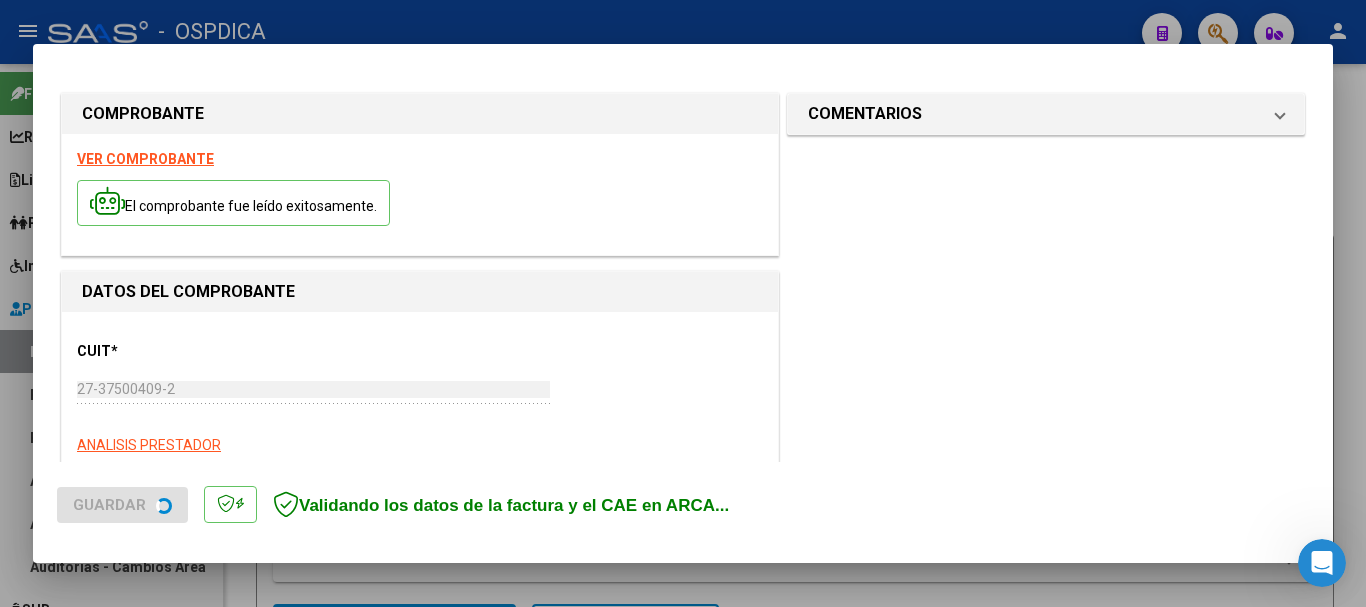 scroll, scrollTop: 200, scrollLeft: 0, axis: vertical 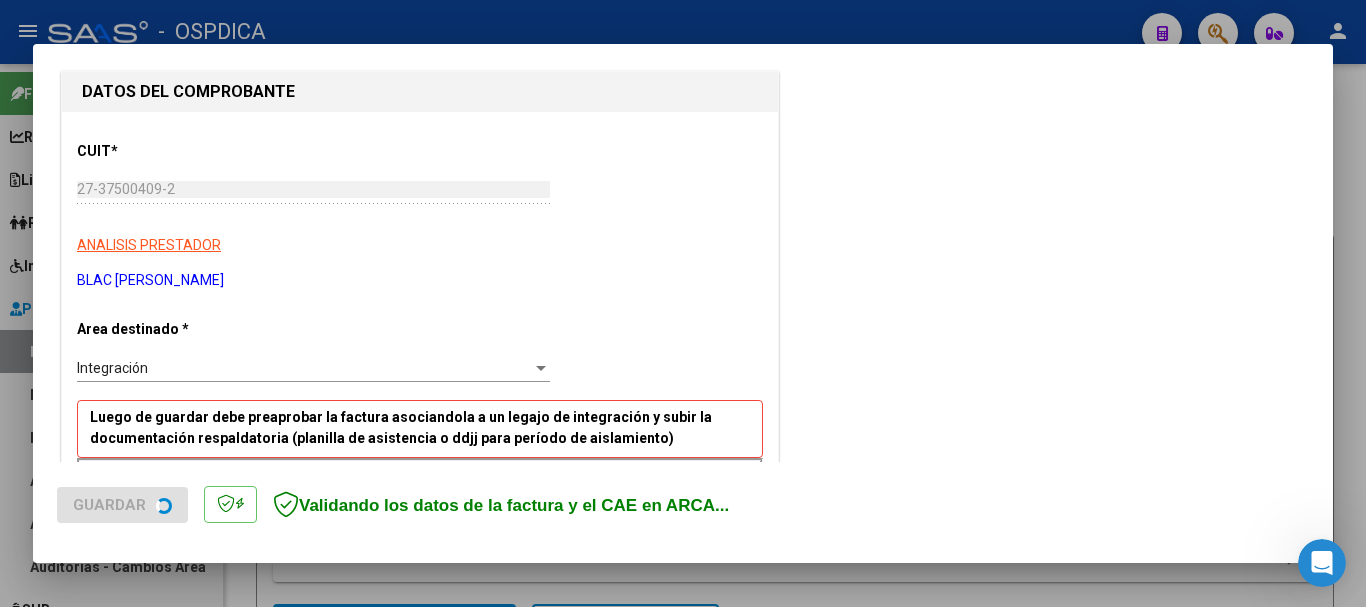 click on "Integración" at bounding box center (304, 368) 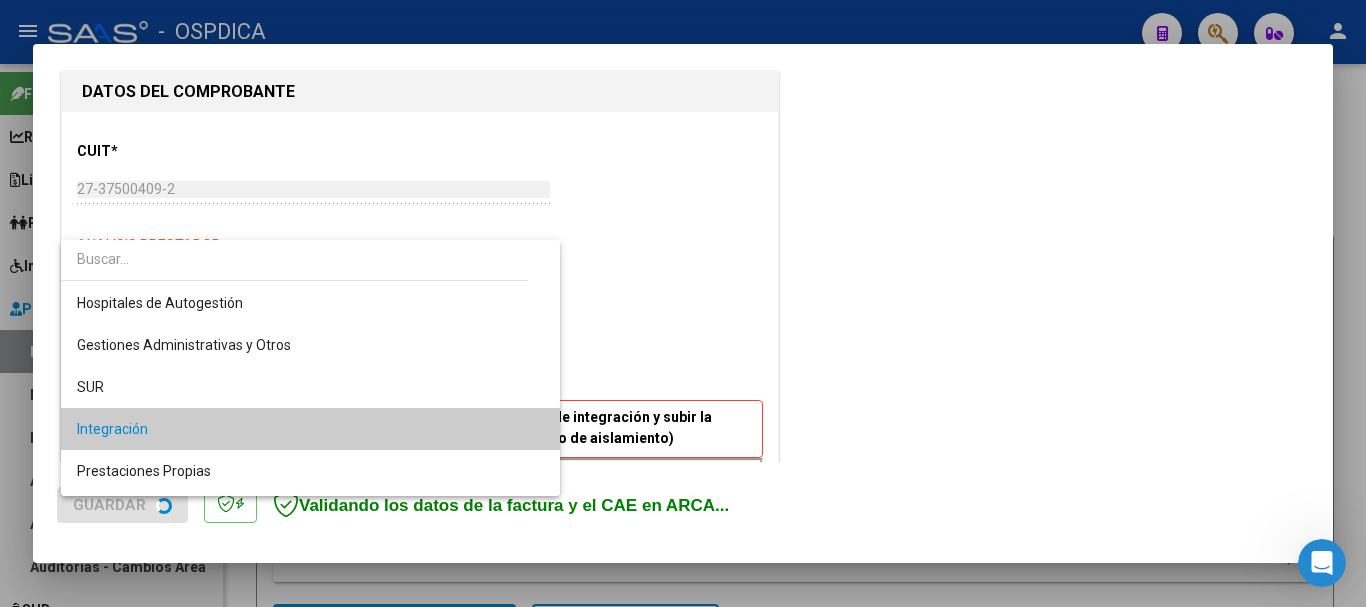 scroll, scrollTop: 61, scrollLeft: 0, axis: vertical 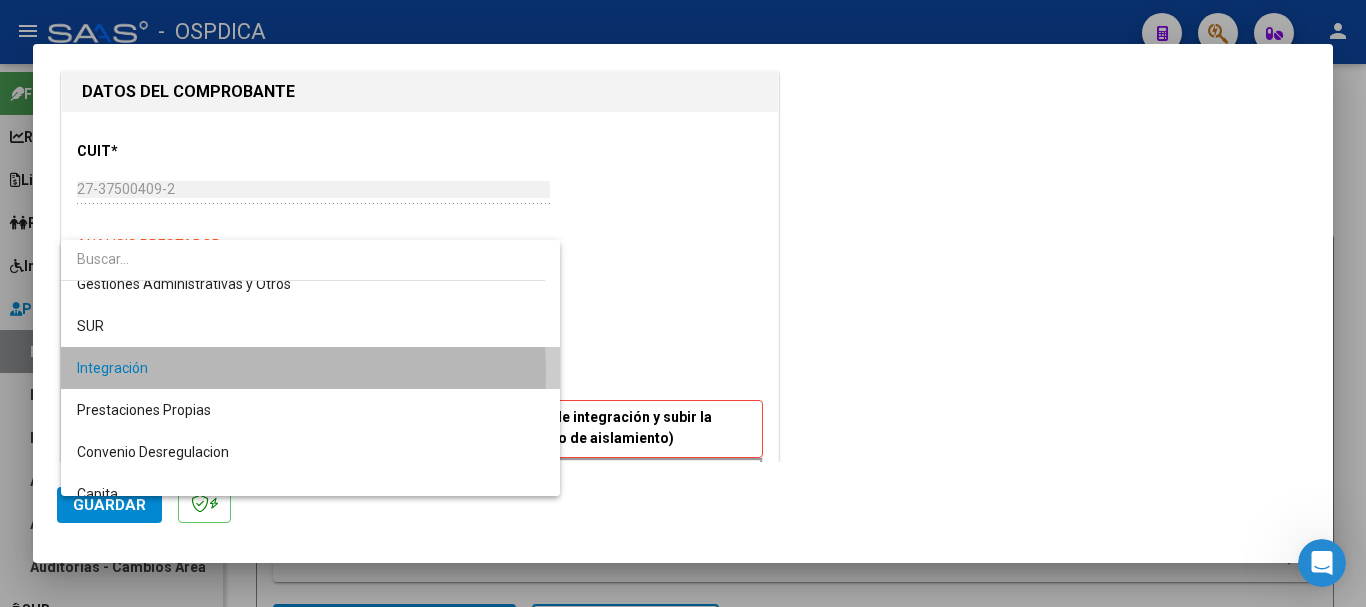 click on "Integración" at bounding box center [310, 368] 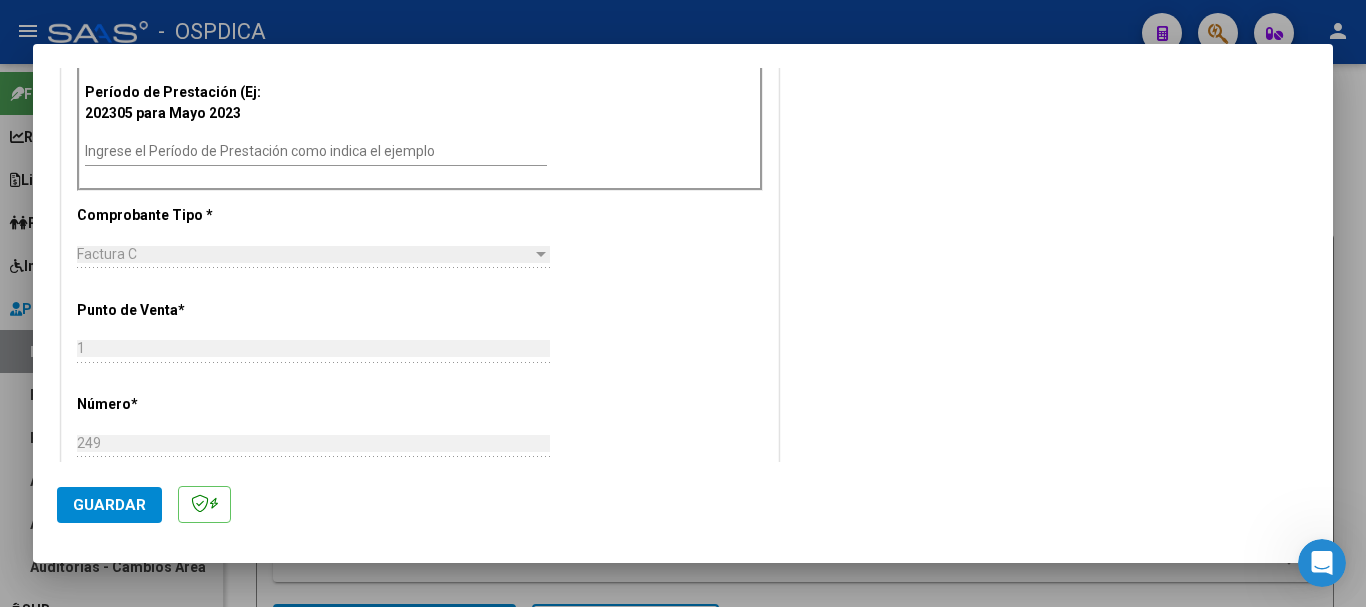 scroll, scrollTop: 600, scrollLeft: 0, axis: vertical 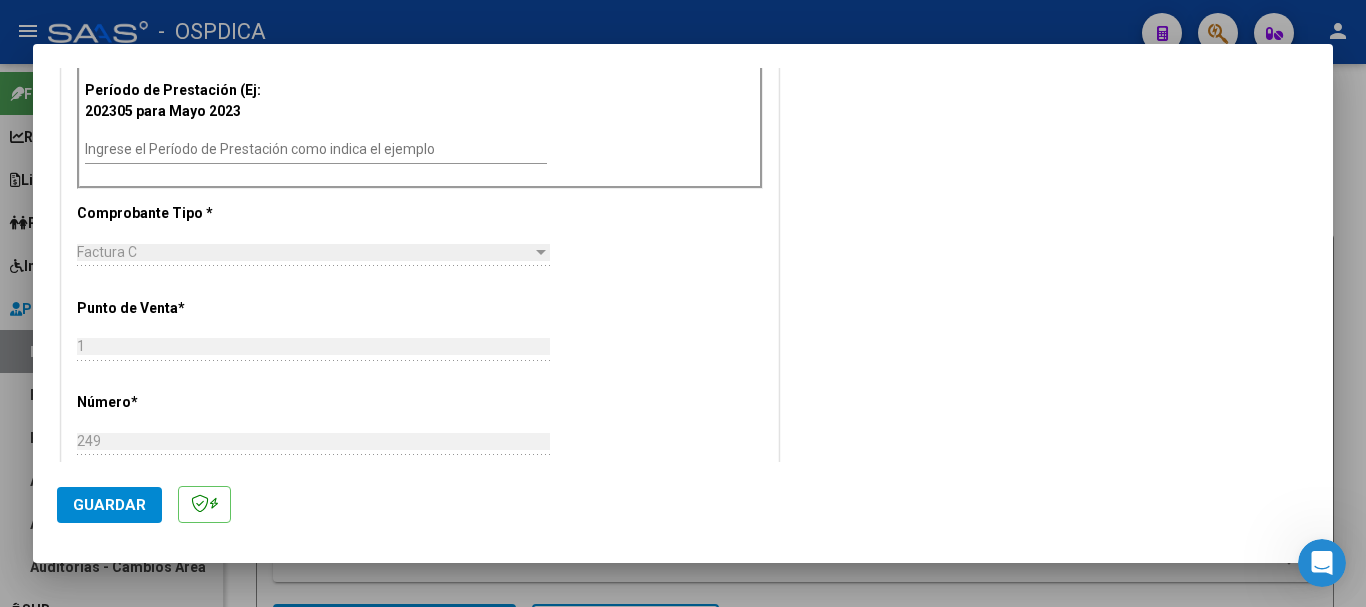 click on "Ingrese el Período de Prestación como indica el ejemplo" at bounding box center [316, 149] 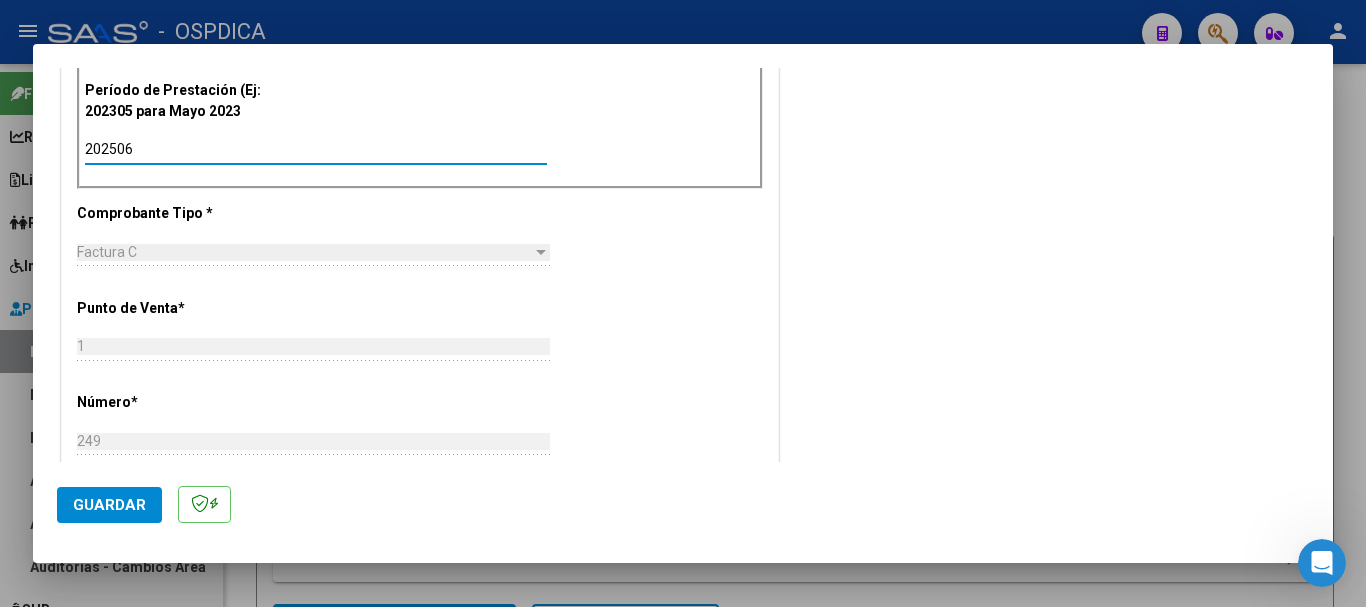 type on "202506" 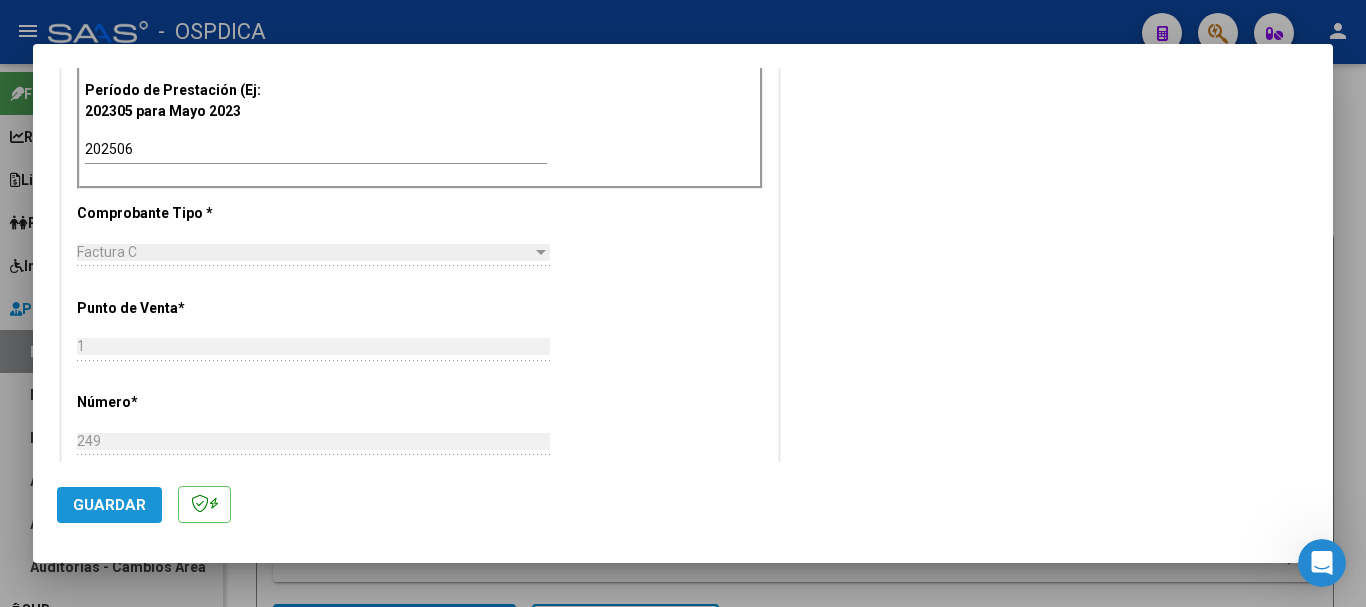 click on "Guardar" 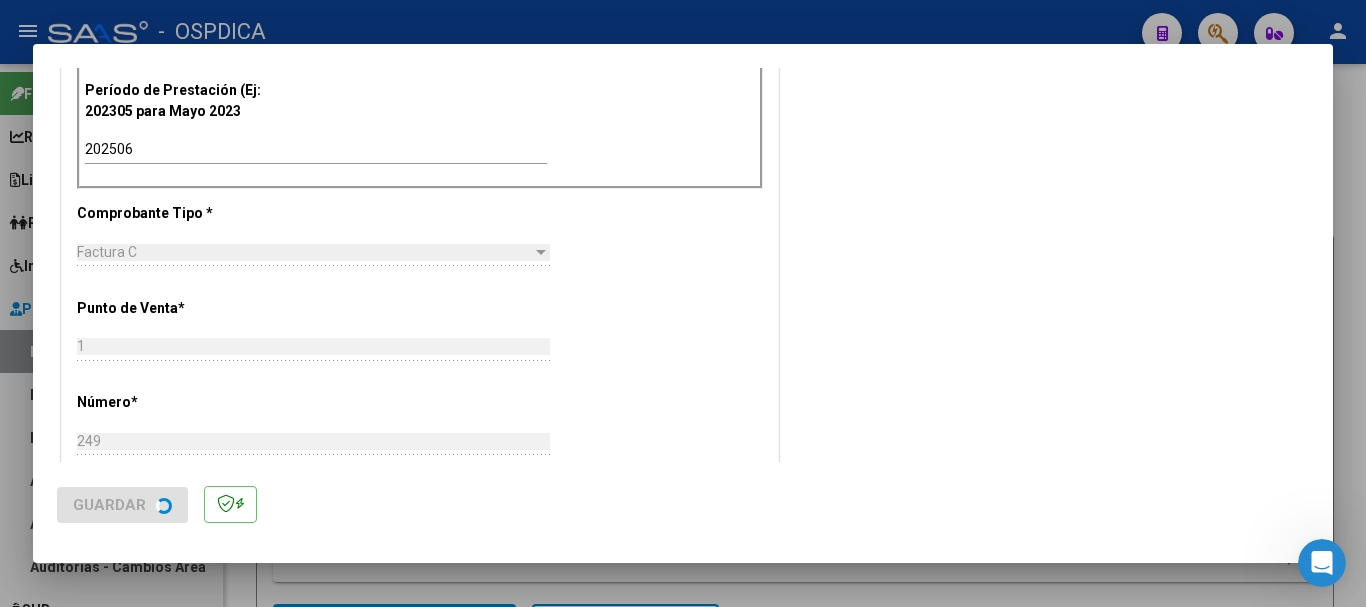 scroll, scrollTop: 0, scrollLeft: 0, axis: both 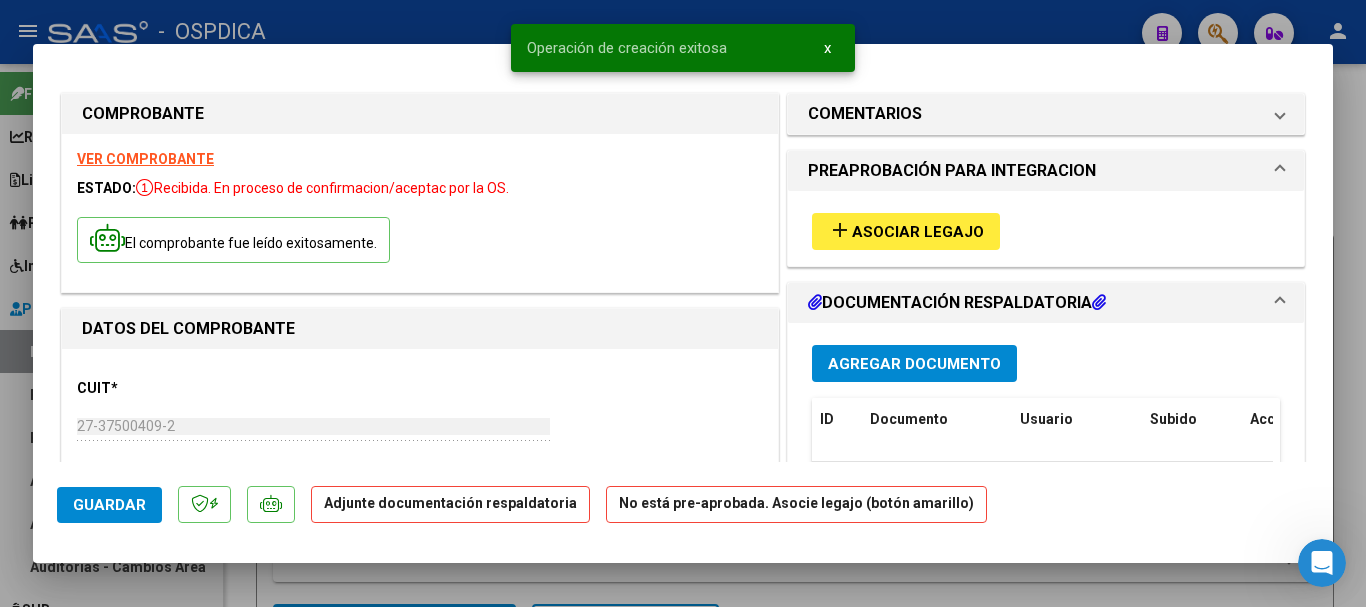 click on "Asociar Legajo" at bounding box center [918, 232] 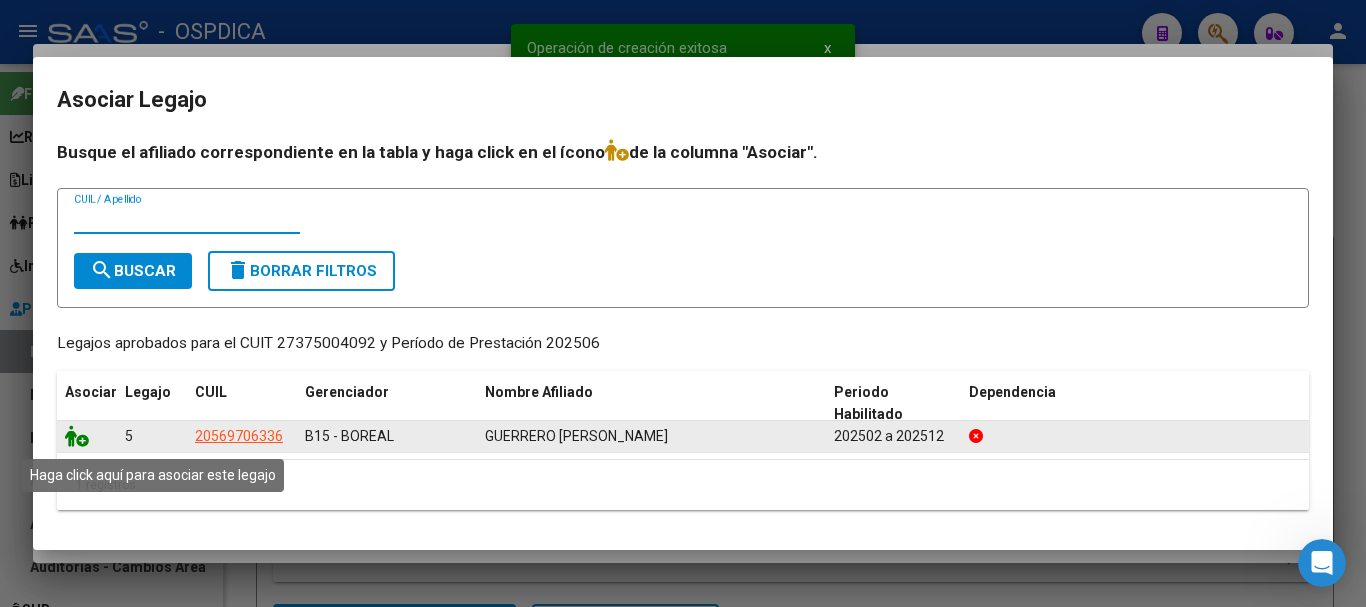 click 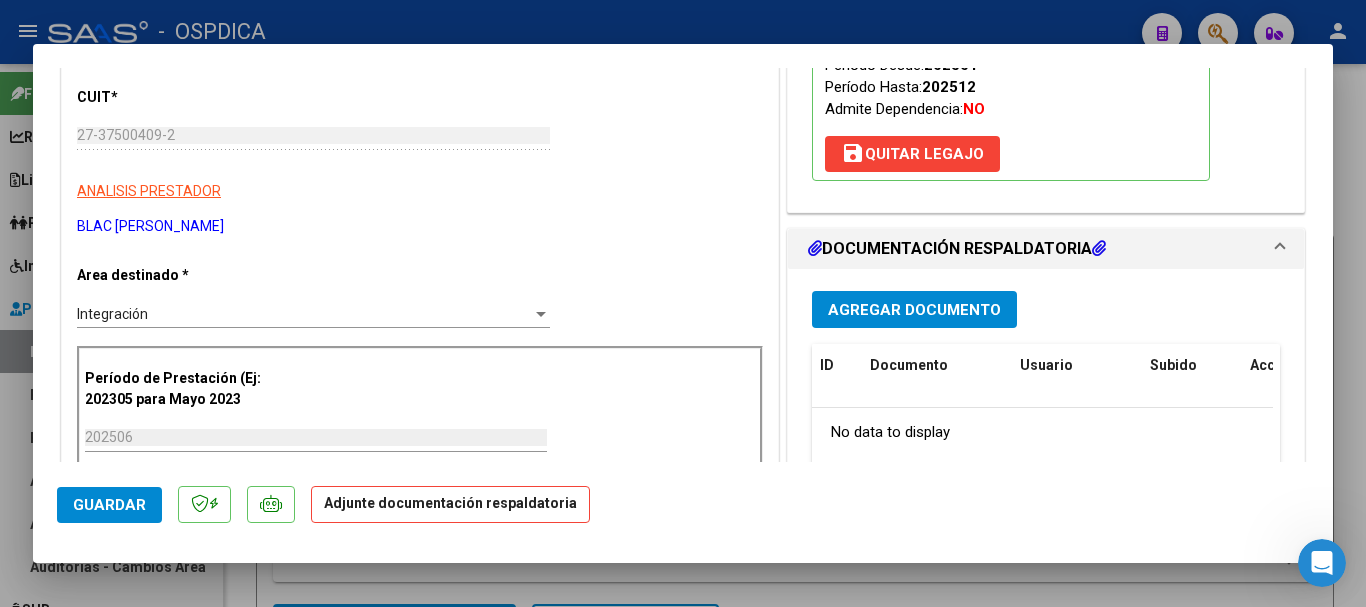 scroll, scrollTop: 400, scrollLeft: 0, axis: vertical 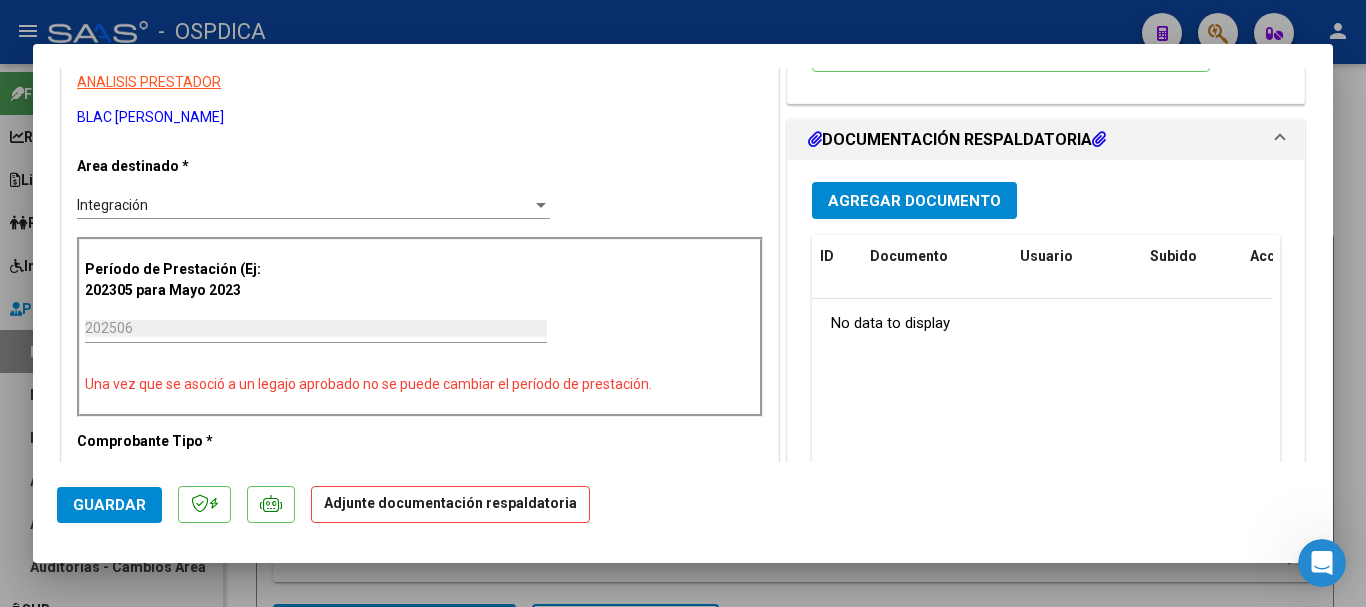click on "Agregar Documento ID Documento Usuario Subido Acción No data to display  0 total   1" at bounding box center (1046, 374) 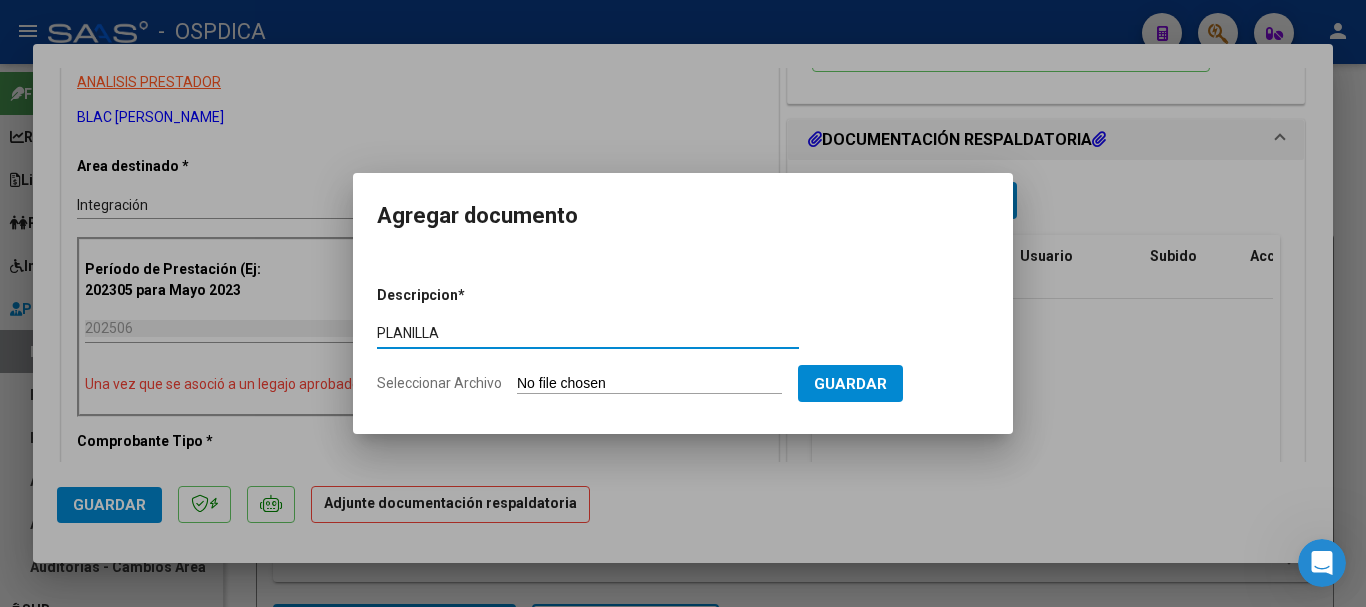 type on "PLANILLA" 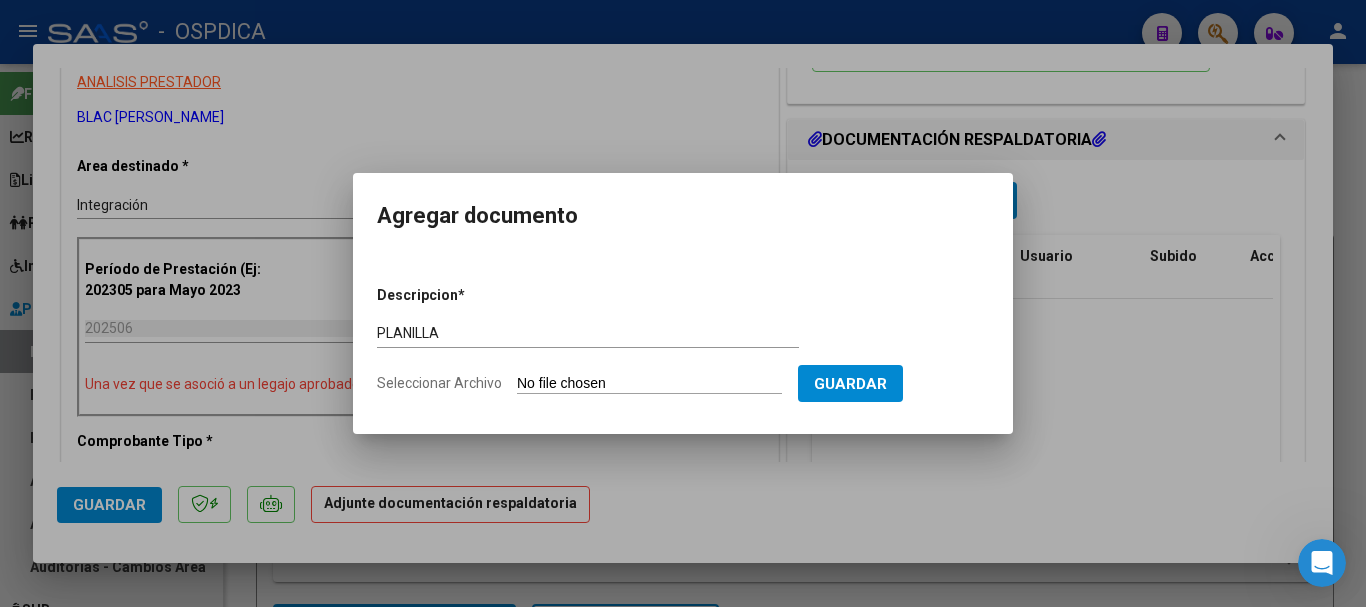 click on "Descripcion  *   PLANILLA Escriba aquí una descripcion  Seleccionar Archivo Guardar" at bounding box center [683, 340] 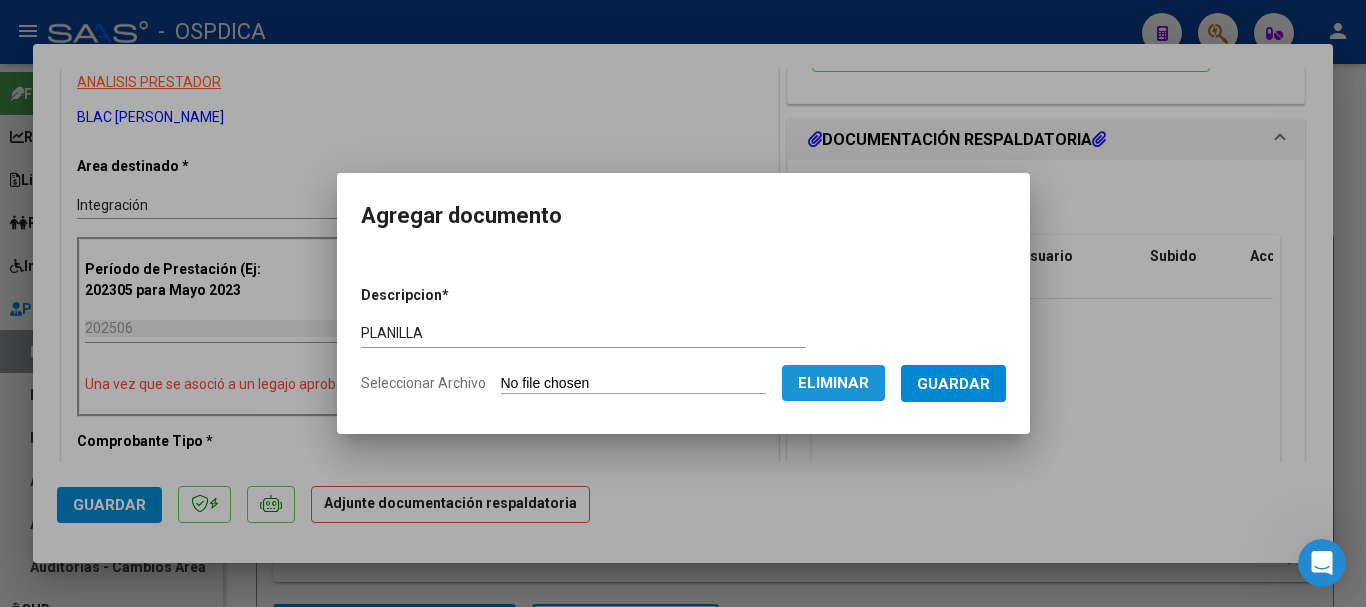 click on "Eliminar" 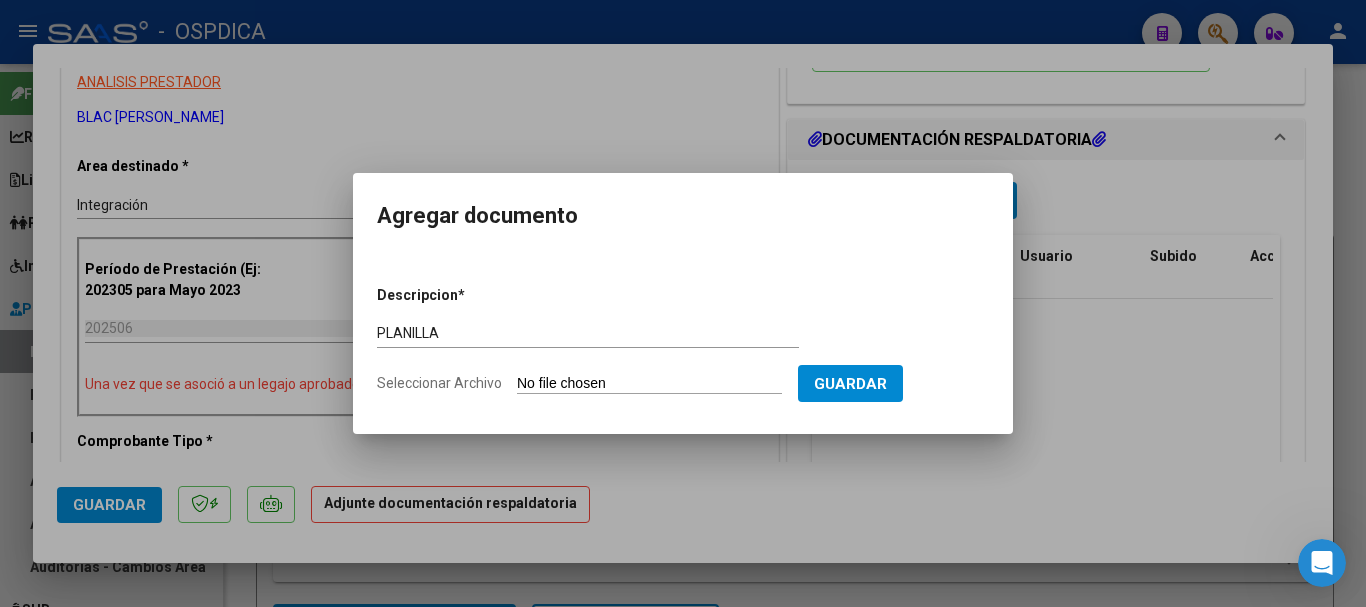click on "Seleccionar Archivo" at bounding box center (649, 384) 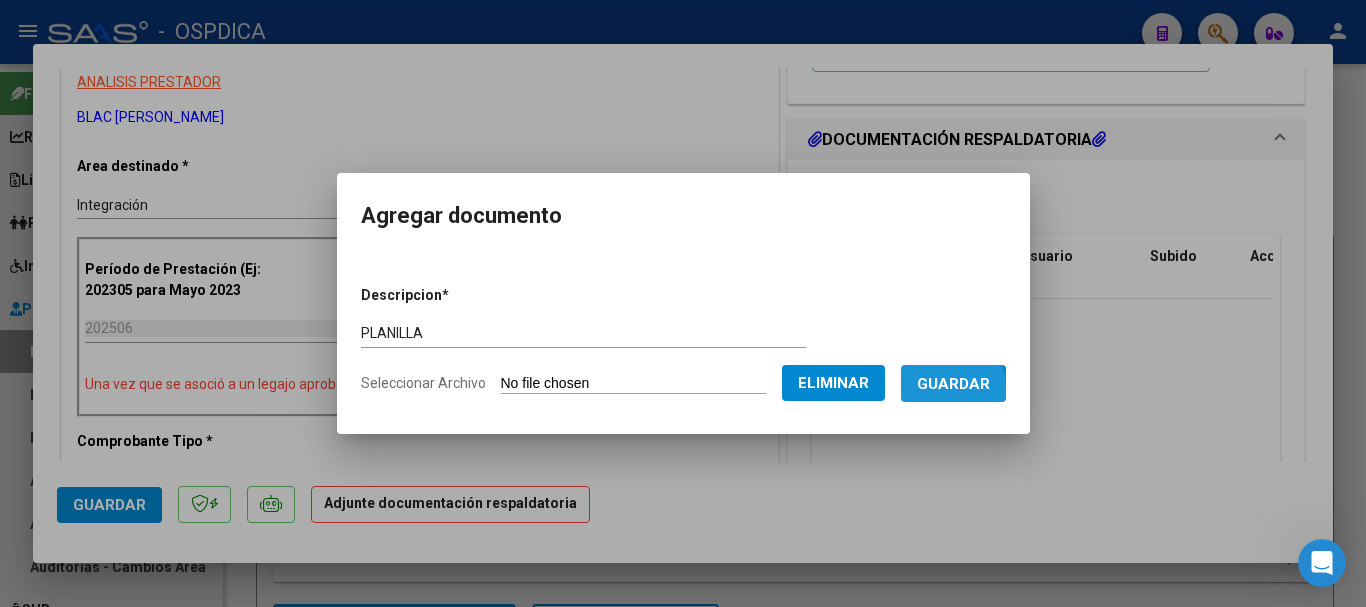 click on "Guardar" at bounding box center [953, 383] 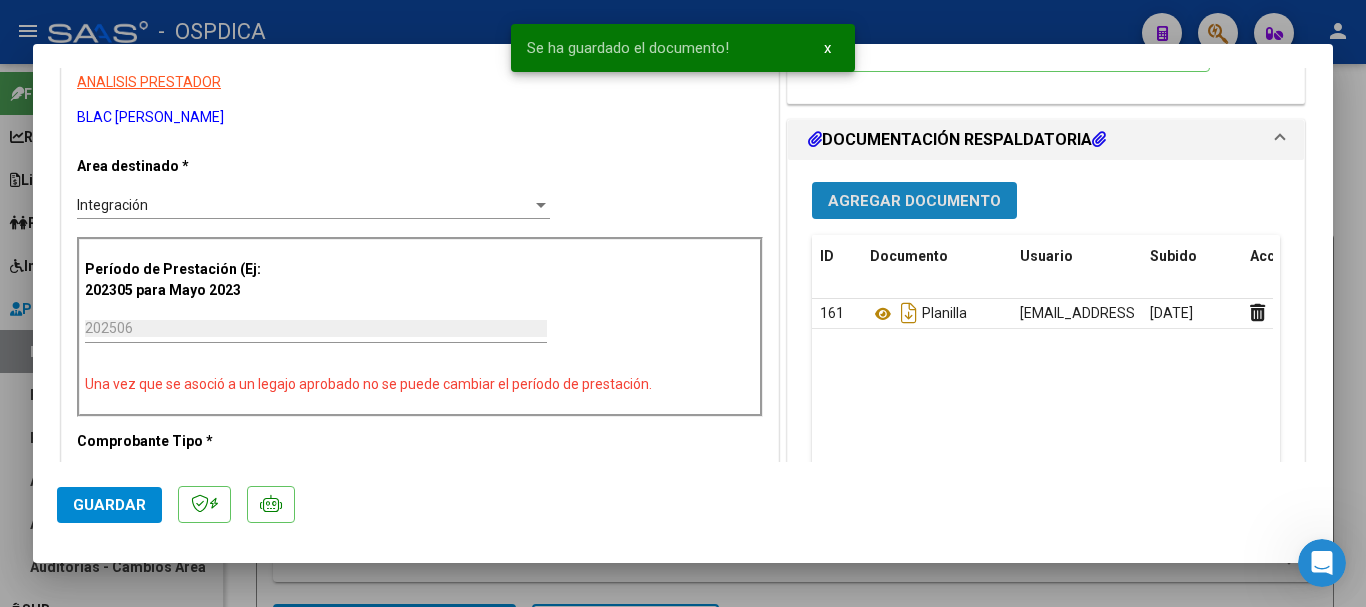 click on "Agregar Documento" at bounding box center (914, 200) 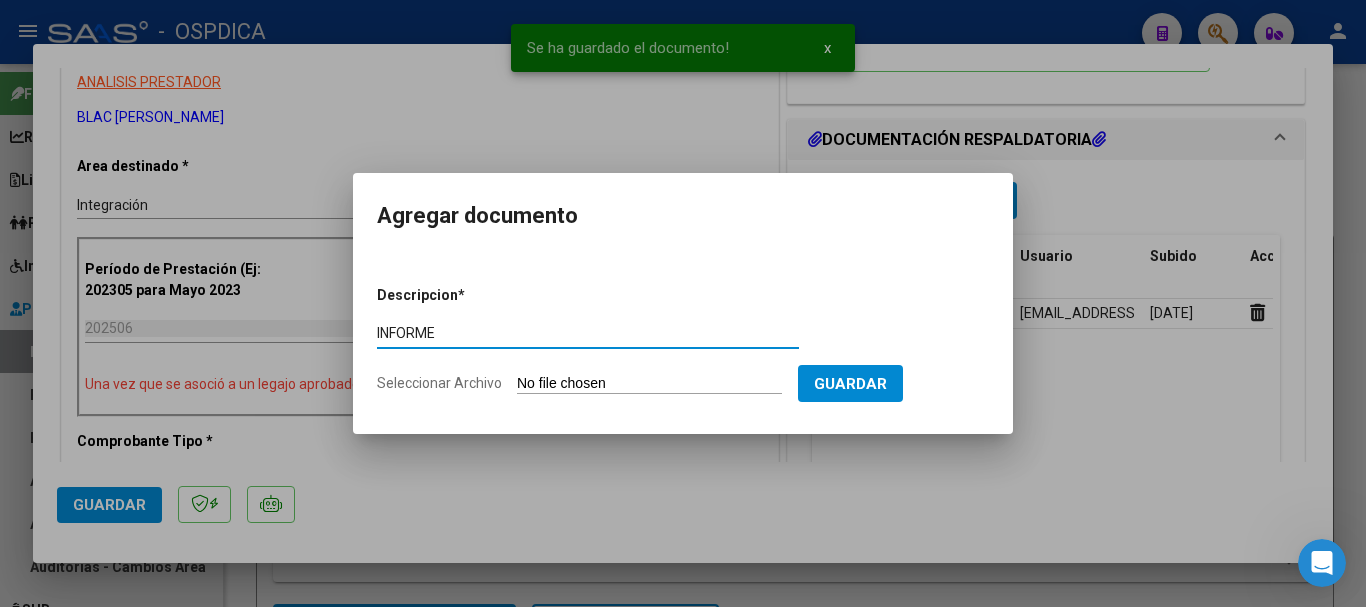 type on "INFORME" 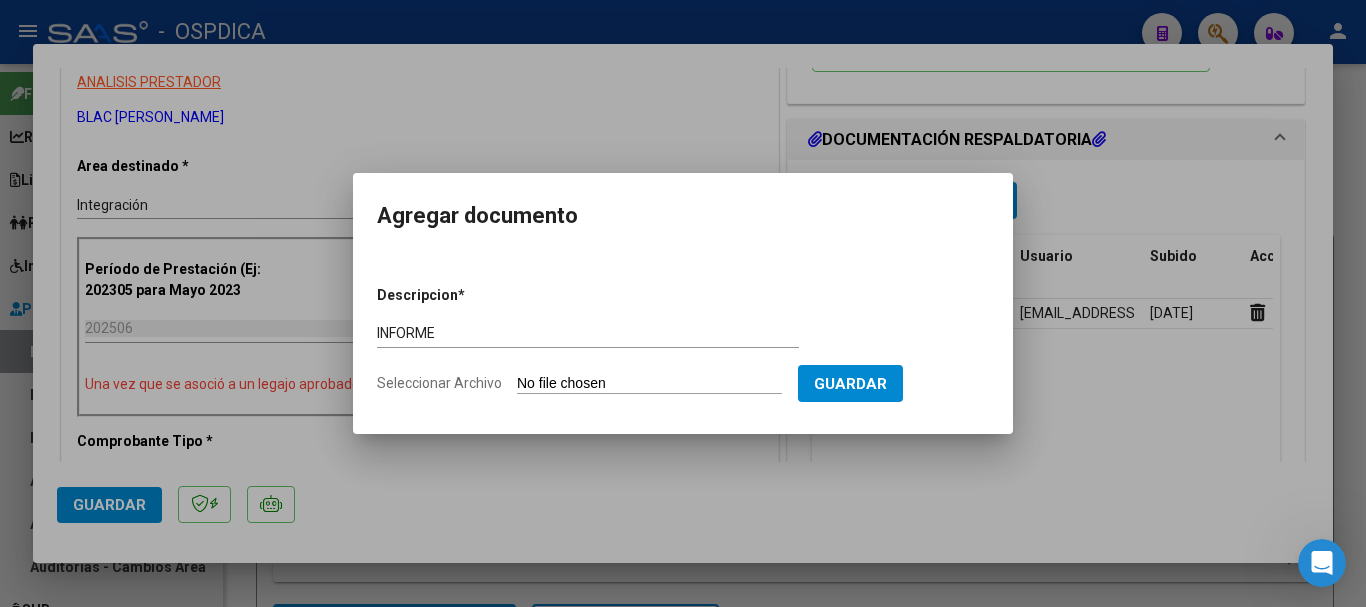 type on "C:\fakepath\27375004092_11_1_249_Informe de evolucion semestral_3.pdf" 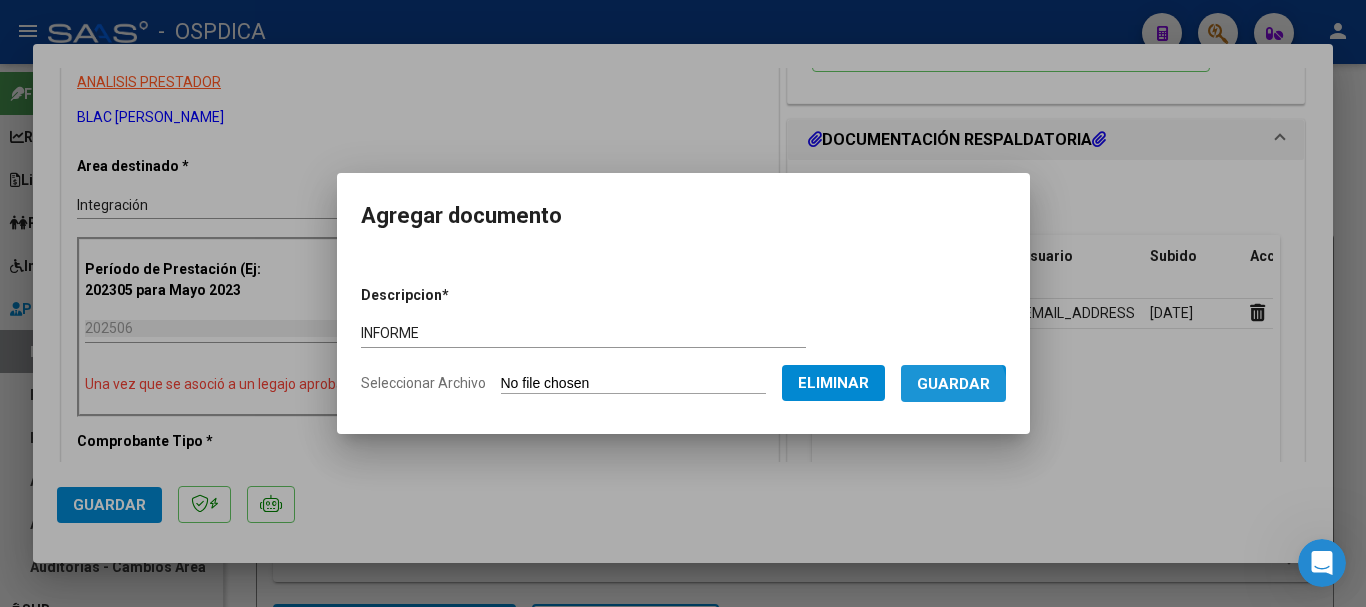 click on "Guardar" at bounding box center (953, 384) 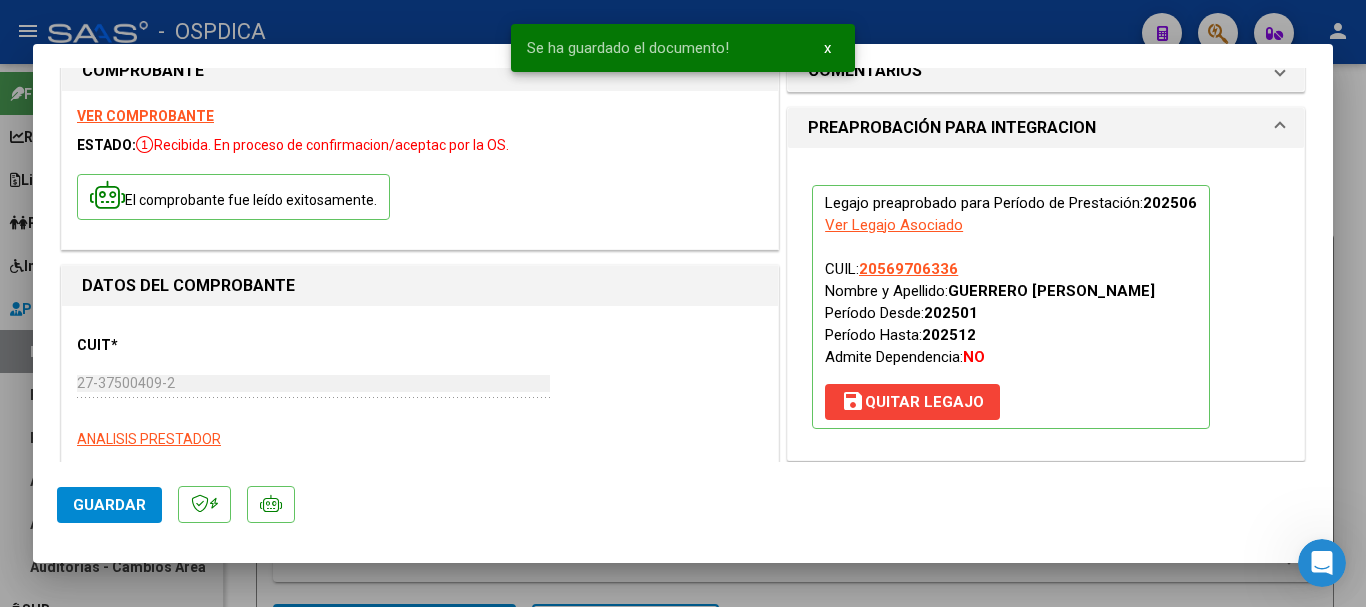 scroll, scrollTop: 0, scrollLeft: 0, axis: both 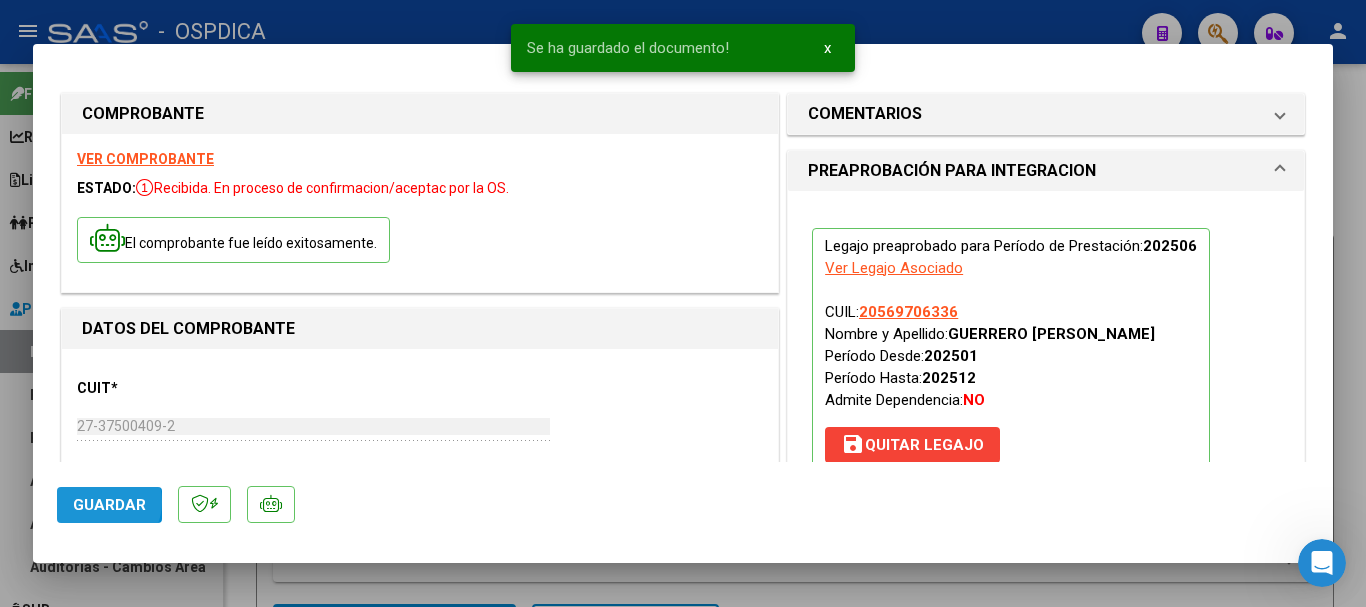 click on "Guardar" 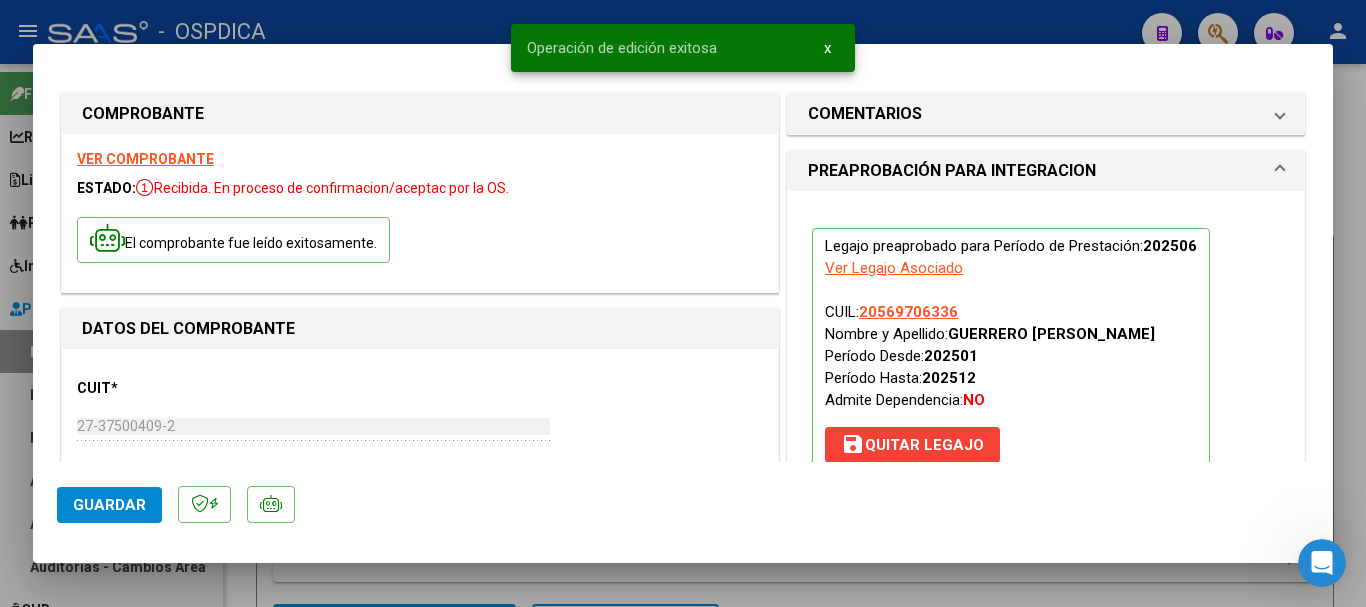 type 